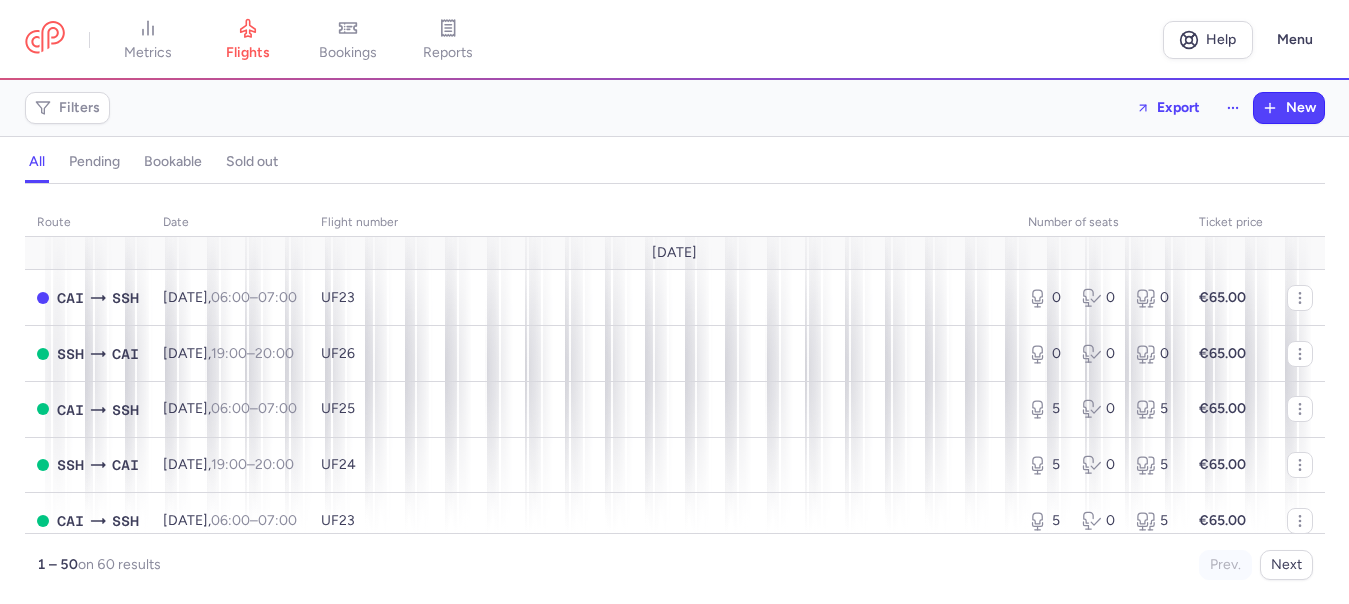 scroll, scrollTop: 0, scrollLeft: 0, axis: both 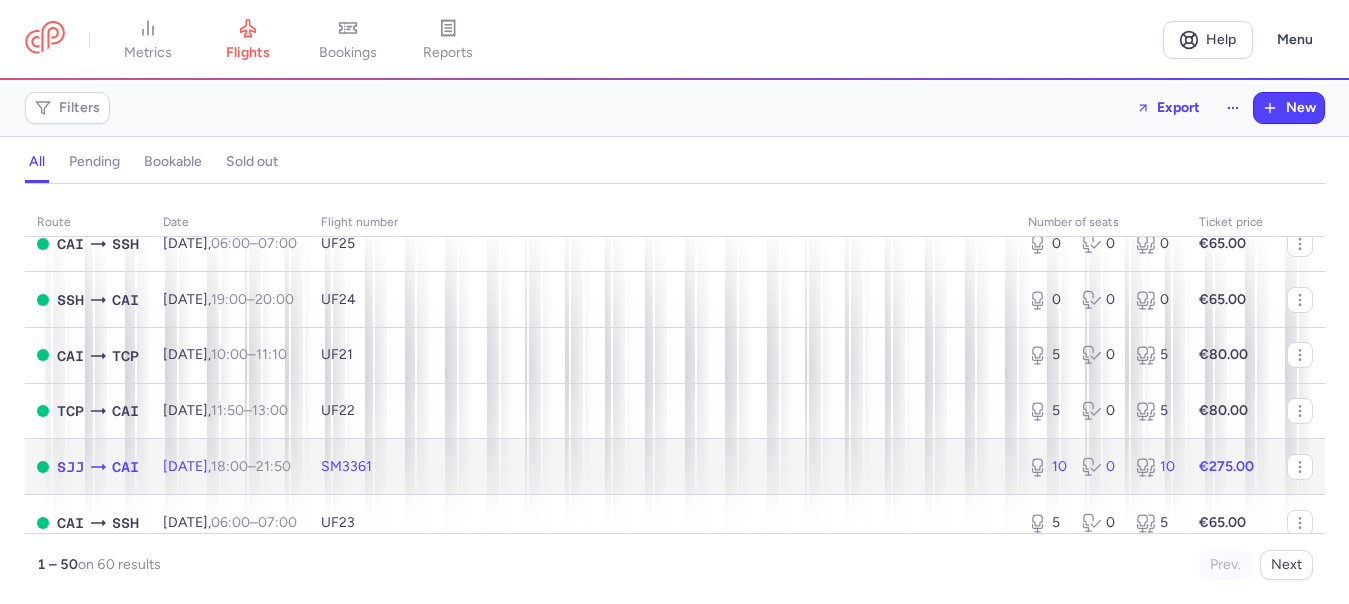 click on "Wed, 30 Jul,  18:00  –  21:50  +0" at bounding box center (227, 466) 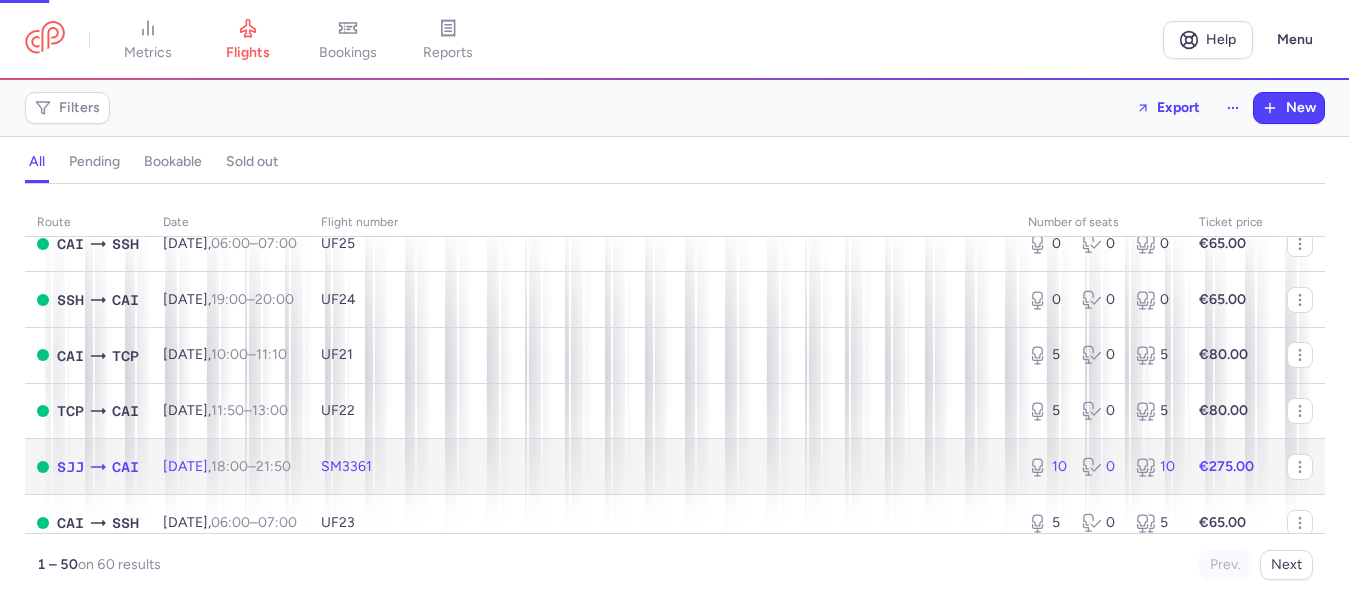 click on "Wed, 30 Jul,  18:00  –  21:50  +0" at bounding box center (227, 466) 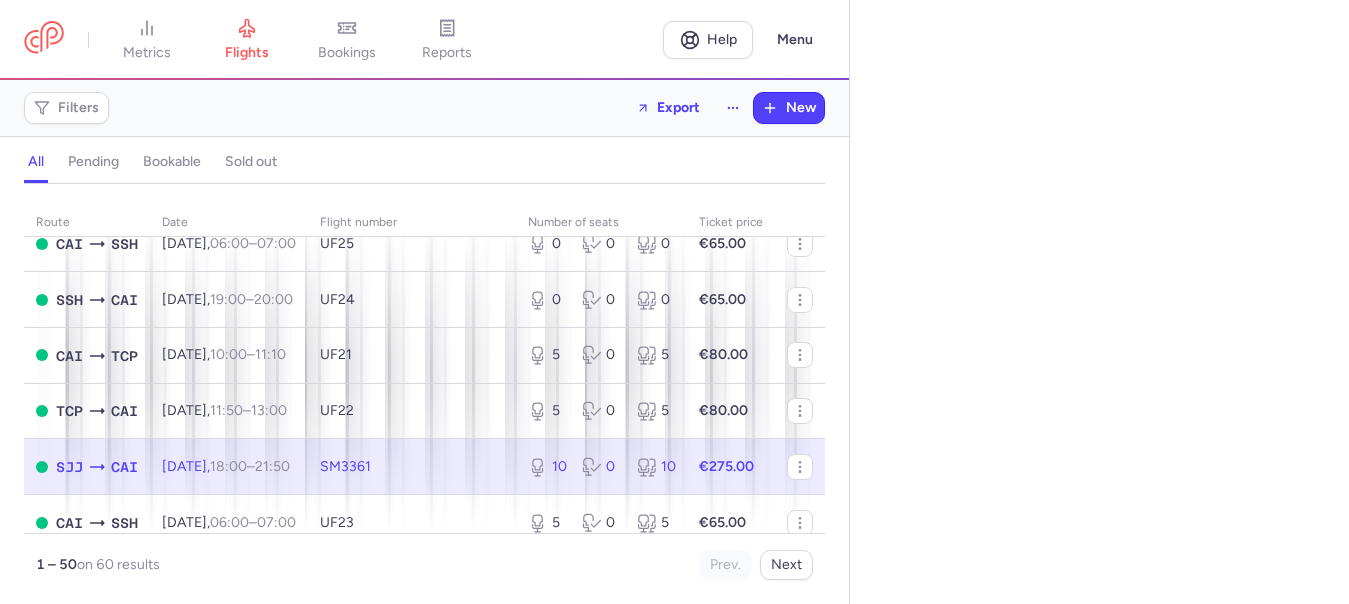 select on "days" 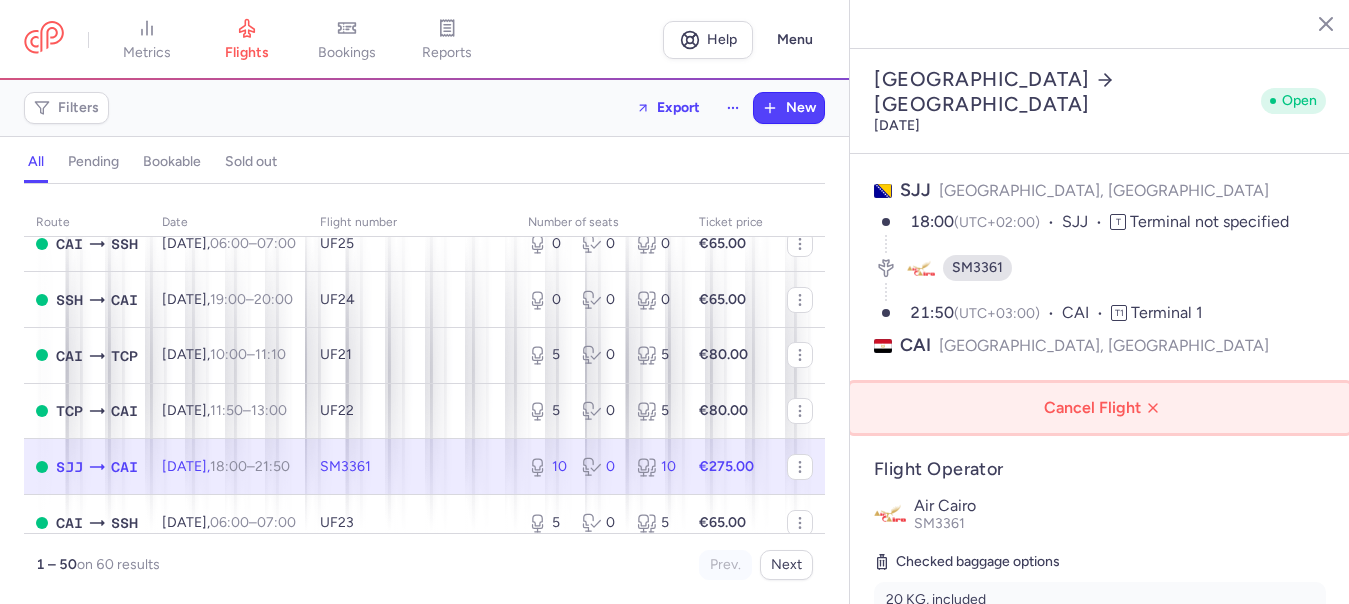 click on "Cancel Flight" at bounding box center [1104, 408] 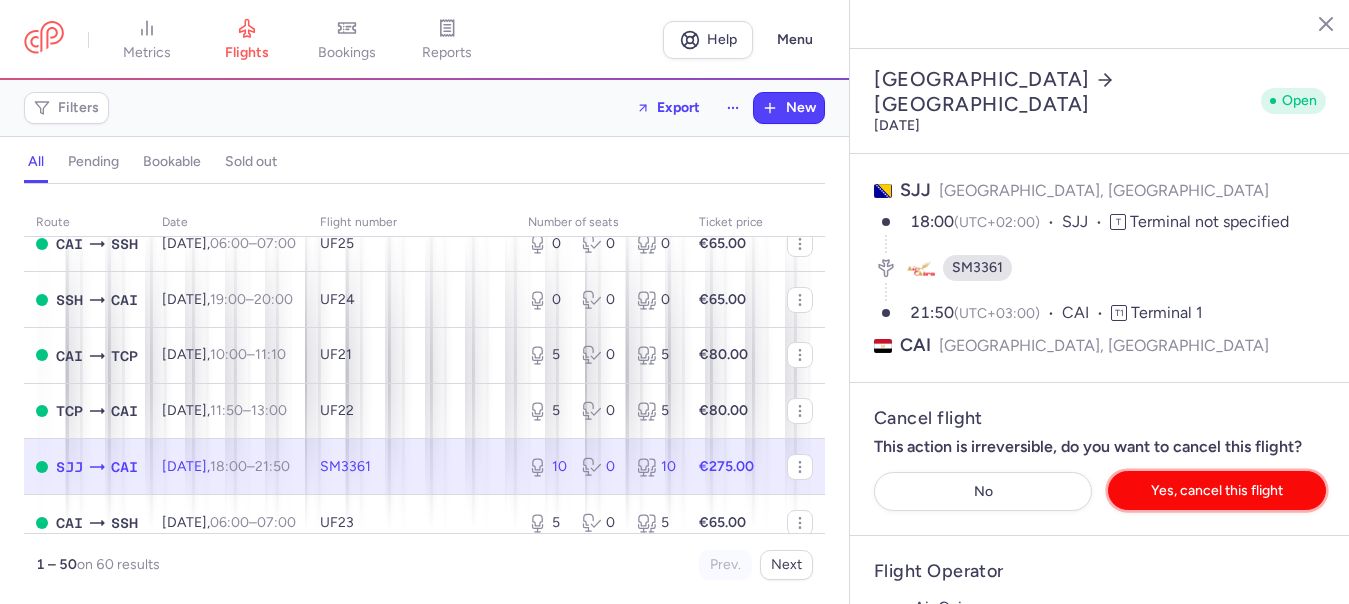click on "Yes, cancel this flight" at bounding box center (1217, 490) 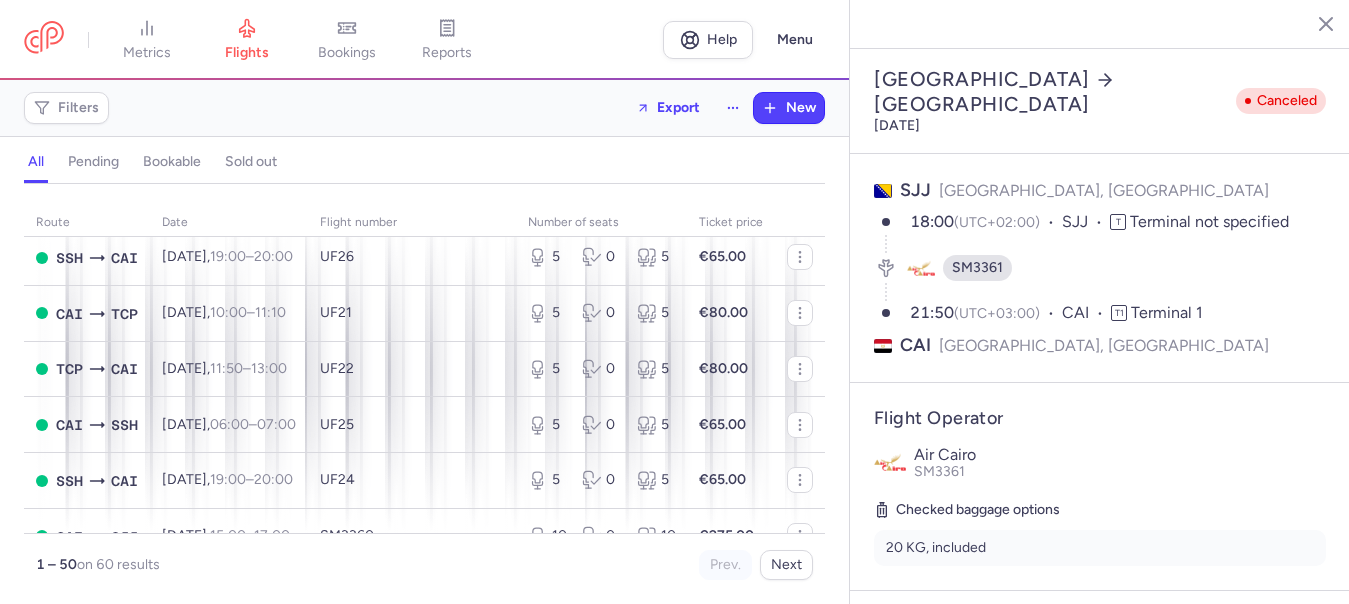 scroll, scrollTop: 1400, scrollLeft: 0, axis: vertical 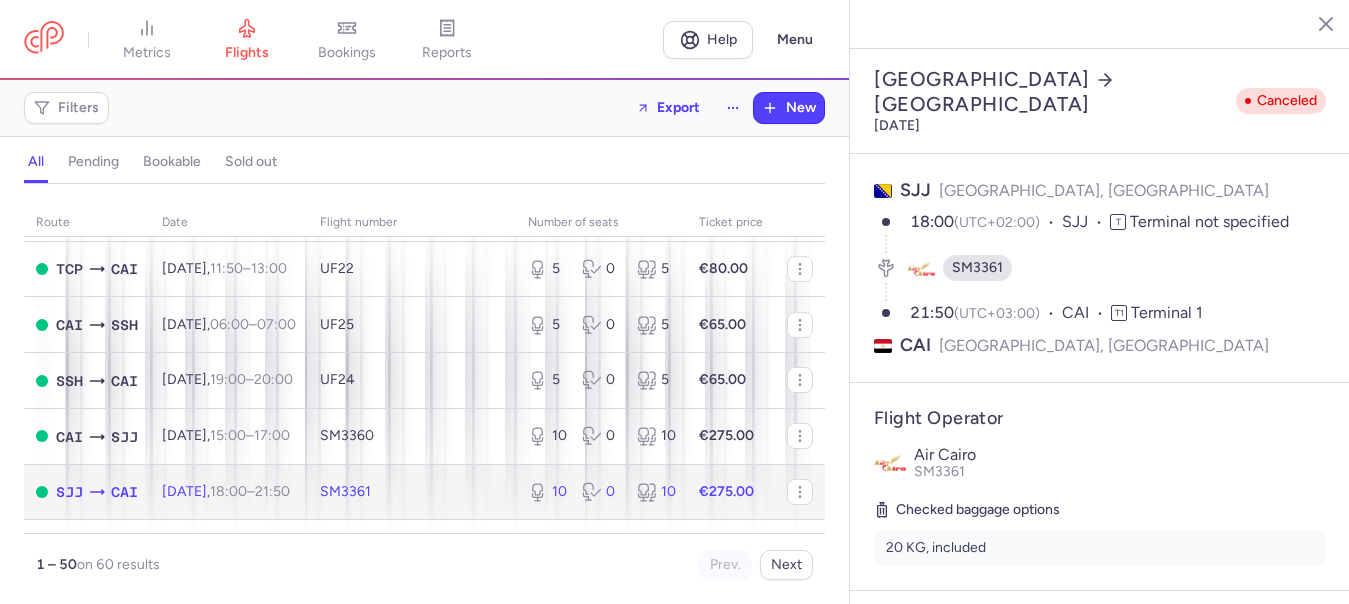 click on "Wed, 13 Aug,  18:00  –  21:50  +0" at bounding box center (226, 491) 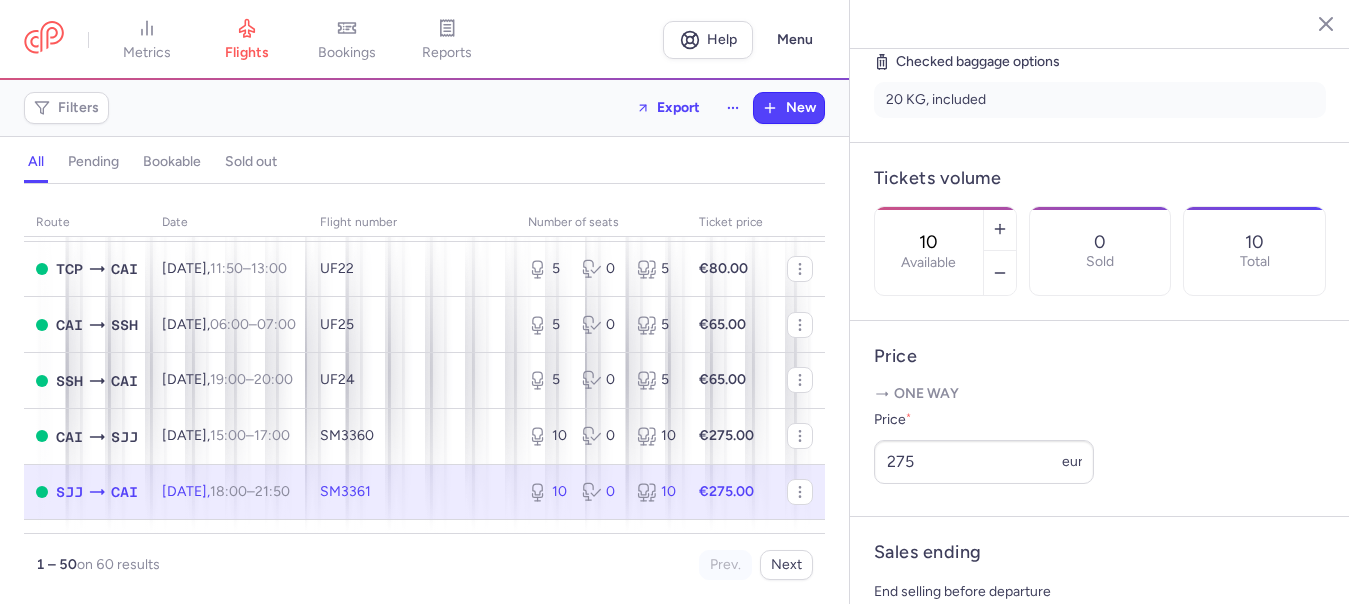 scroll, scrollTop: 600, scrollLeft: 0, axis: vertical 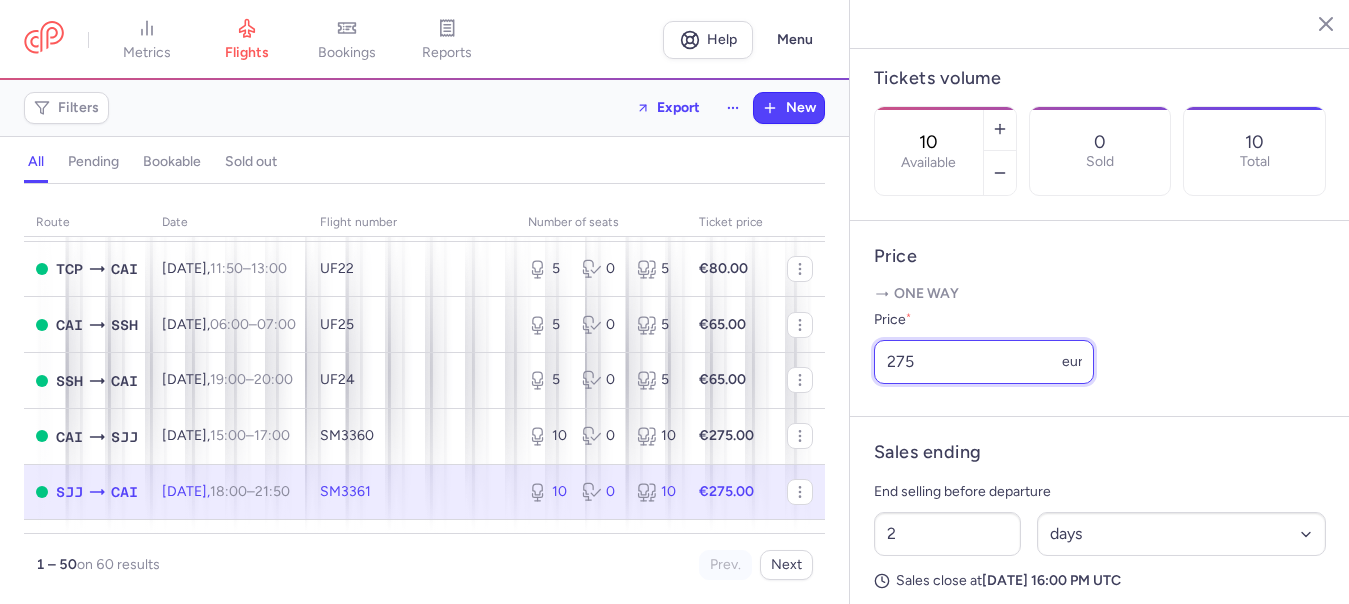 drag, startPoint x: 937, startPoint y: 382, endPoint x: 864, endPoint y: 381, distance: 73.00685 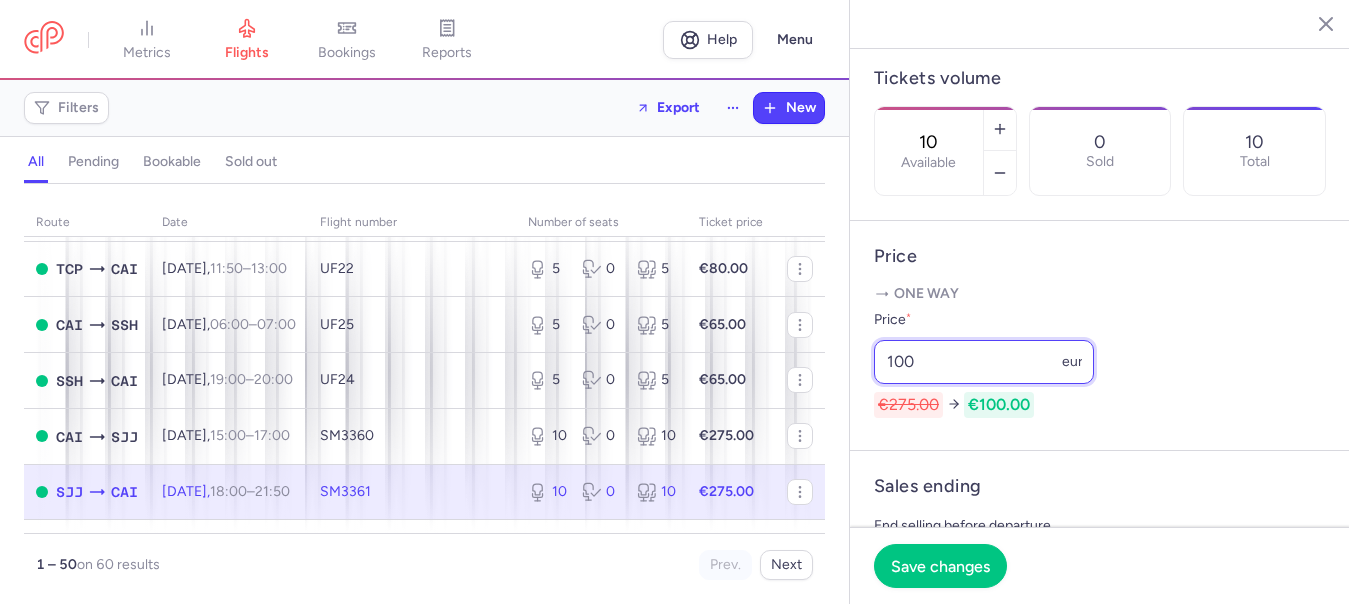 type on "100" 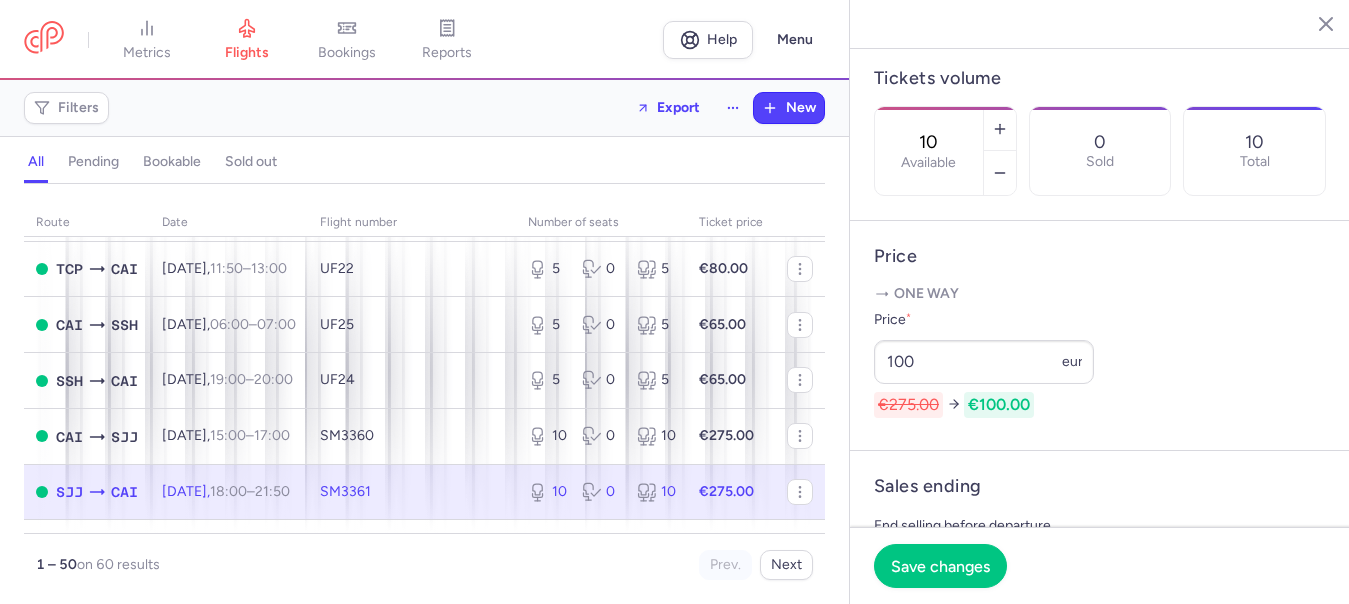 click on "Price  * 100 eur €275.00 €100.00" at bounding box center (1100, 363) 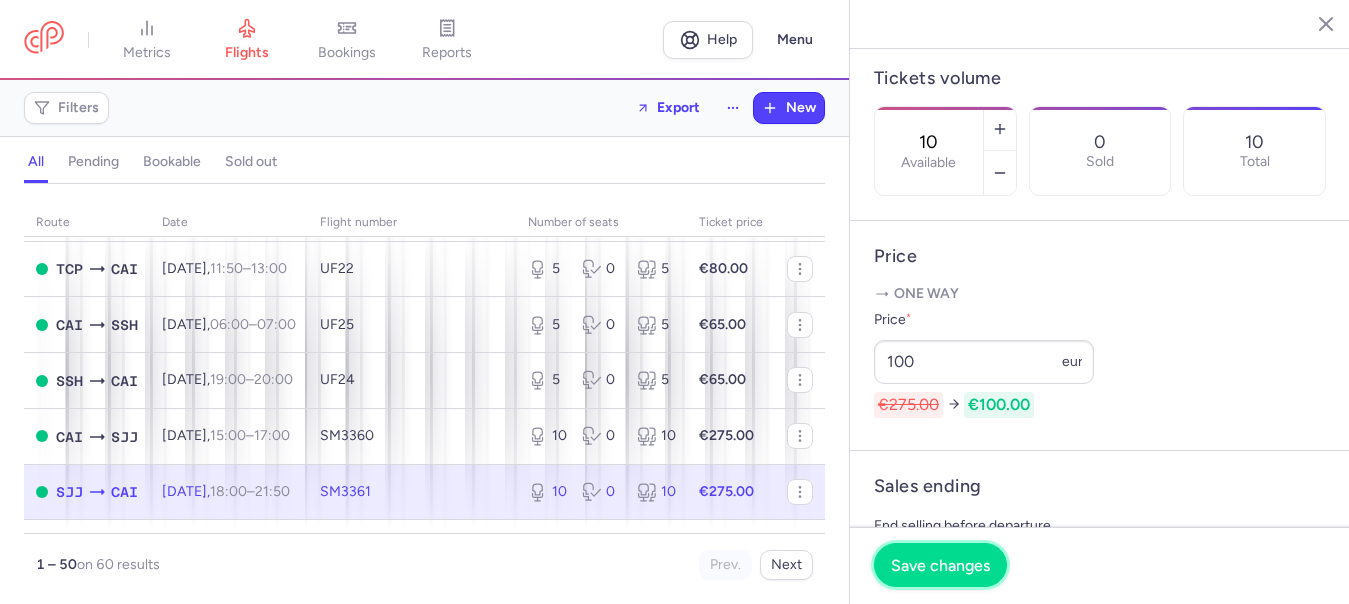 click on "Save changes" at bounding box center [940, 565] 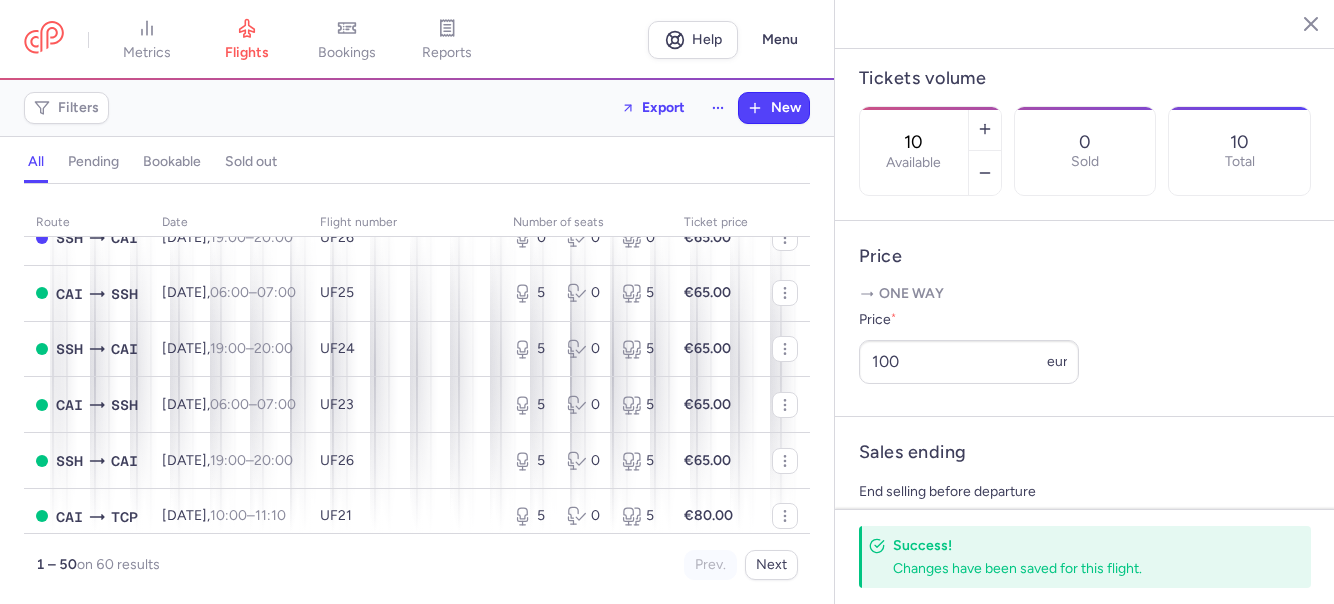 scroll, scrollTop: 0, scrollLeft: 0, axis: both 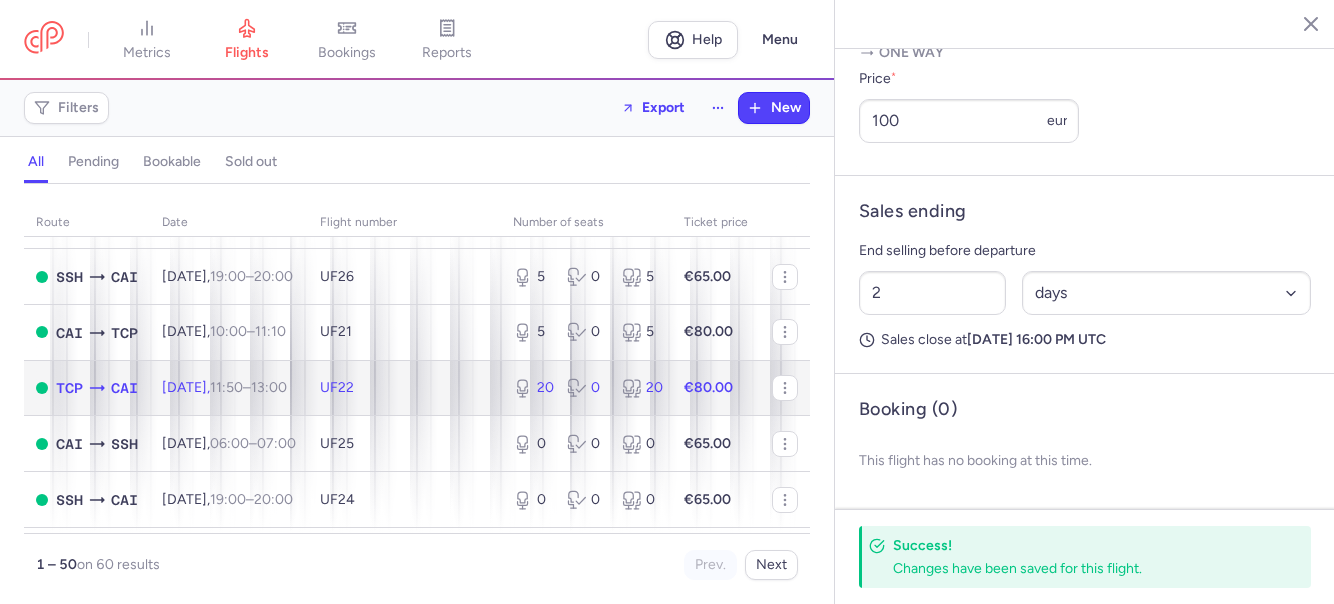 click on "CAI" at bounding box center [124, 388] 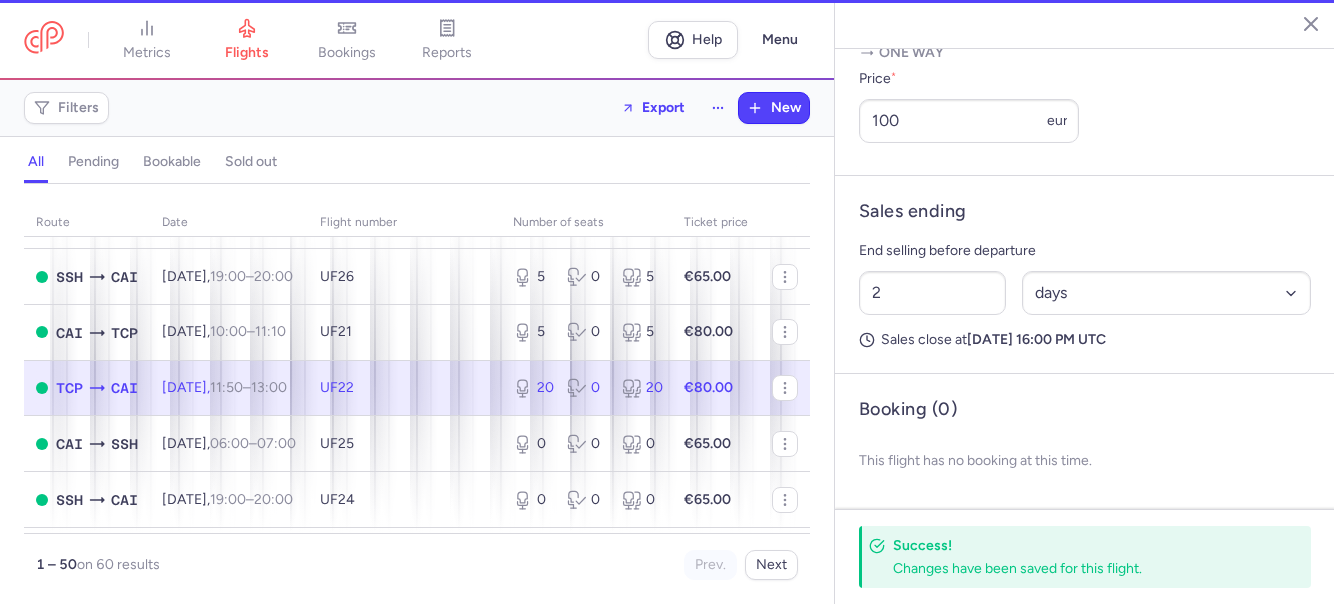 type on "20" 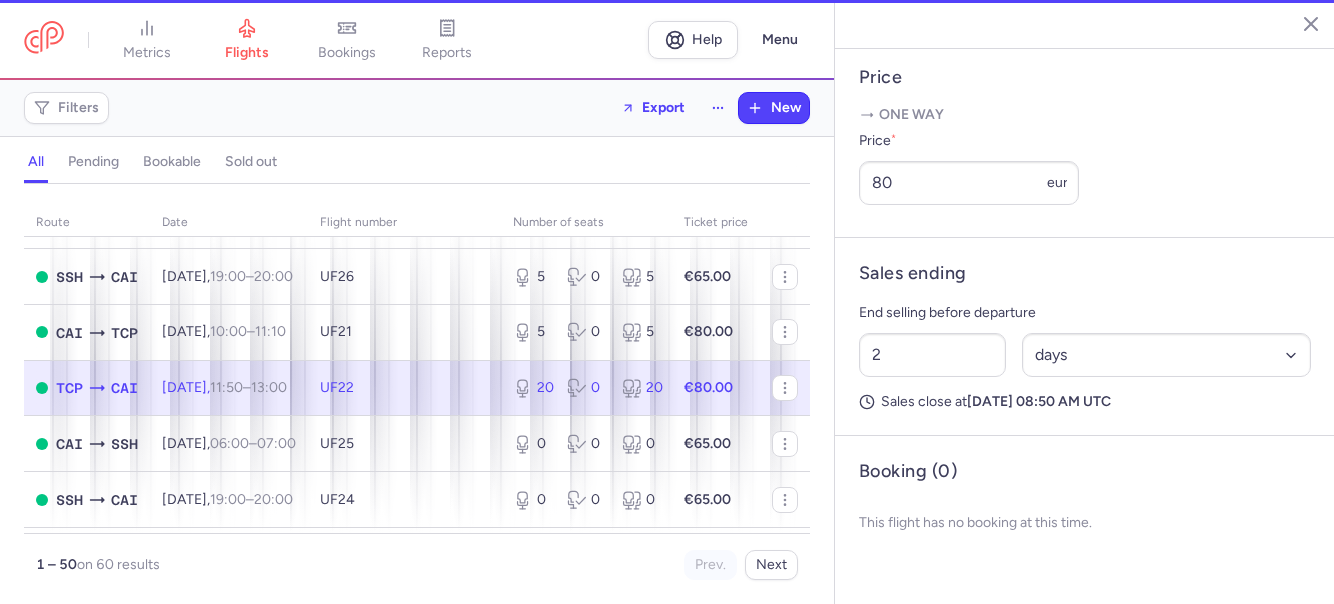 scroll, scrollTop: 774, scrollLeft: 0, axis: vertical 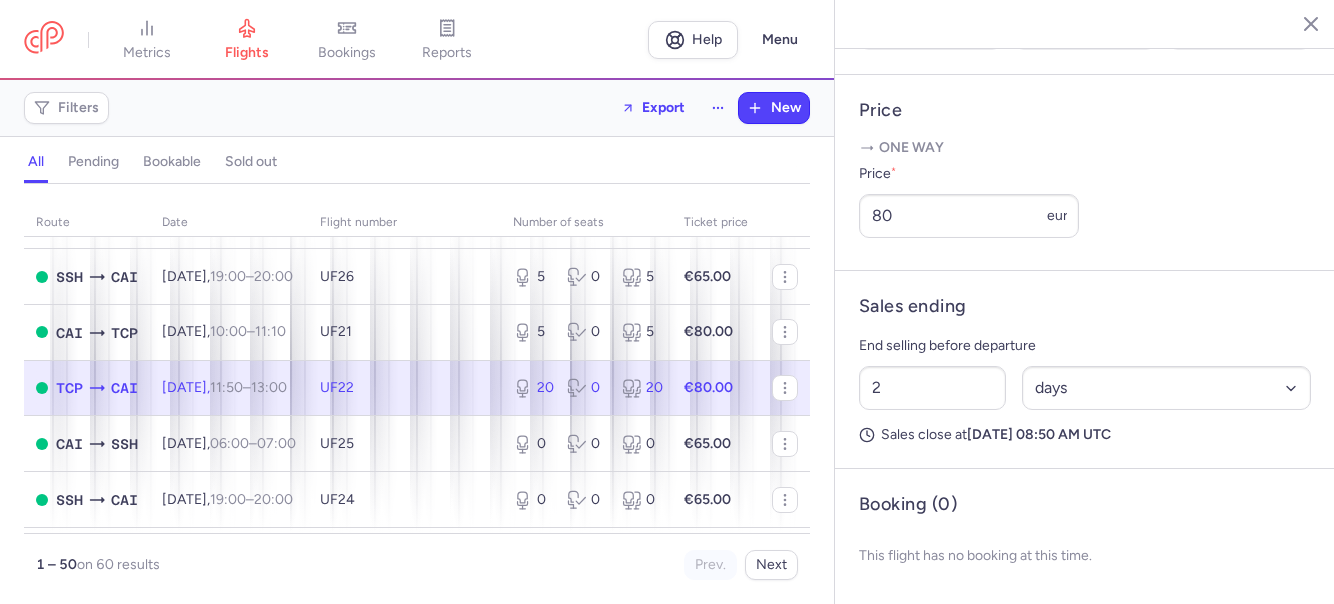 click on "Fri, 25 Jul,  11:50  –  13:00  +0" at bounding box center [229, 388] 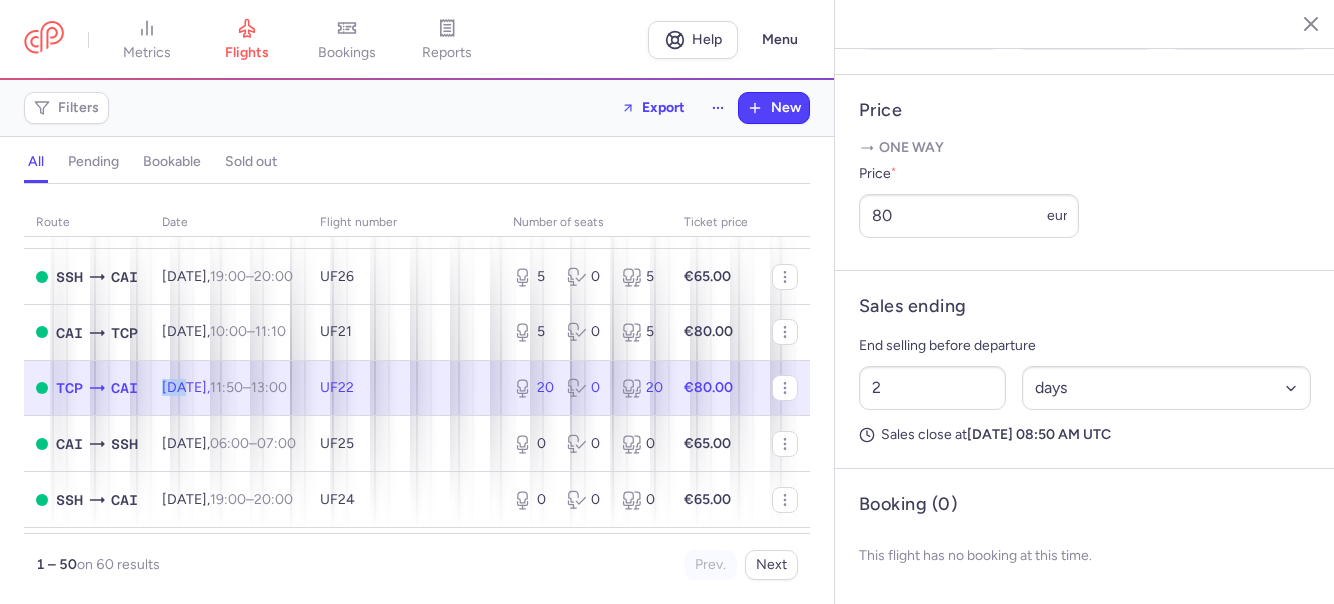 click on "Fri, 25 Jul,  11:50  –  13:00  +0" at bounding box center (229, 388) 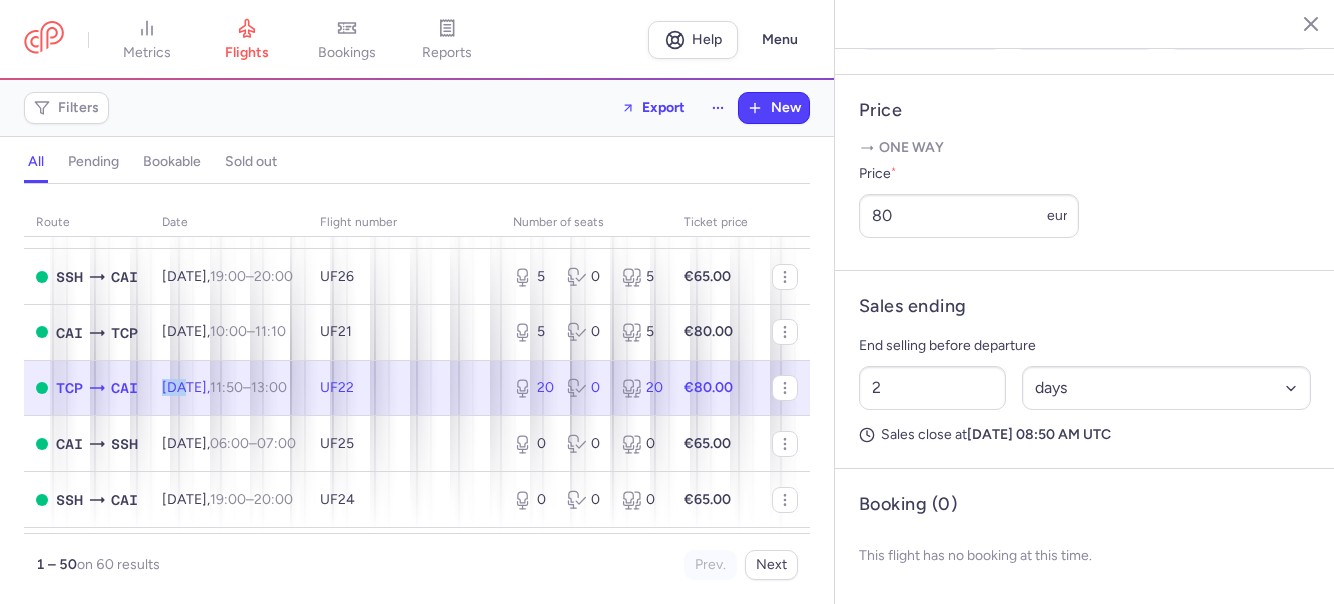 scroll, scrollTop: 600, scrollLeft: 0, axis: vertical 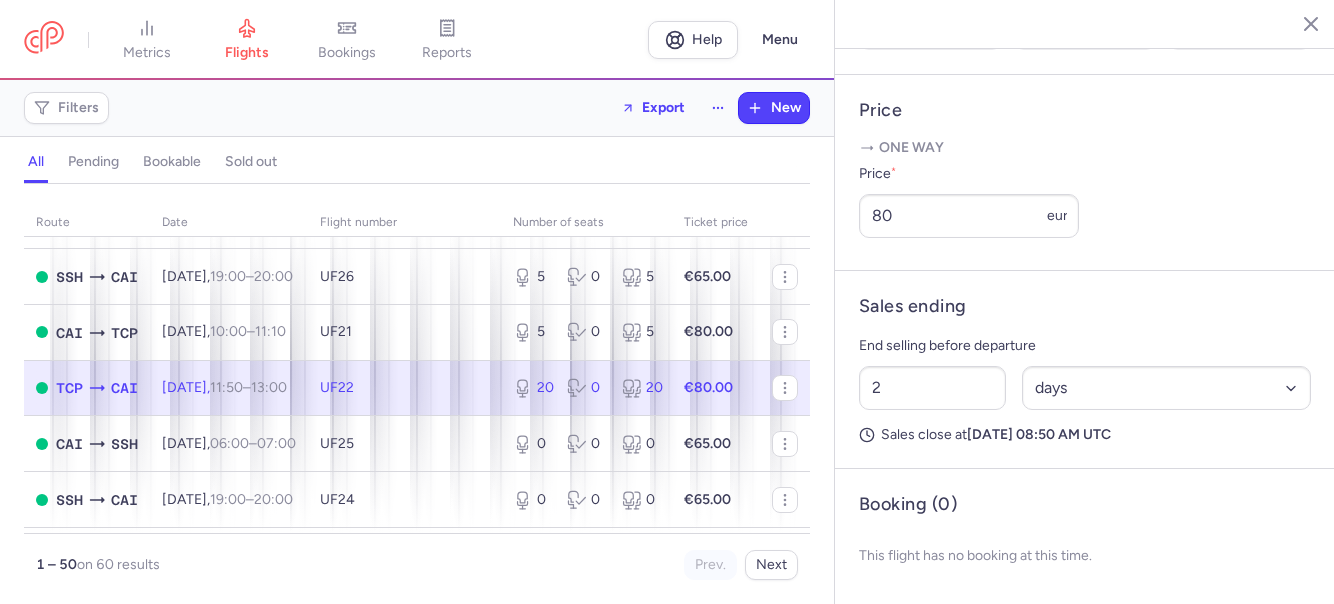 click on "13:00  +0" at bounding box center [269, 387] 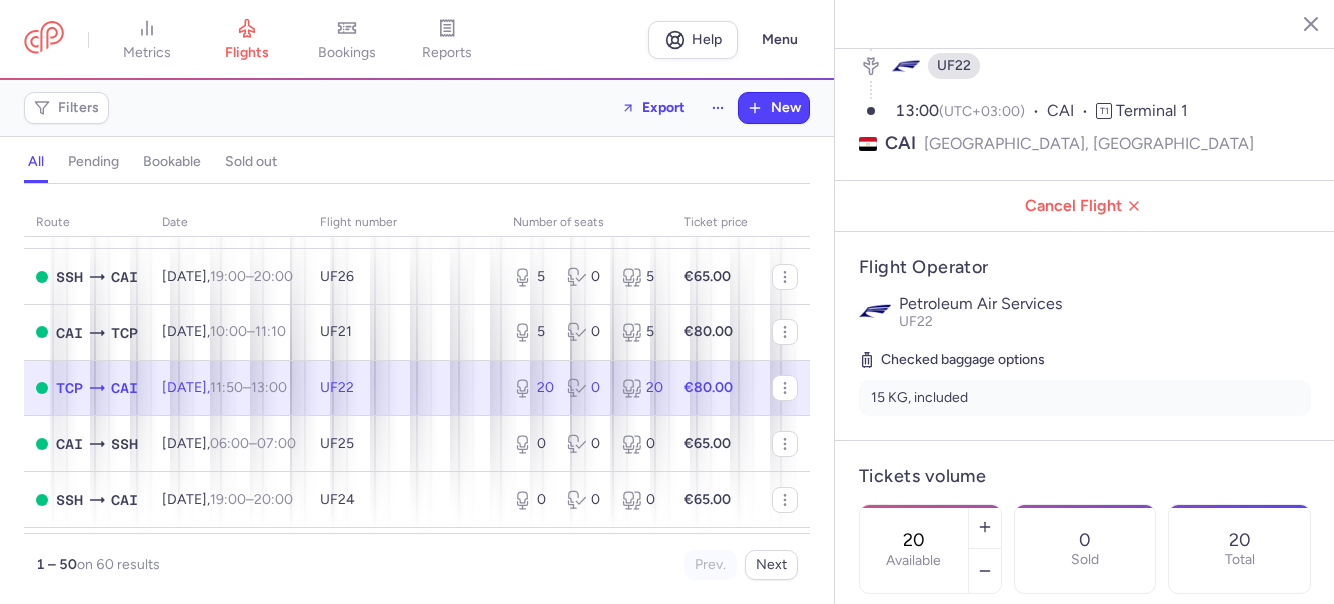scroll, scrollTop: 2, scrollLeft: 0, axis: vertical 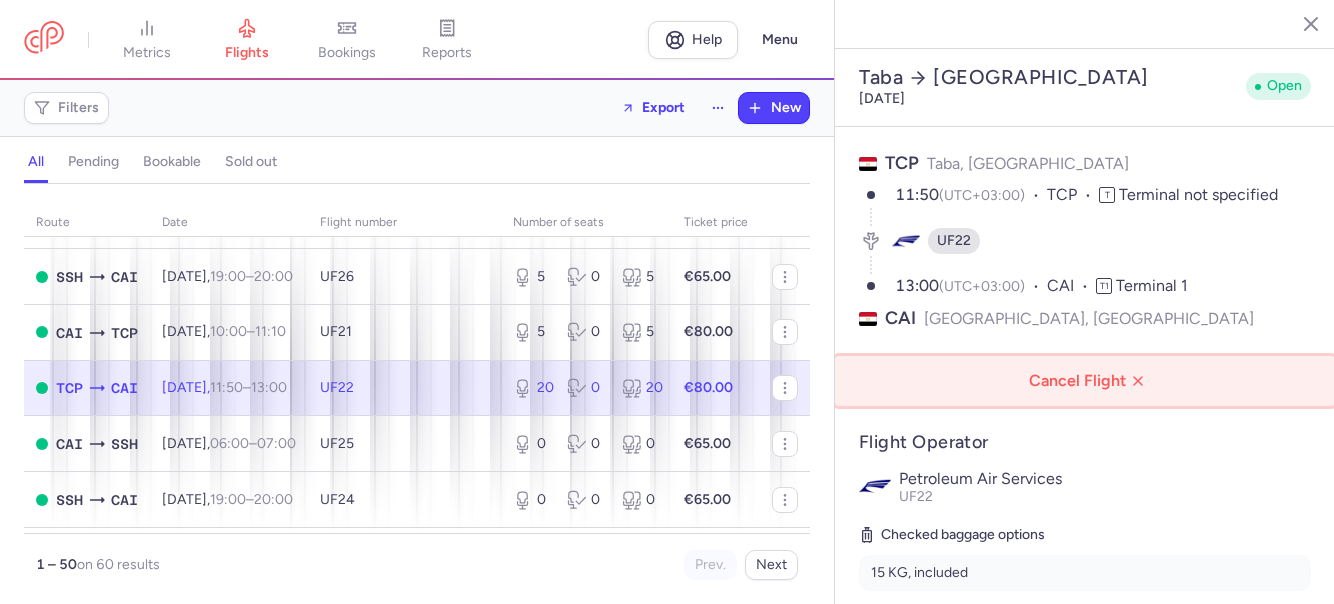 click on "Cancel Flight" at bounding box center (1089, 381) 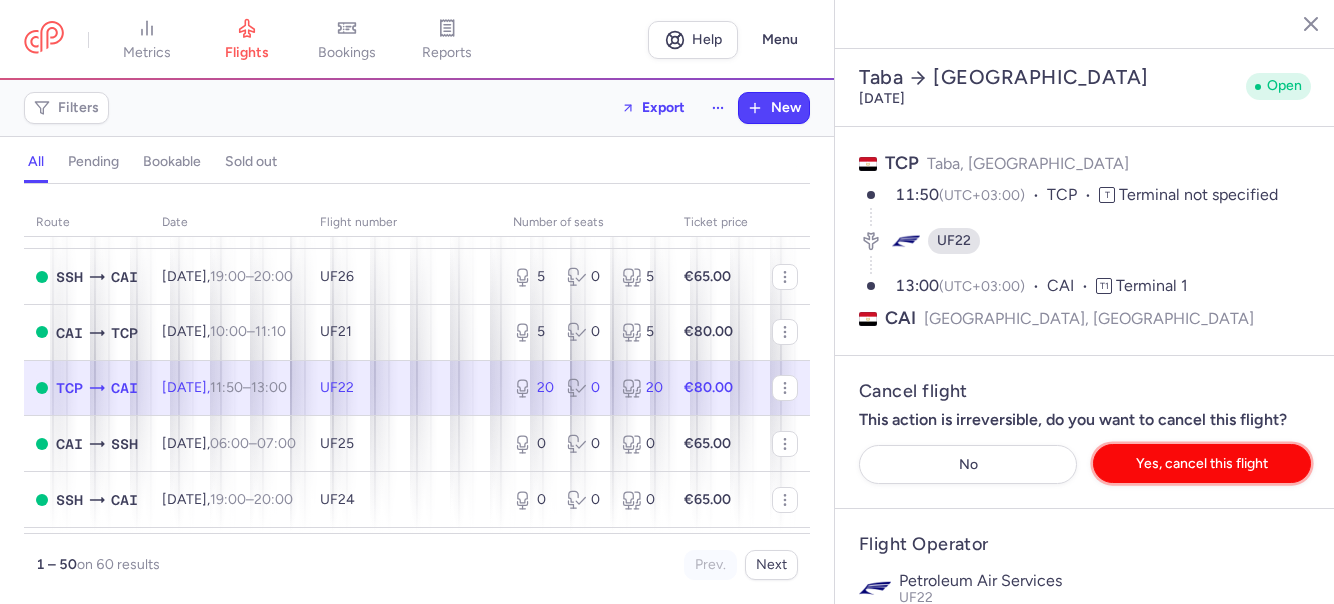 click on "Yes, cancel this flight" at bounding box center [1202, 463] 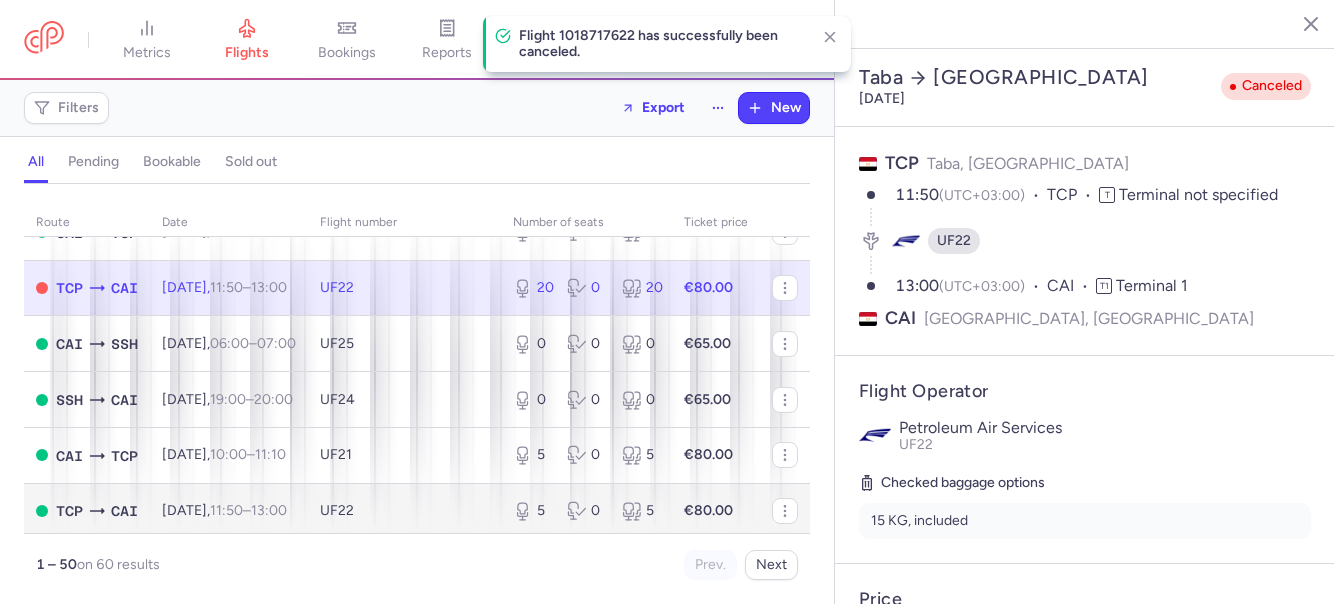 scroll, scrollTop: 496, scrollLeft: 0, axis: vertical 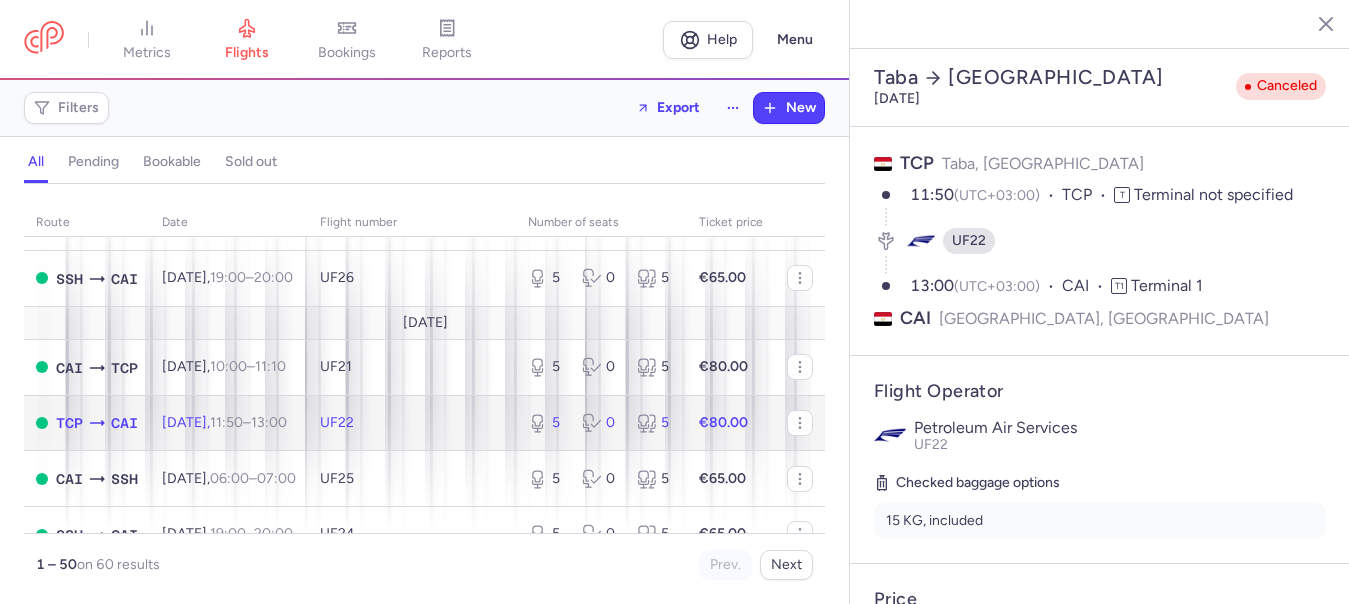 click on "CAI" at bounding box center (124, 423) 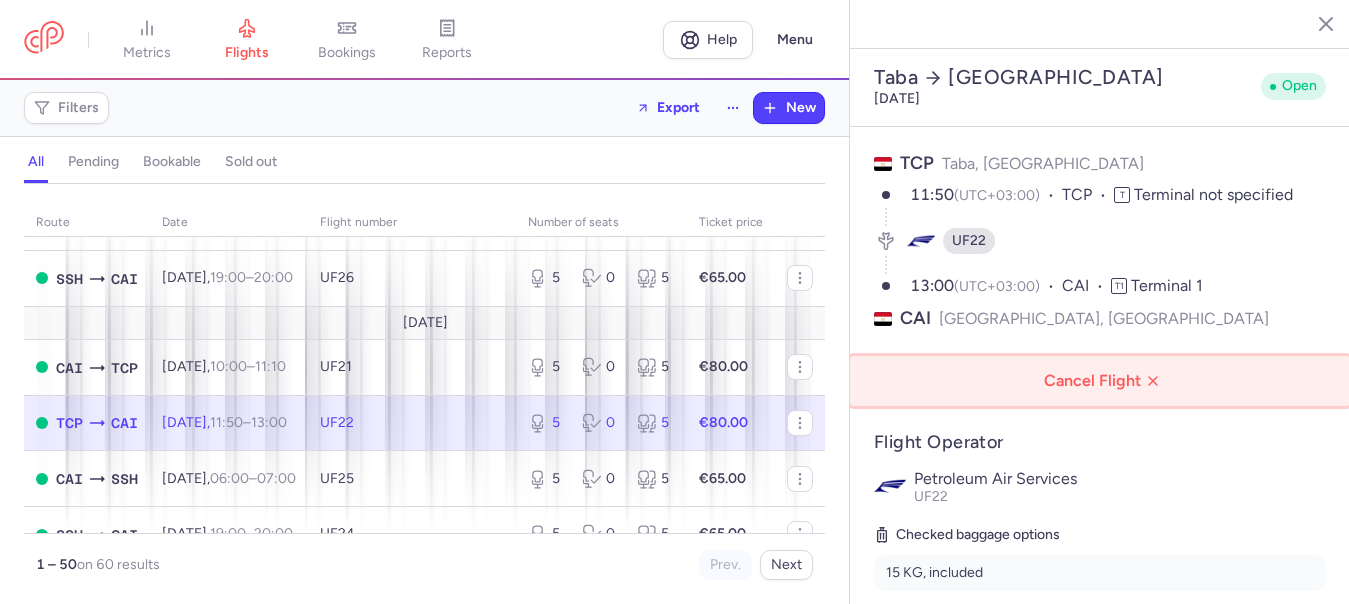 click on "Cancel Flight" at bounding box center [1104, 381] 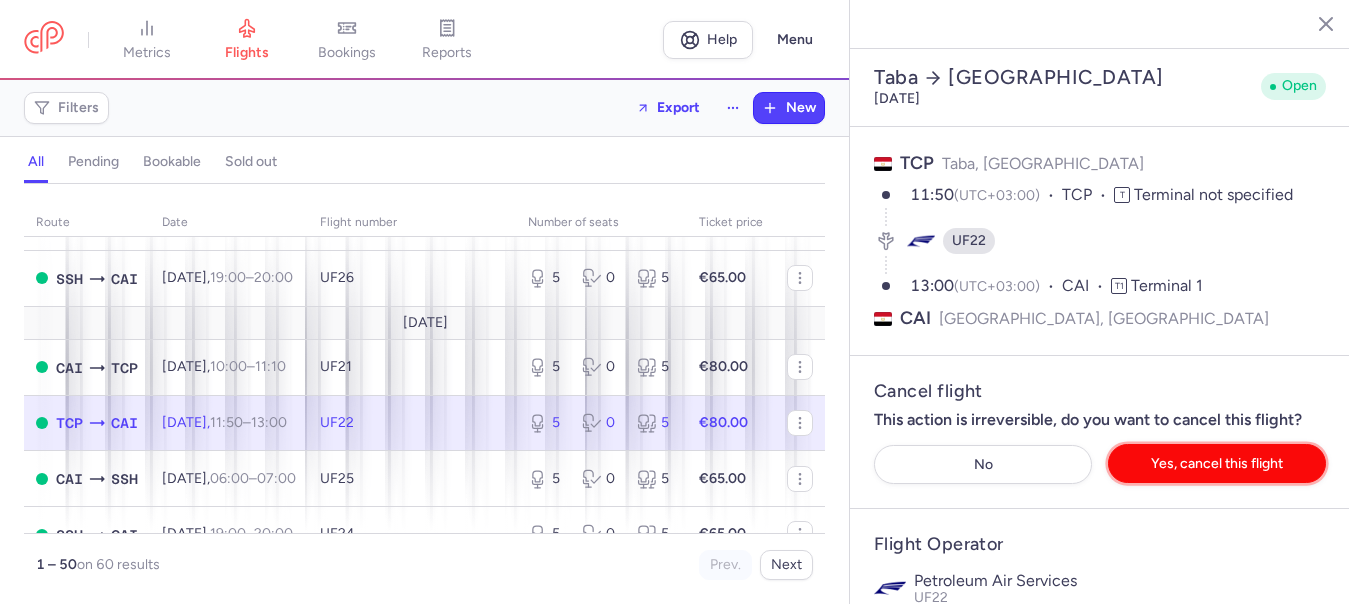 click on "Yes, cancel this flight" at bounding box center [1217, 463] 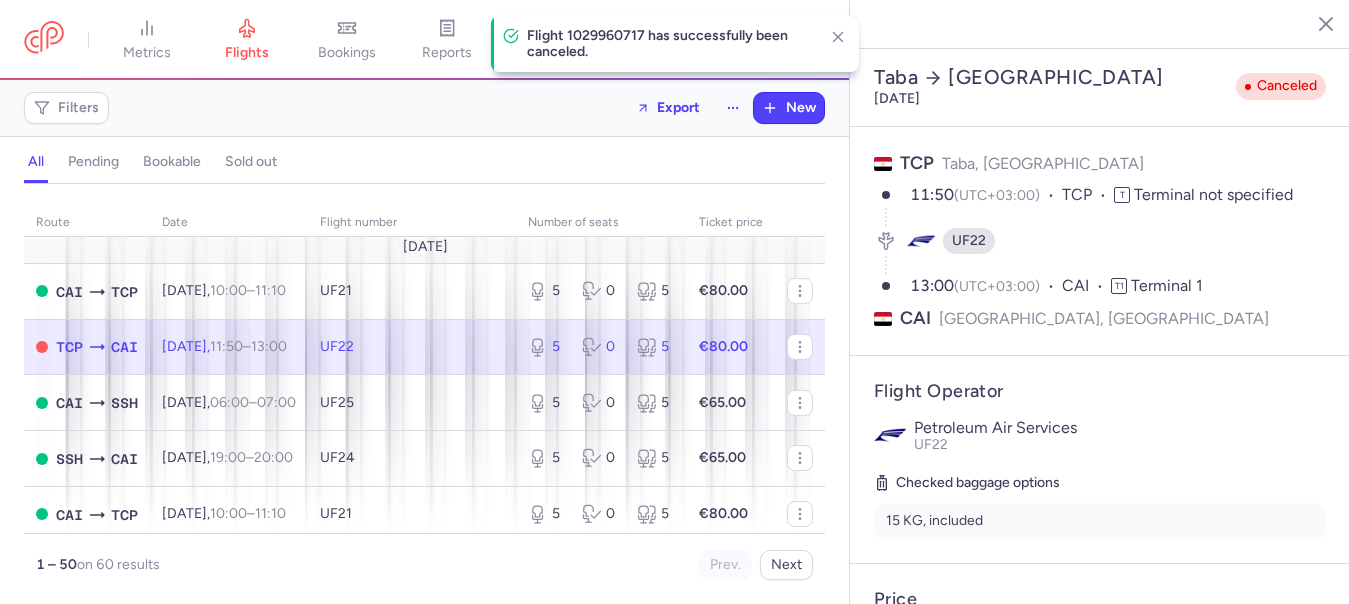 scroll, scrollTop: 1000, scrollLeft: 0, axis: vertical 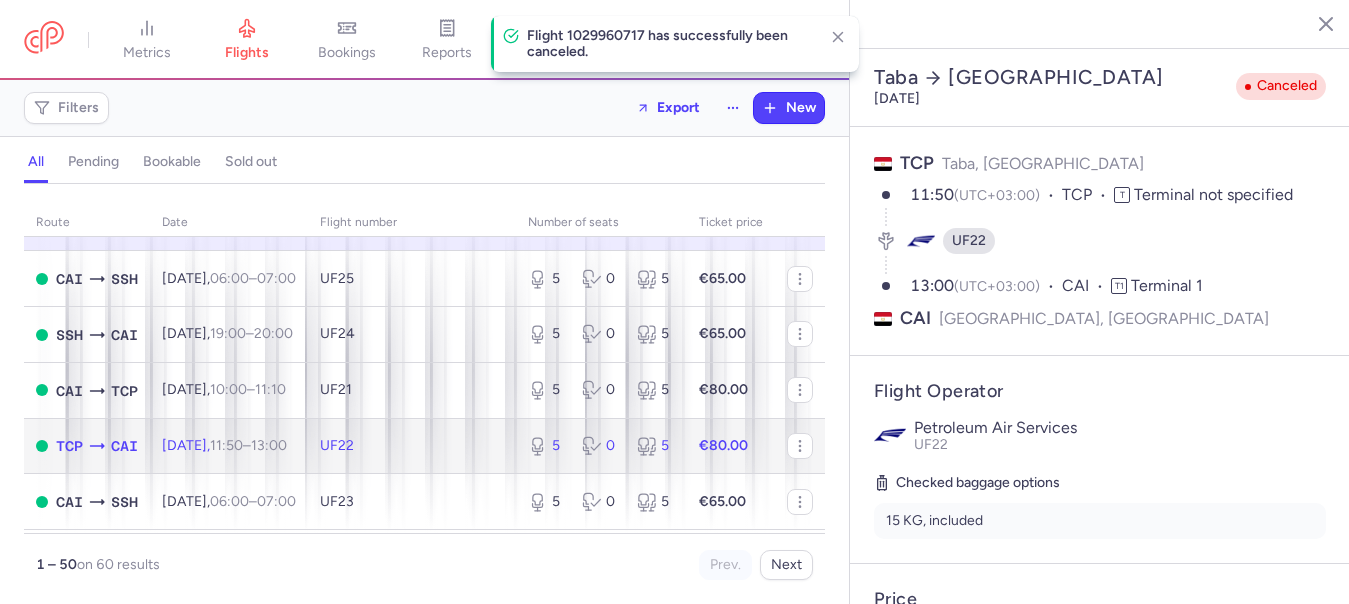 click 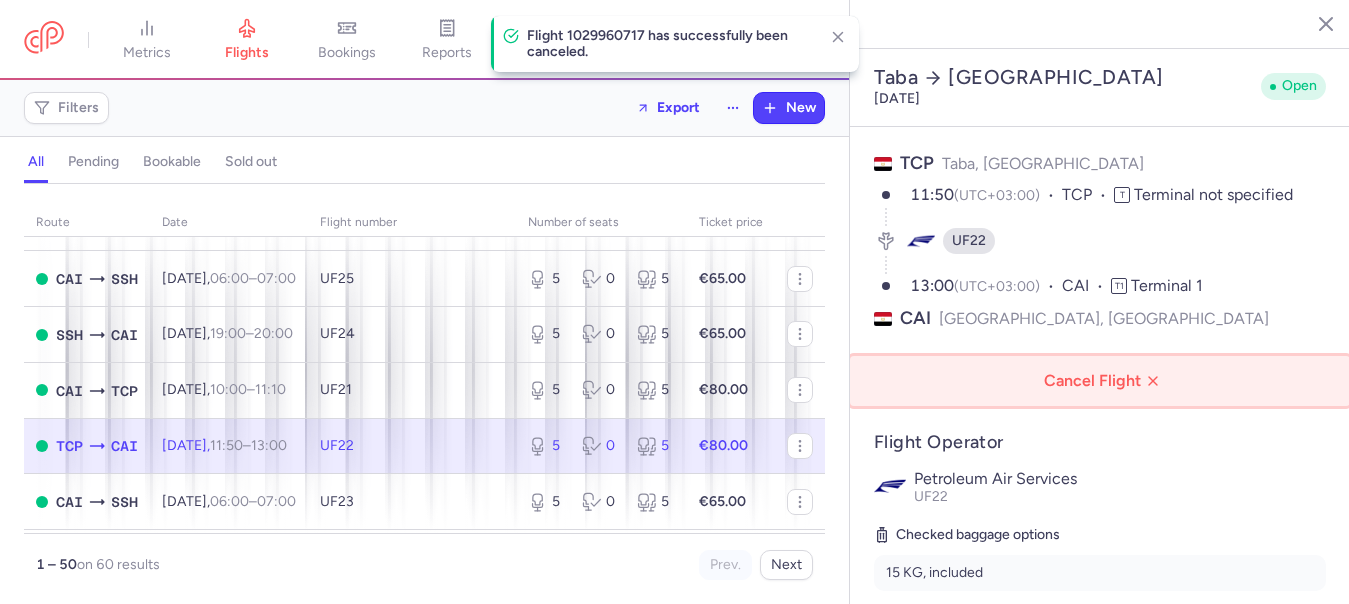 click on "Cancel Flight" at bounding box center [1104, 381] 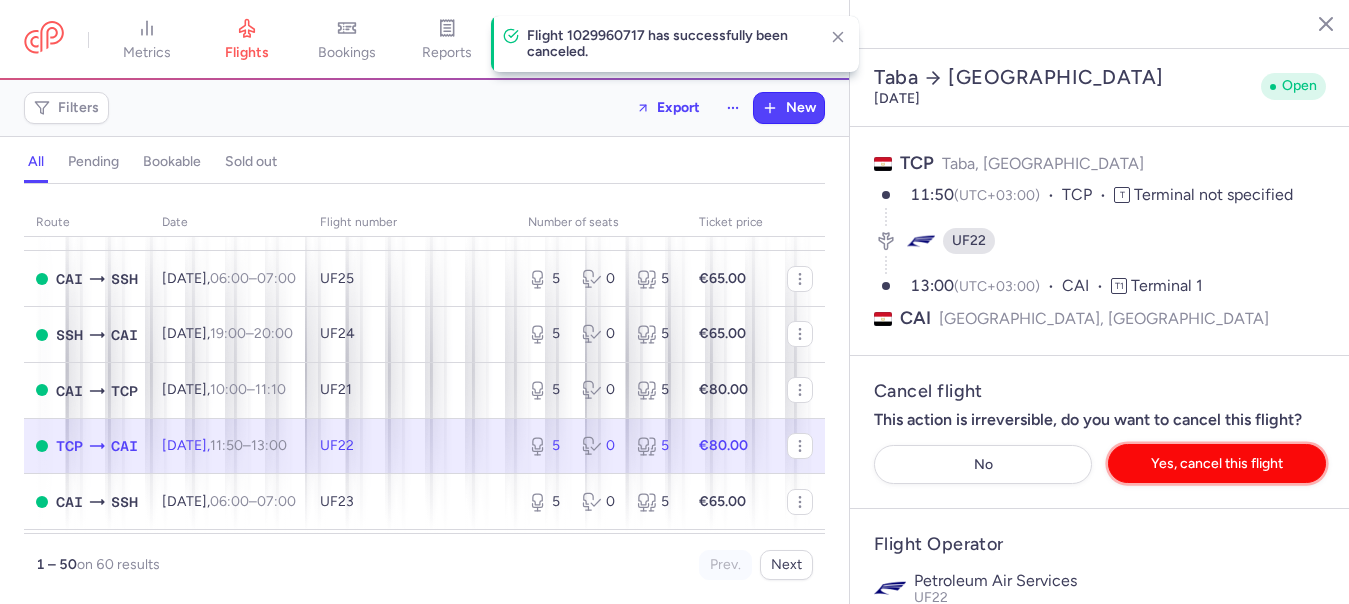 click on "Yes, cancel this flight" at bounding box center [1217, 463] 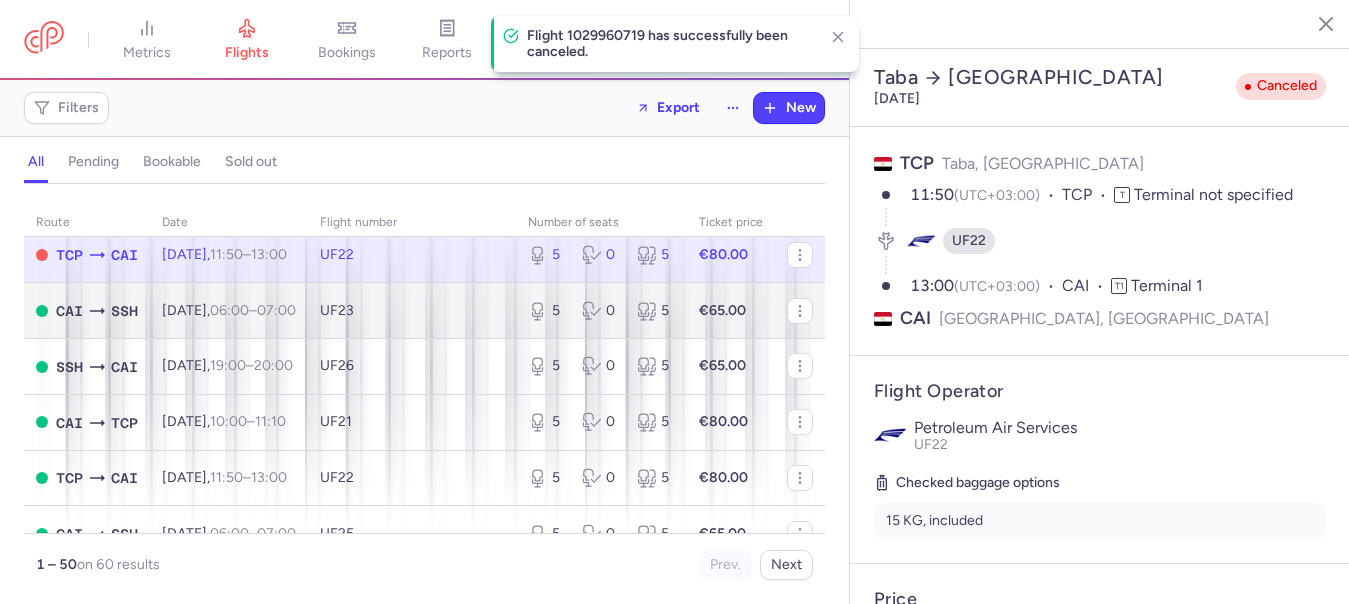 scroll, scrollTop: 1200, scrollLeft: 0, axis: vertical 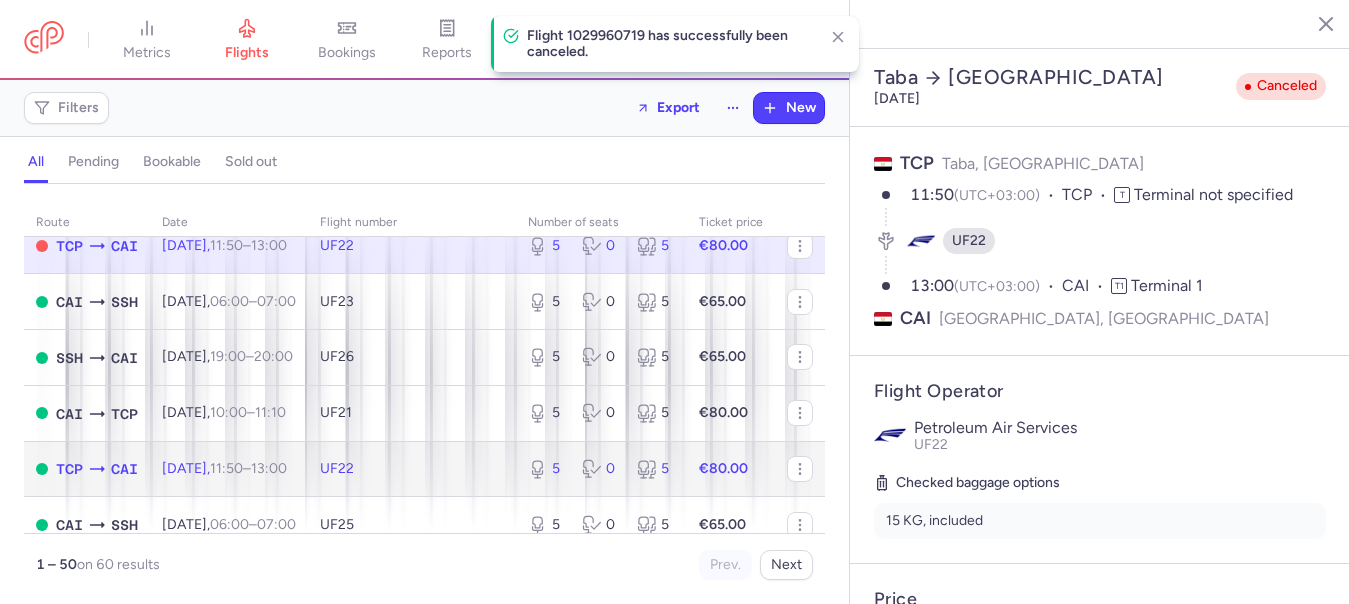 click 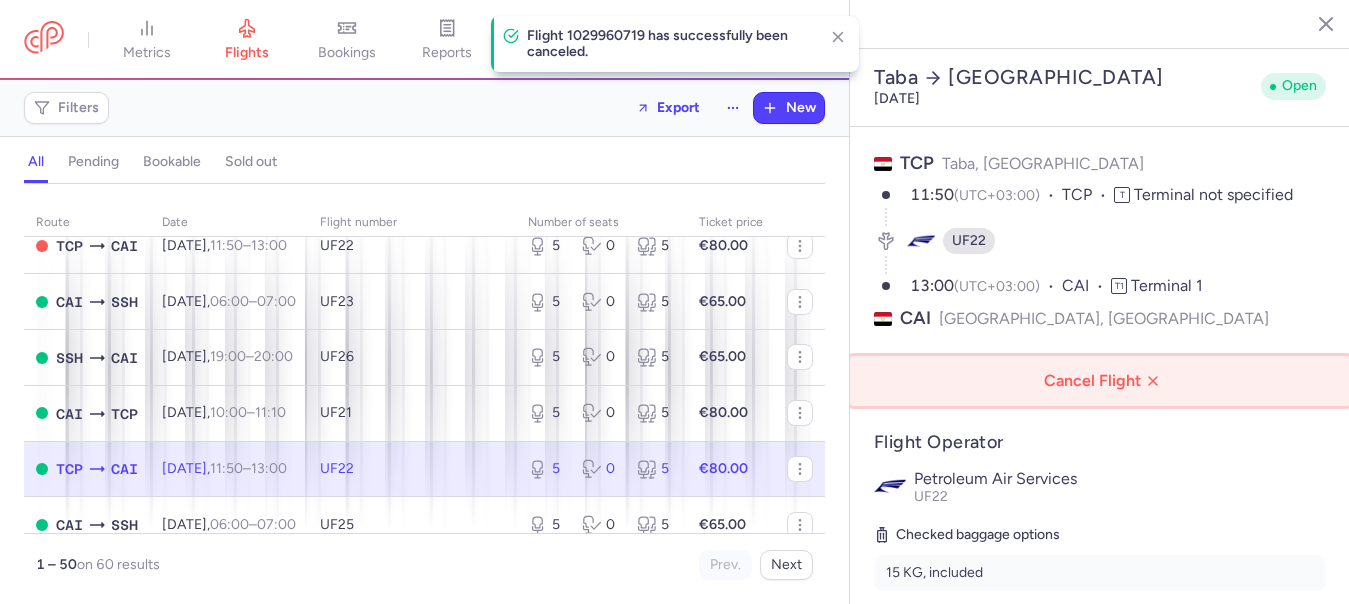 click on "Cancel Flight" at bounding box center (1104, 381) 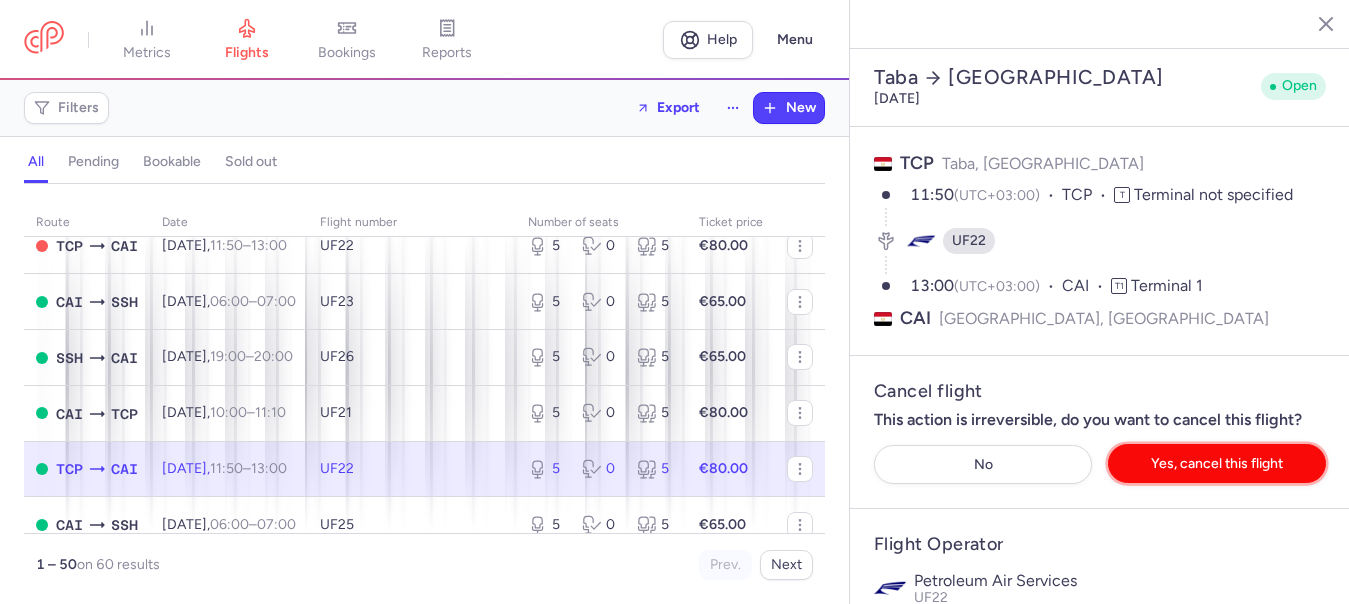drag, startPoint x: 1219, startPoint y: 416, endPoint x: 1111, endPoint y: 406, distance: 108.461975 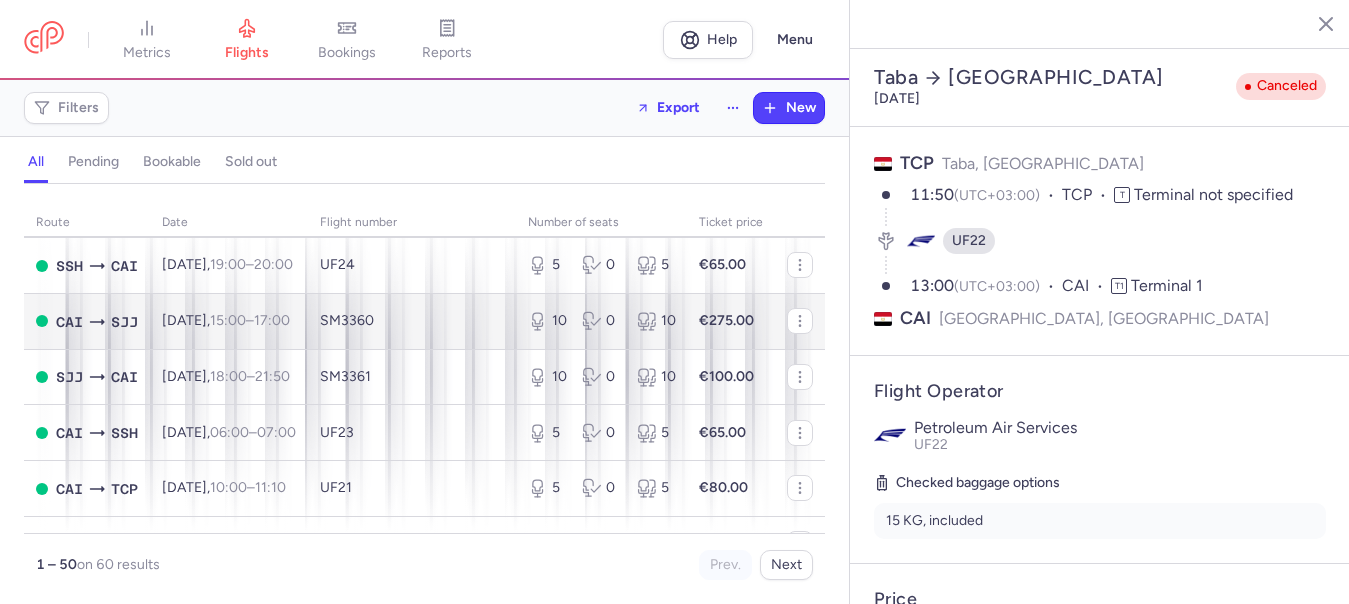 scroll, scrollTop: 1600, scrollLeft: 0, axis: vertical 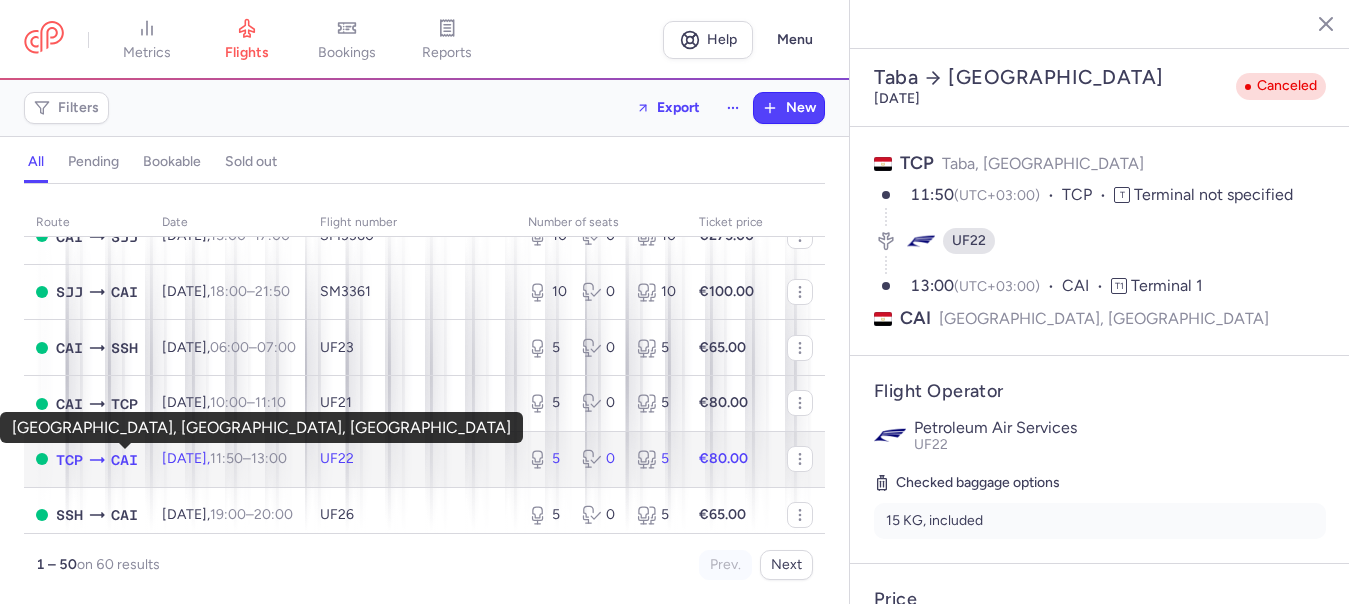 click on "CAI" at bounding box center [124, 460] 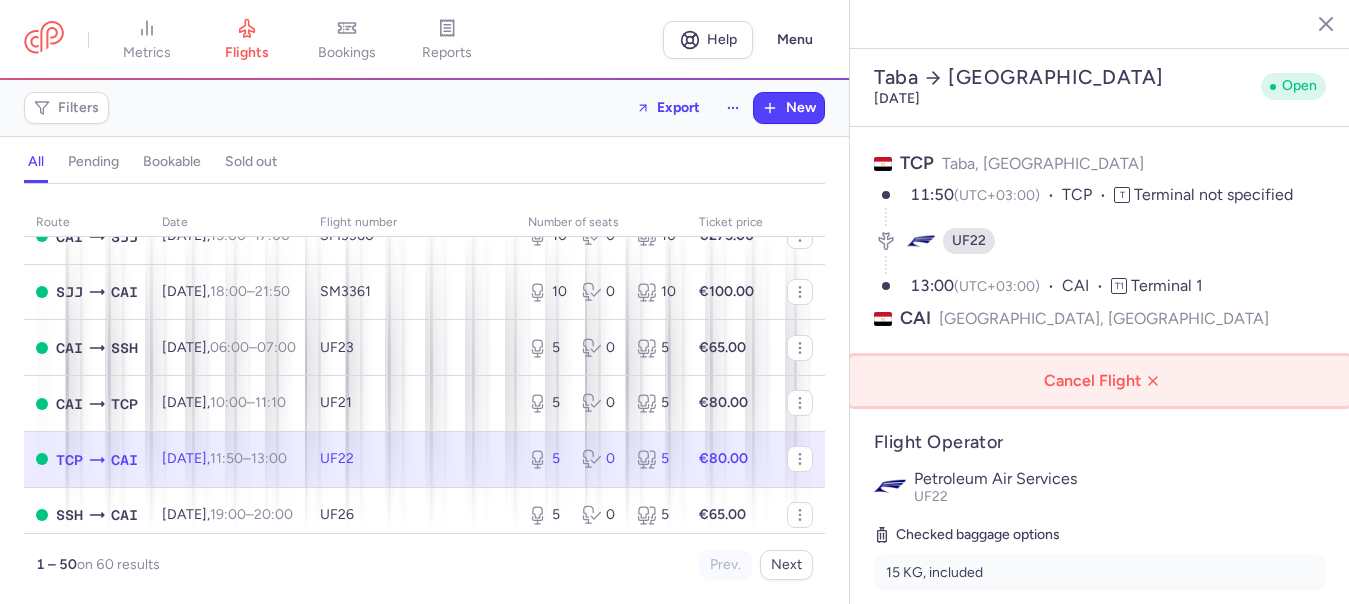 click on "Cancel Flight" at bounding box center [1104, 381] 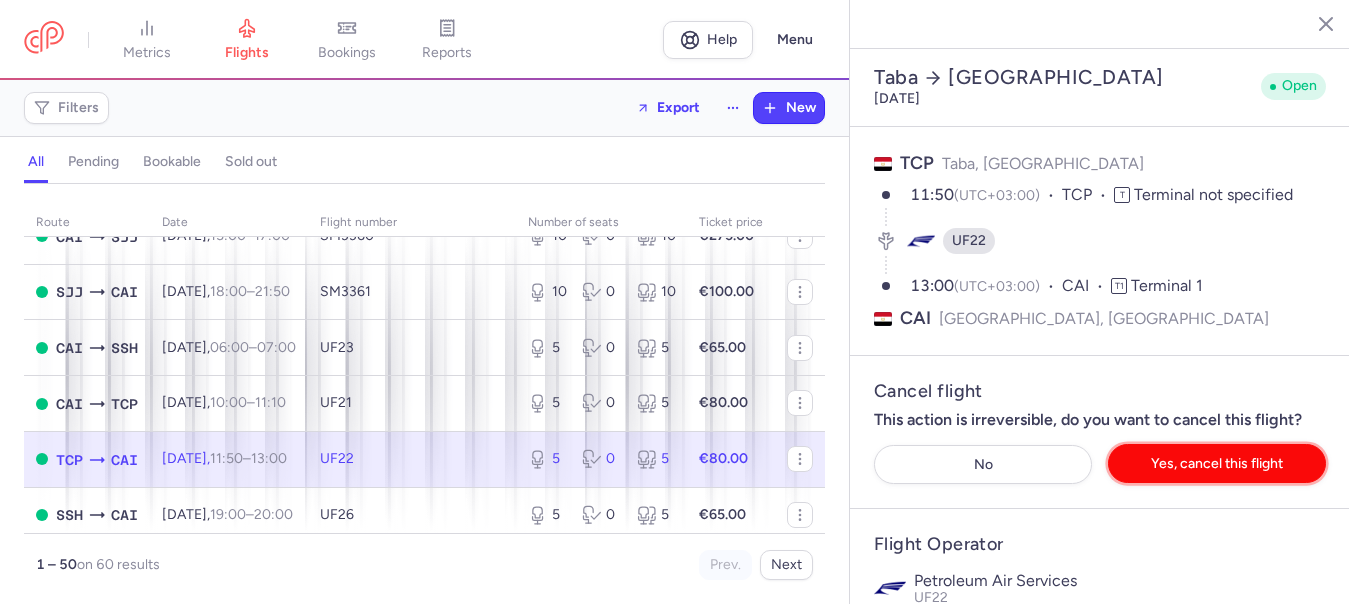 click on "Yes, cancel this flight" at bounding box center [1217, 463] 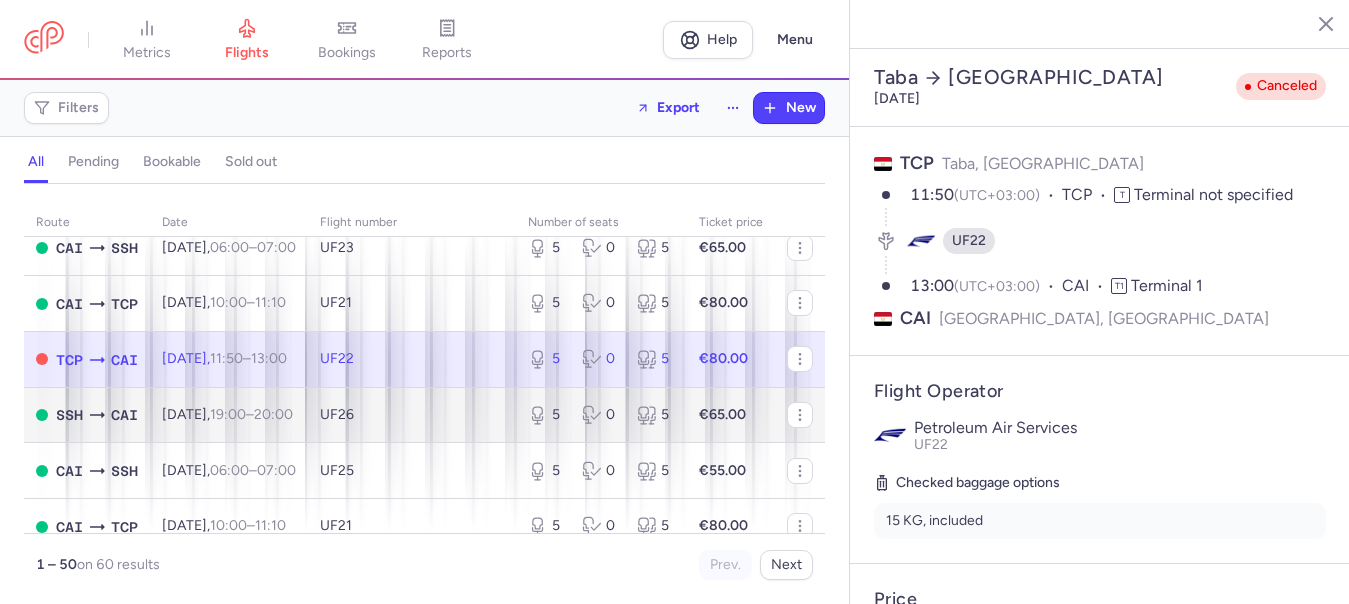 scroll, scrollTop: 1800, scrollLeft: 0, axis: vertical 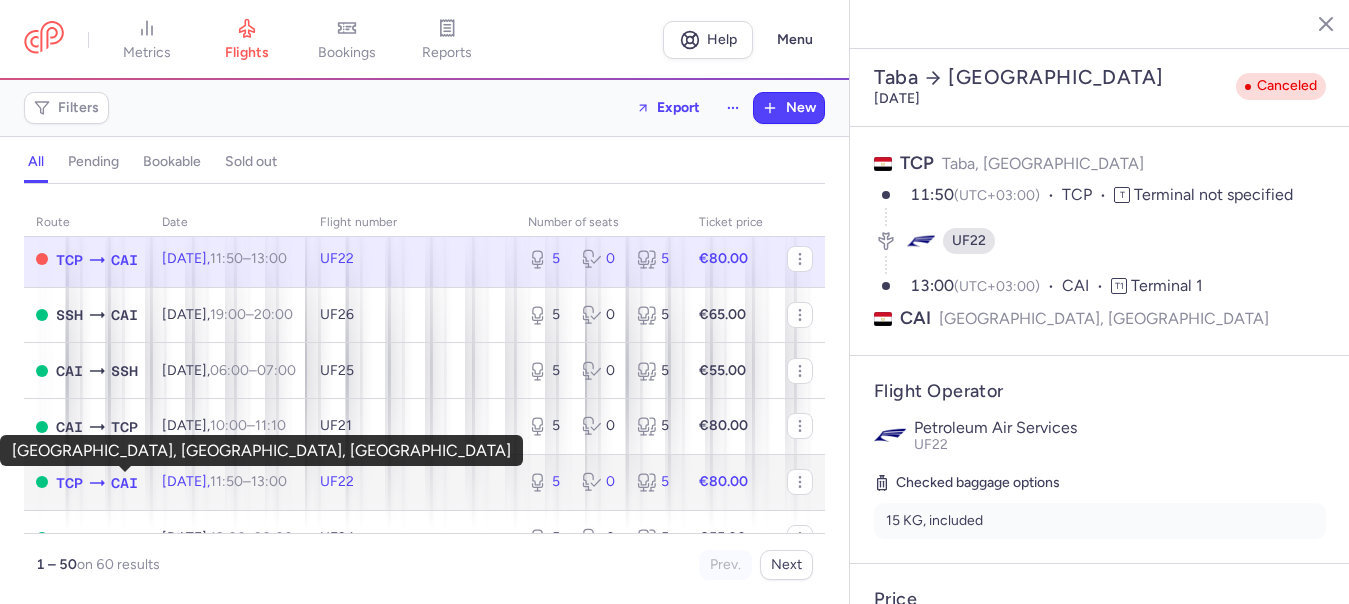 click on "CAI" at bounding box center (124, 483) 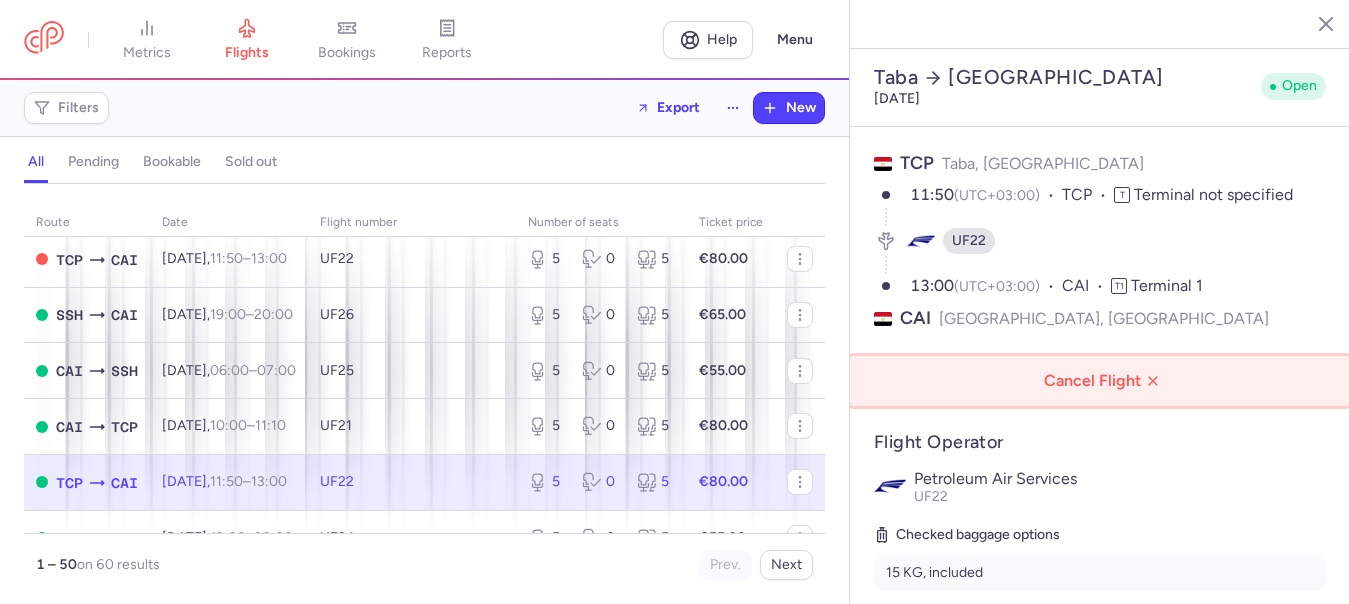 click on "Cancel Flight" at bounding box center [1104, 381] 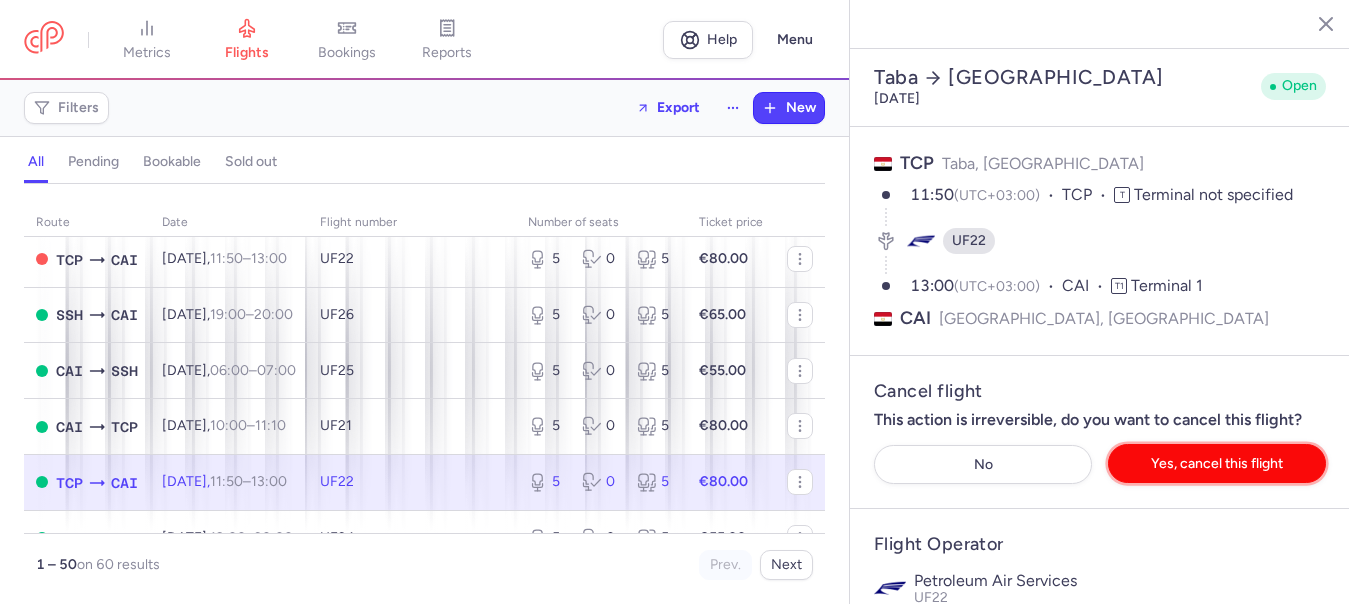 click on "Yes, cancel this flight" at bounding box center [1217, 463] 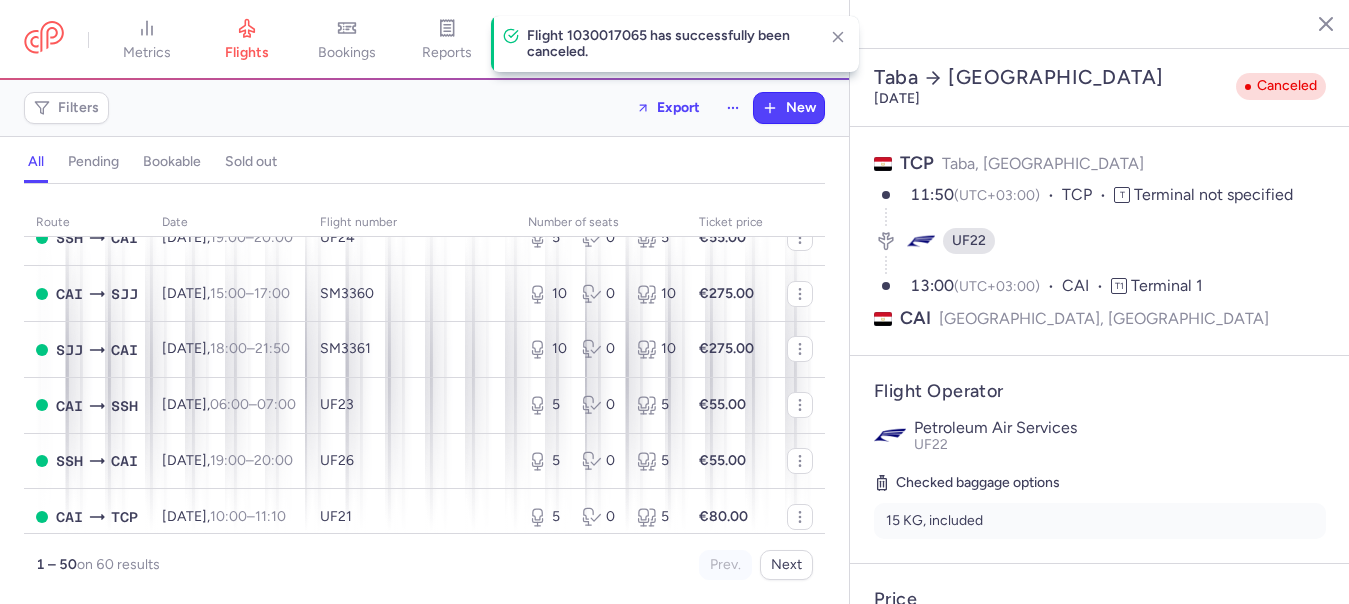 scroll, scrollTop: 2200, scrollLeft: 0, axis: vertical 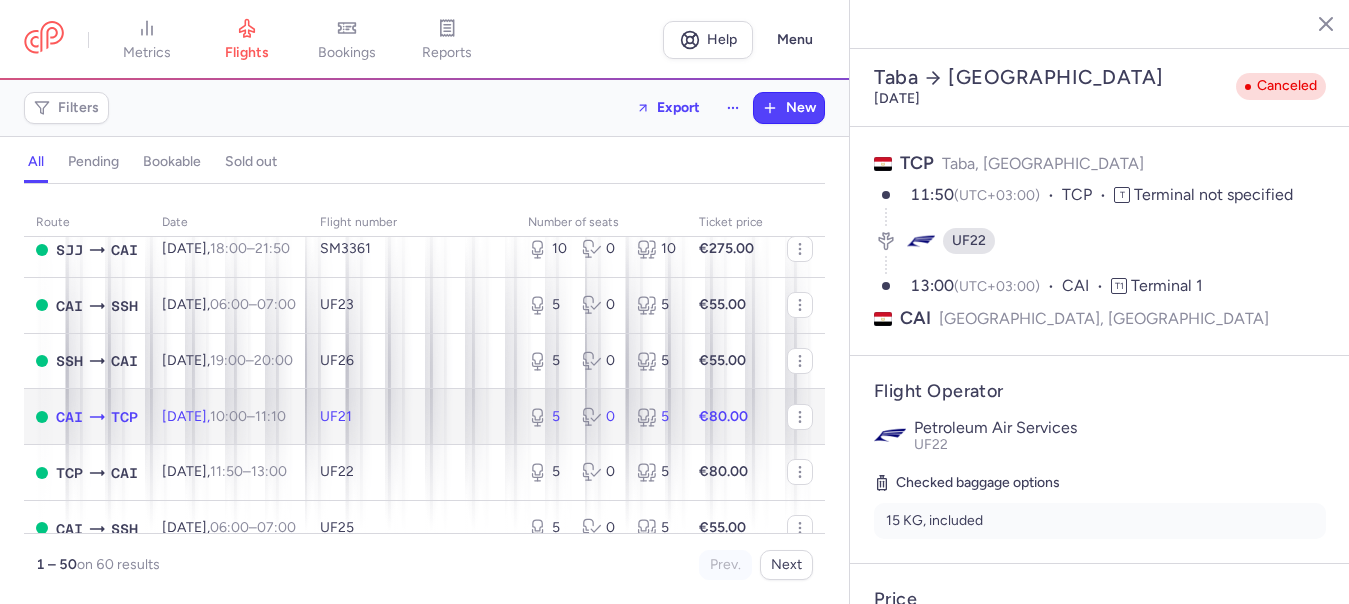 click on "Fri, 22 Aug,  10:00  –  11:10  +0" at bounding box center (224, 416) 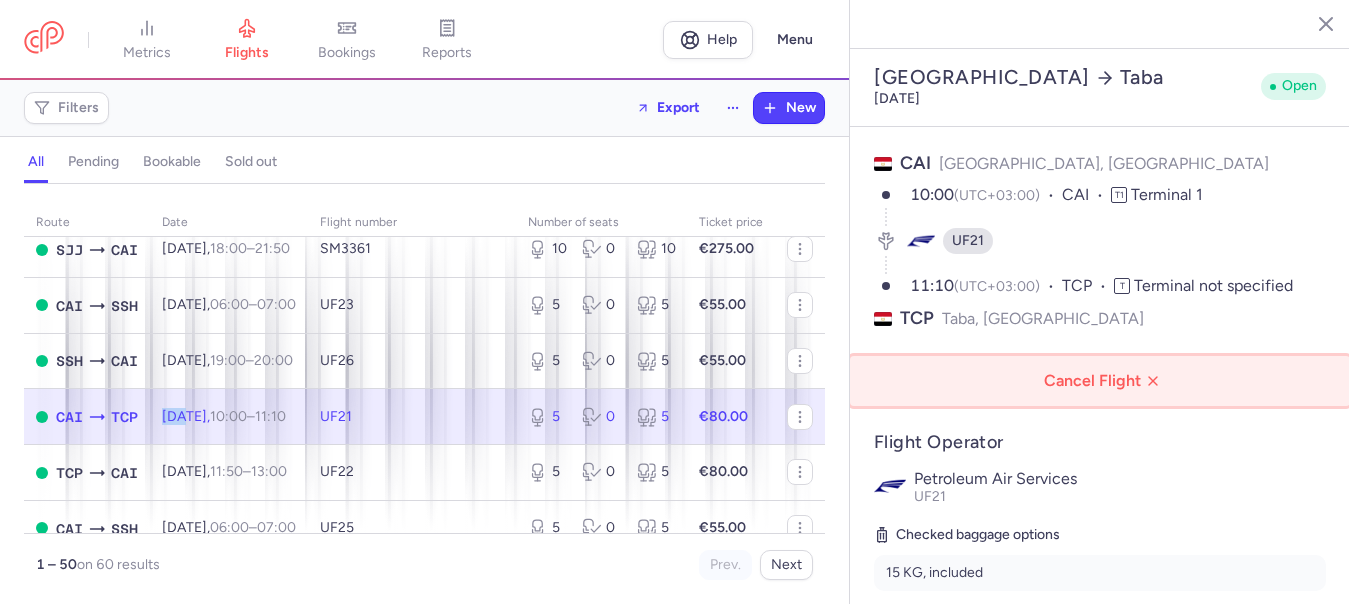 click on "Cancel Flight" at bounding box center (1104, 381) 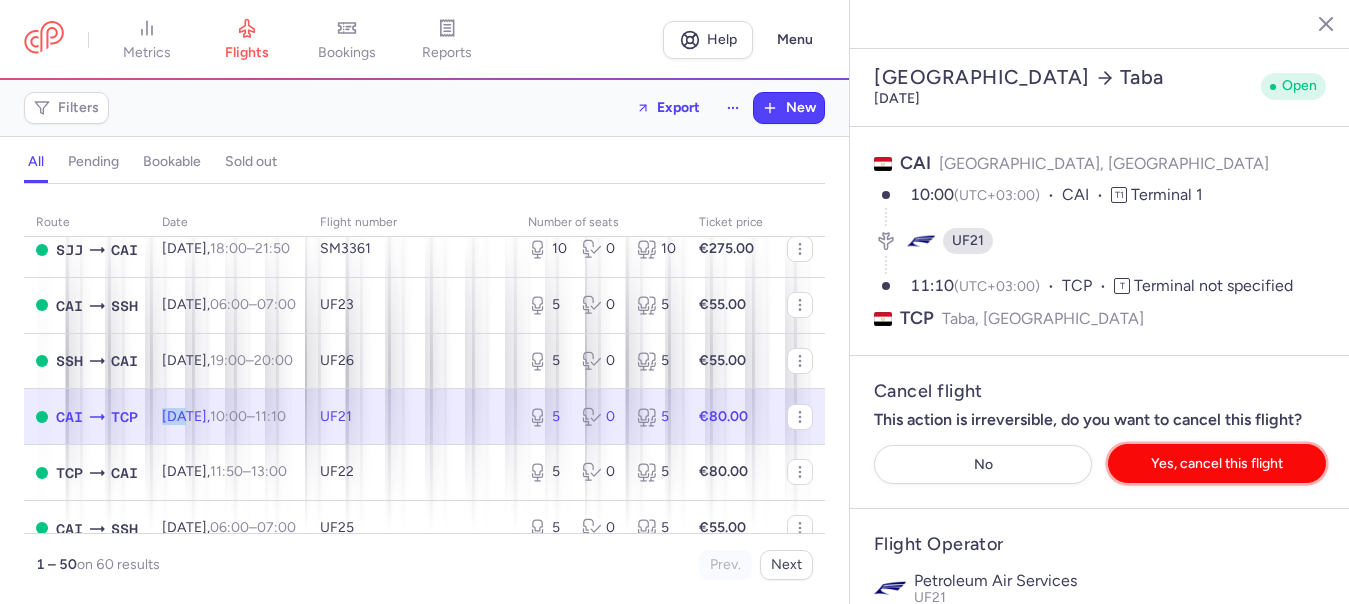 click on "Yes, cancel this flight" at bounding box center [1217, 463] 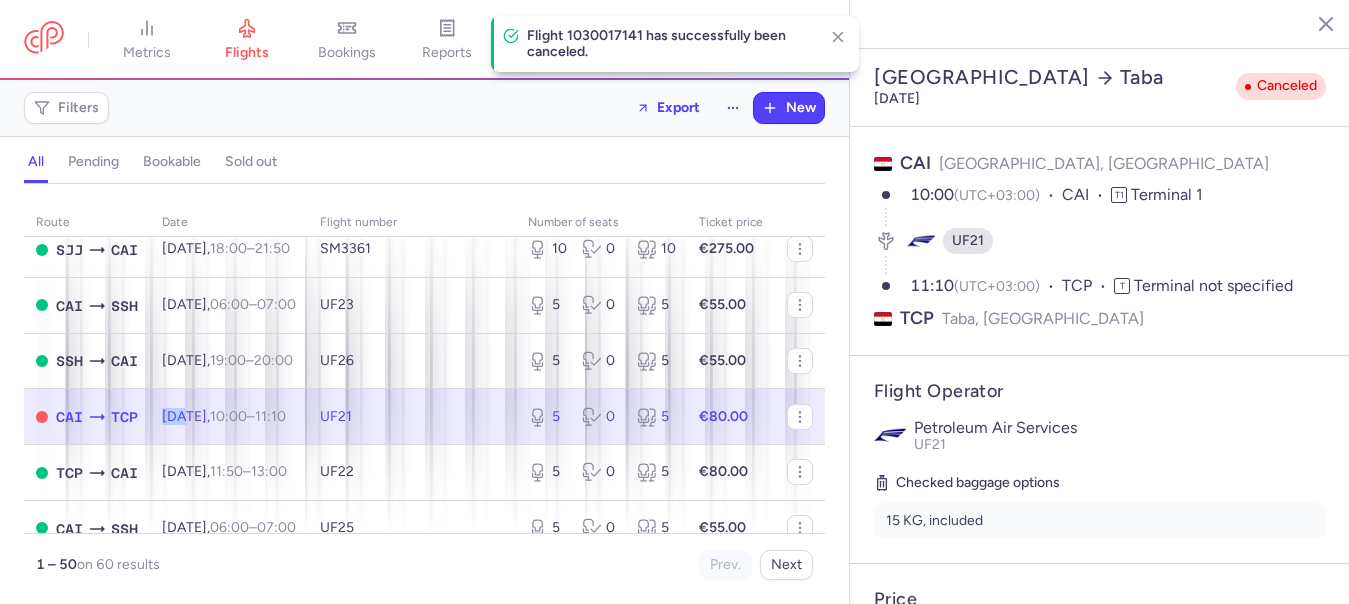 scroll, scrollTop: 2300, scrollLeft: 0, axis: vertical 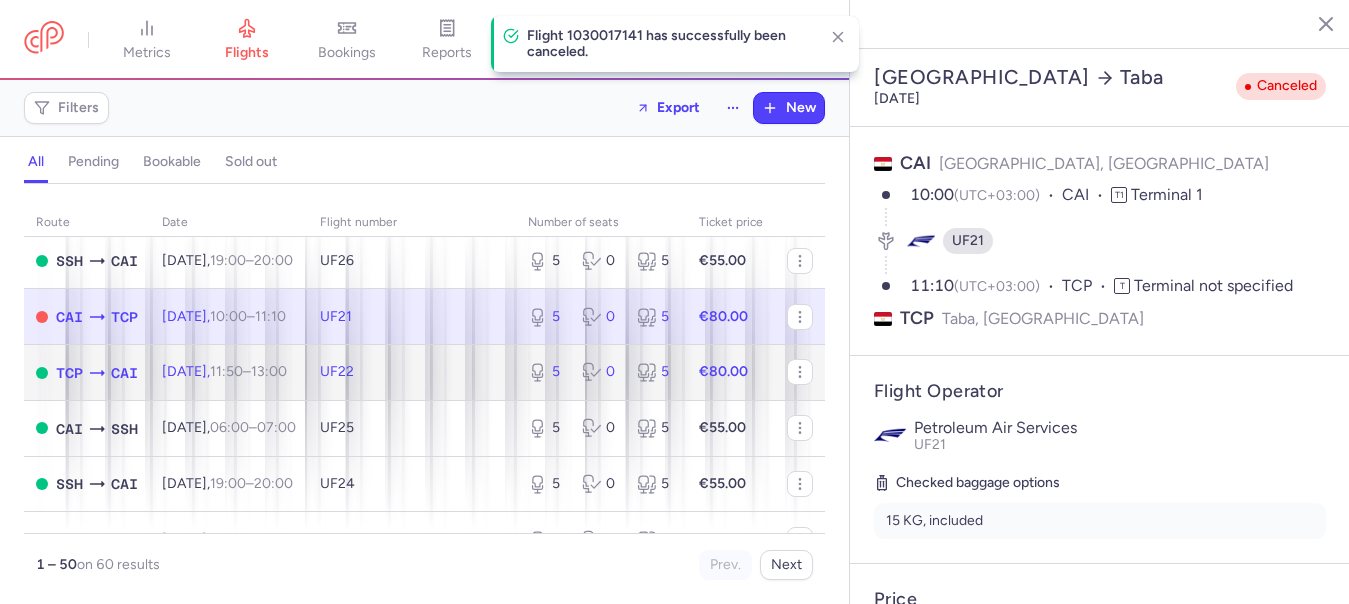 click 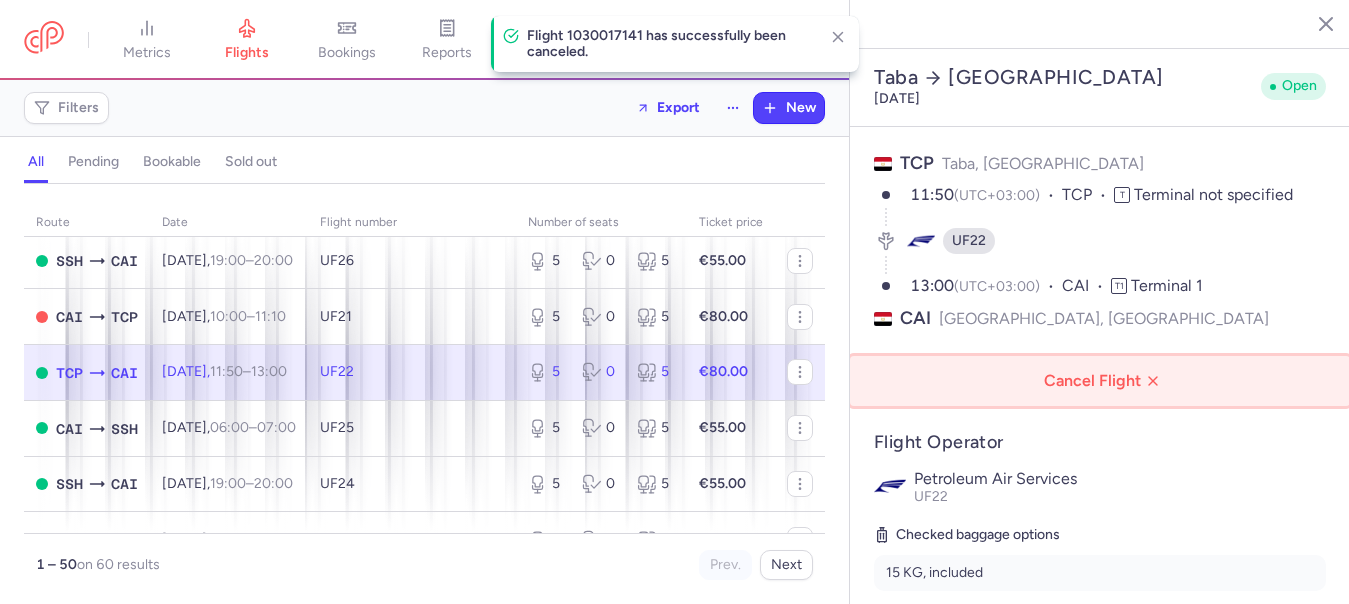 click on "Cancel Flight" at bounding box center [1104, 381] 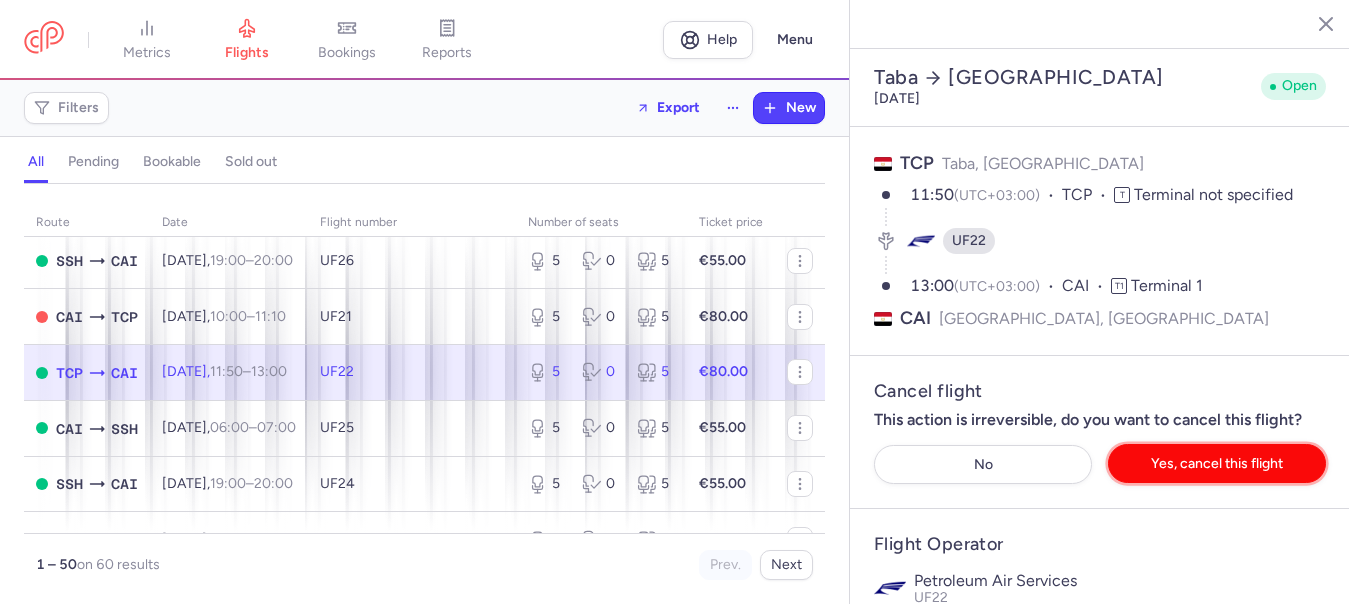 click on "Yes, cancel this flight" at bounding box center (1217, 463) 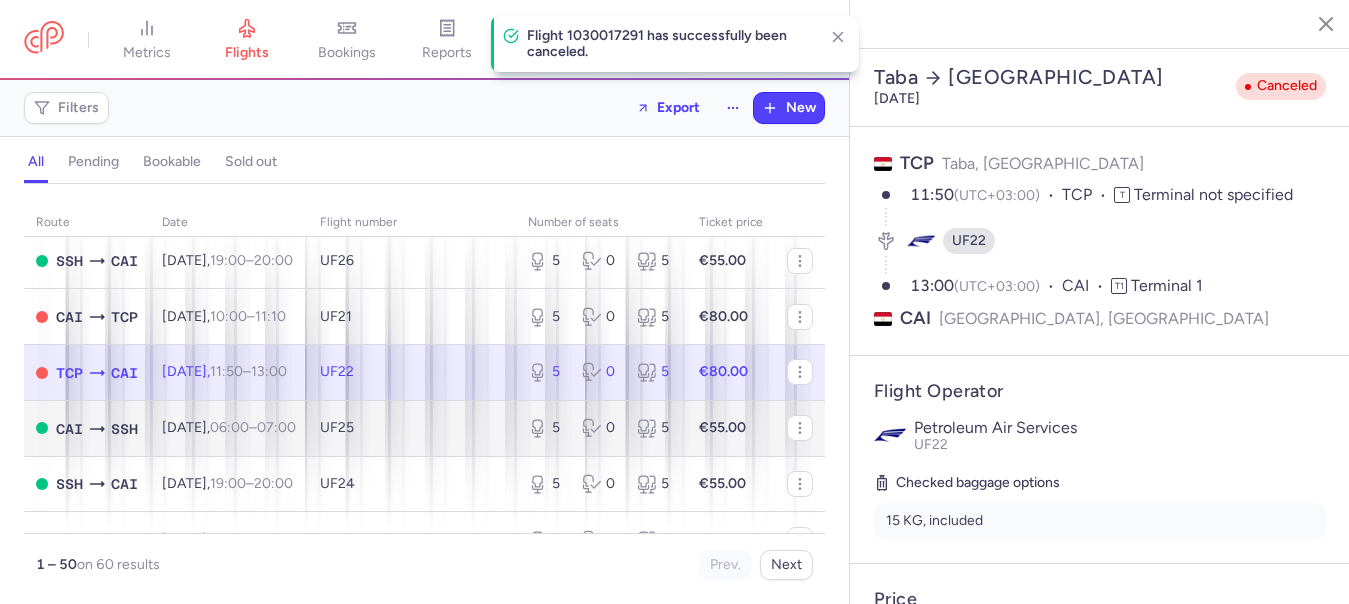 scroll, scrollTop: 2400, scrollLeft: 0, axis: vertical 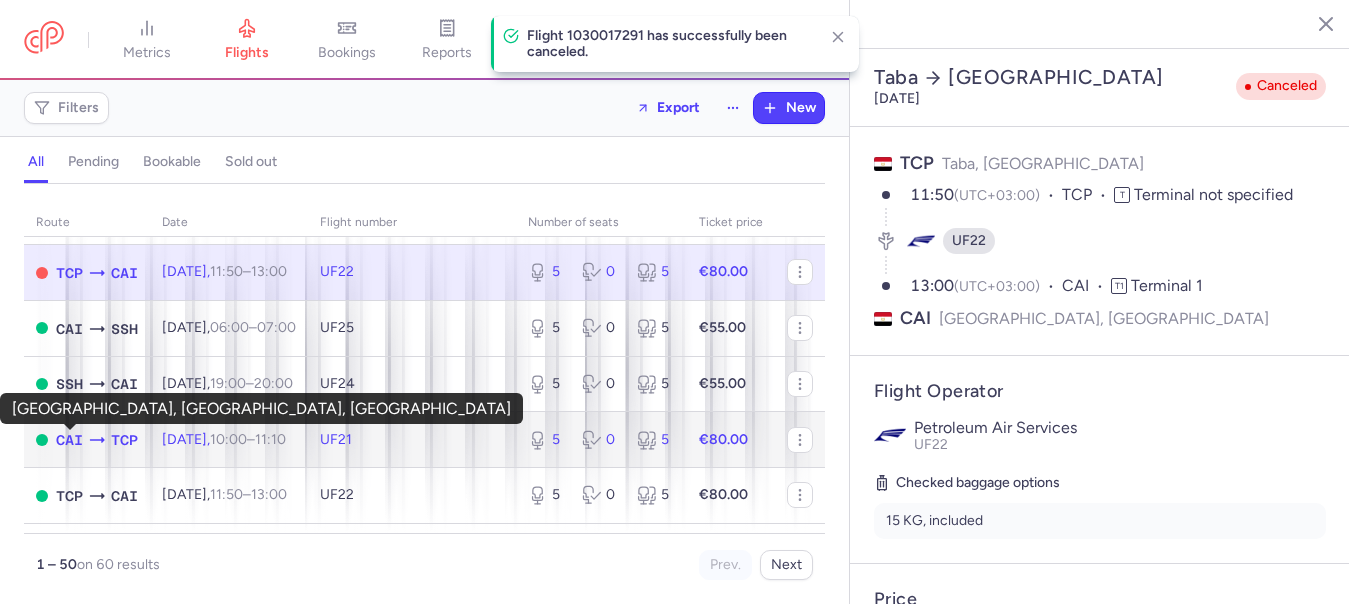 click on "CAI" at bounding box center [69, 440] 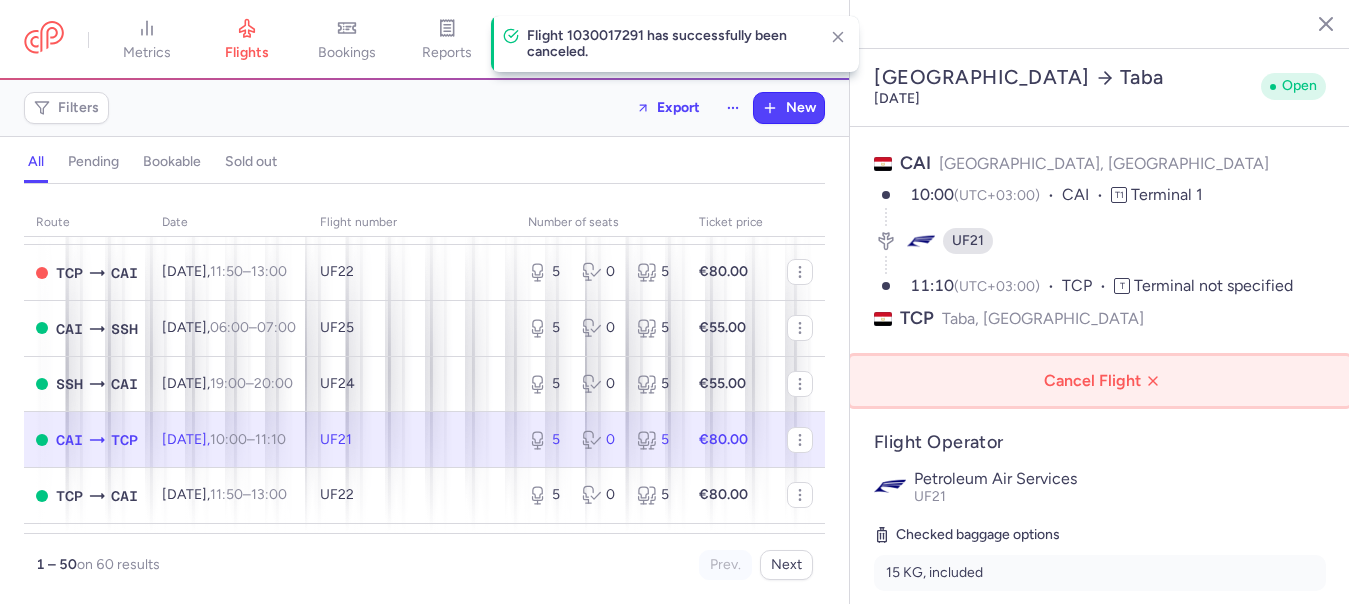 click on "Cancel Flight" at bounding box center [1104, 381] 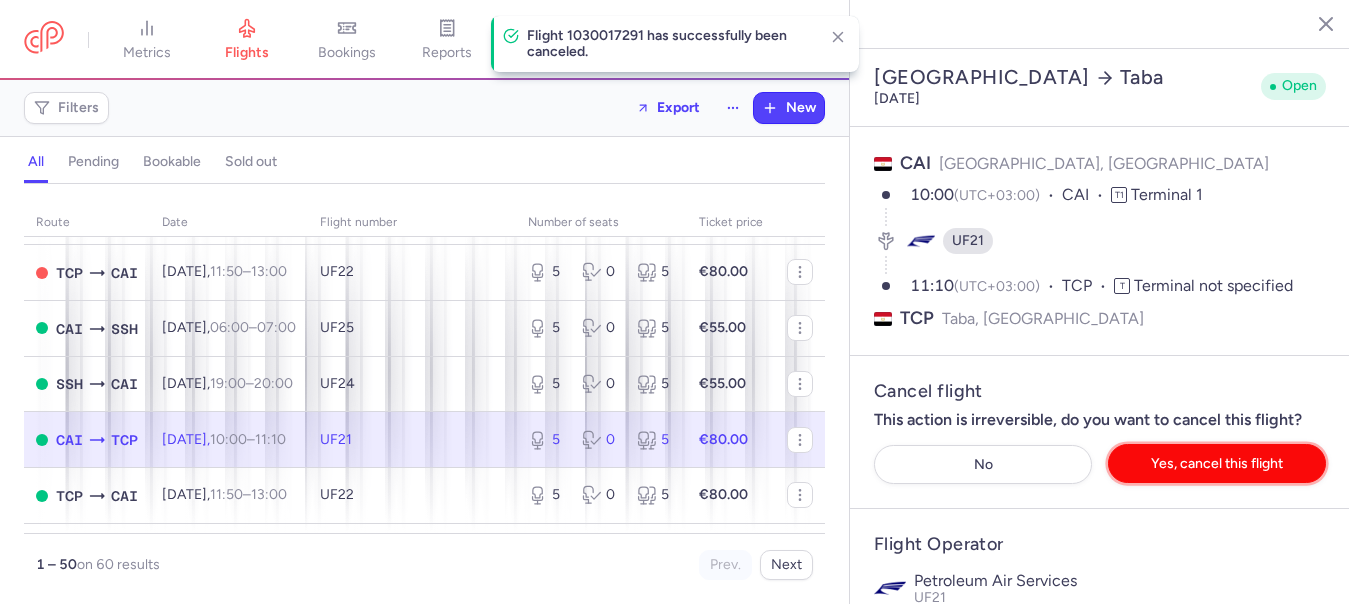 click on "Yes, cancel this flight" at bounding box center [1217, 463] 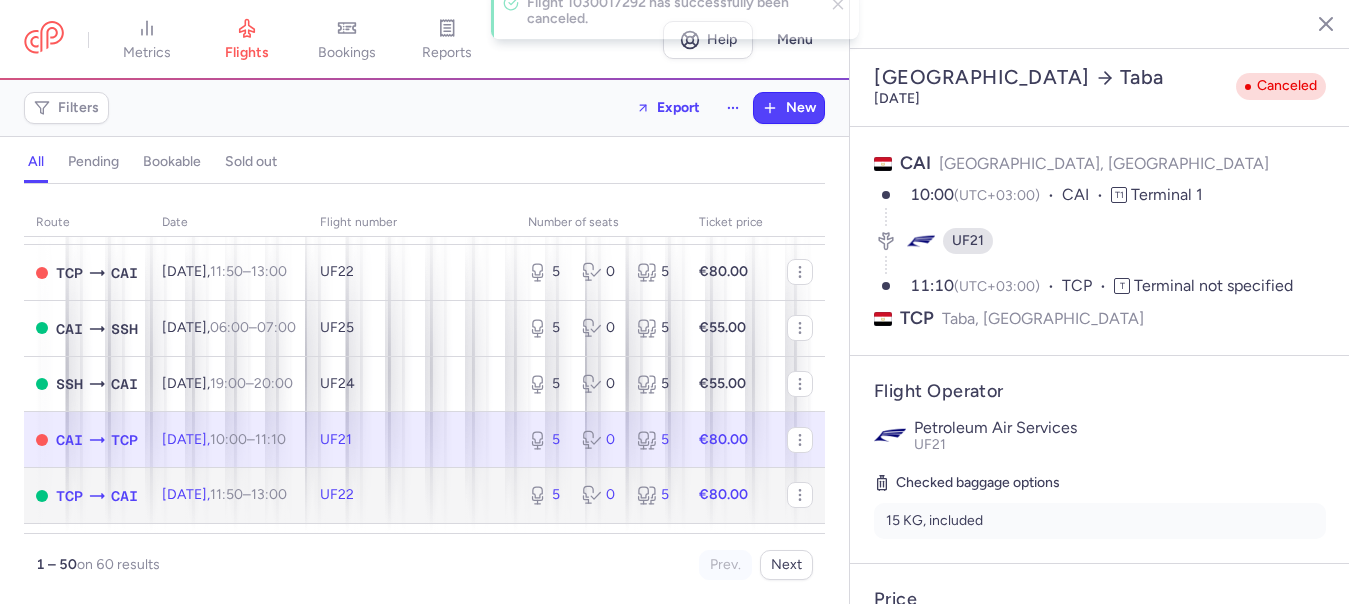 click on "TCP" at bounding box center [69, 496] 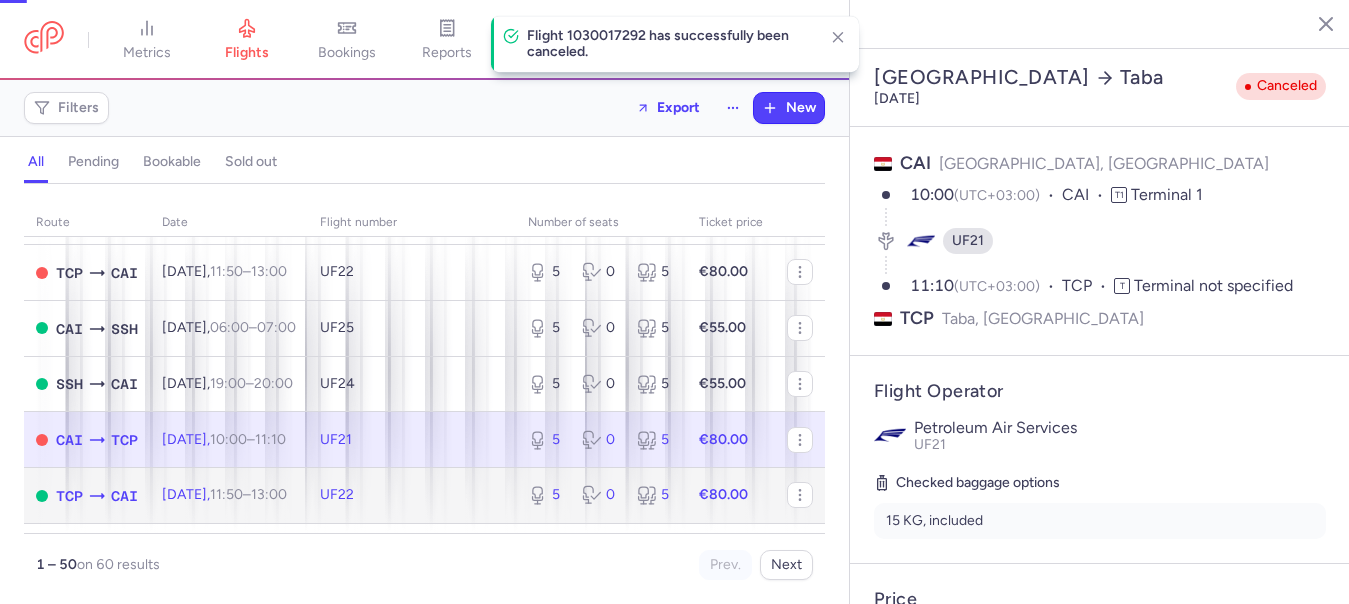 click on "TCP" at bounding box center (69, 496) 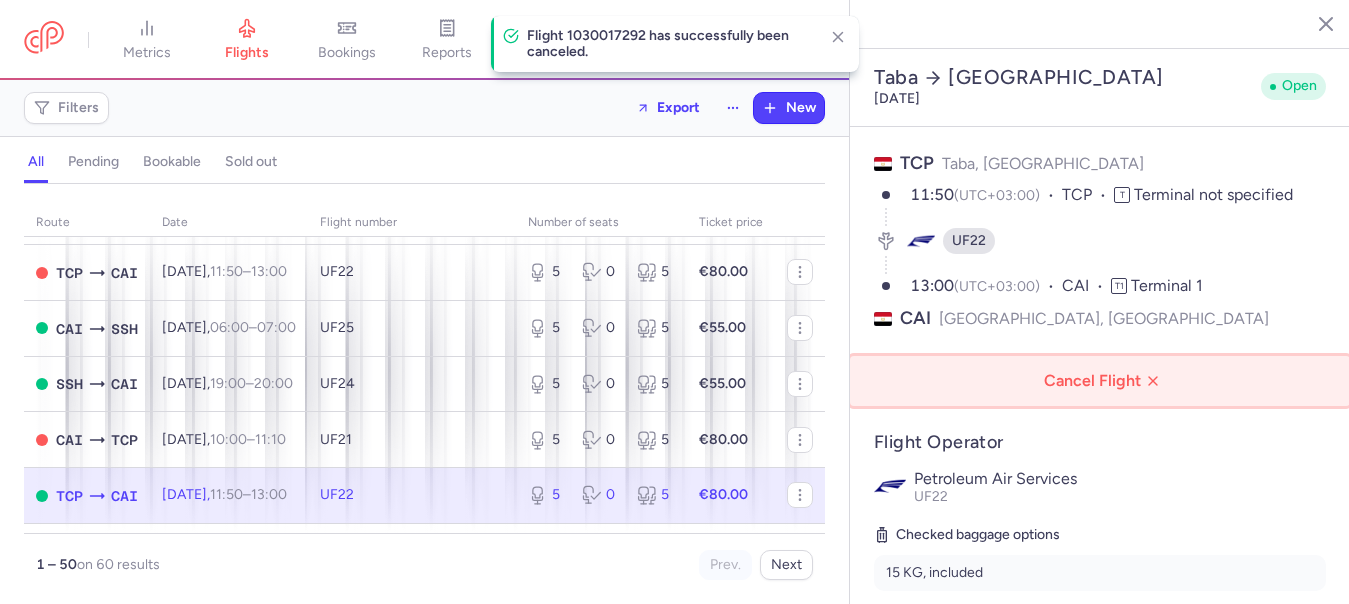 click on "Cancel Flight" at bounding box center [1104, 381] 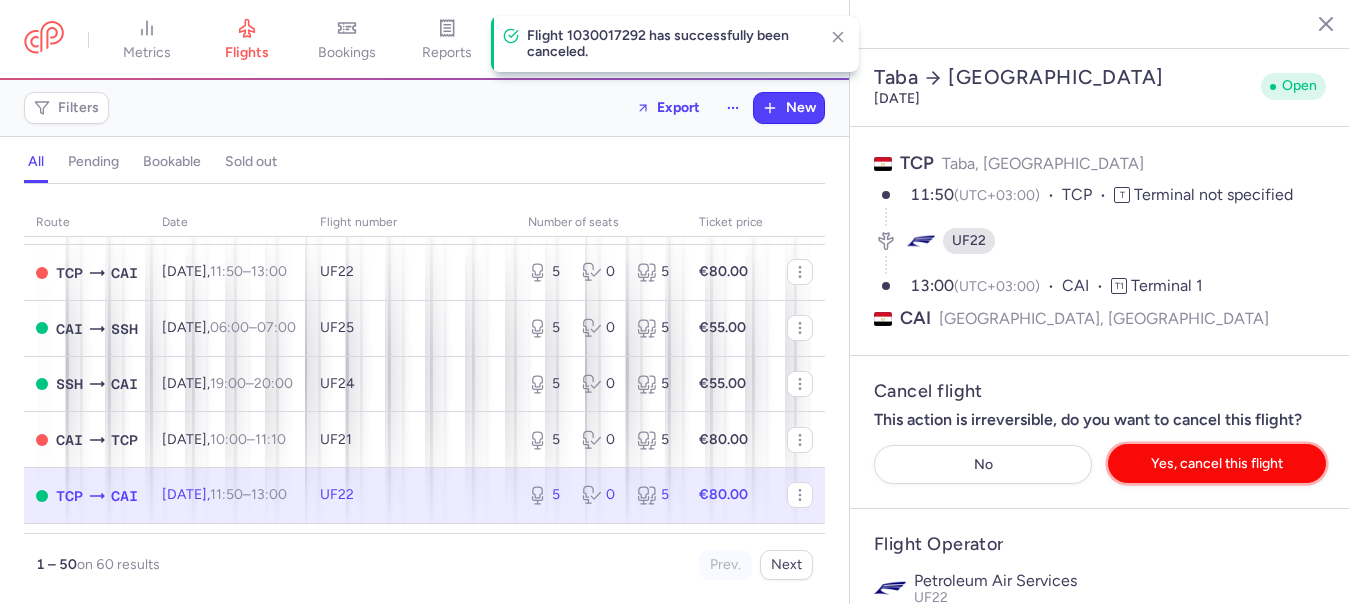 click on "Yes, cancel this flight" at bounding box center (1217, 463) 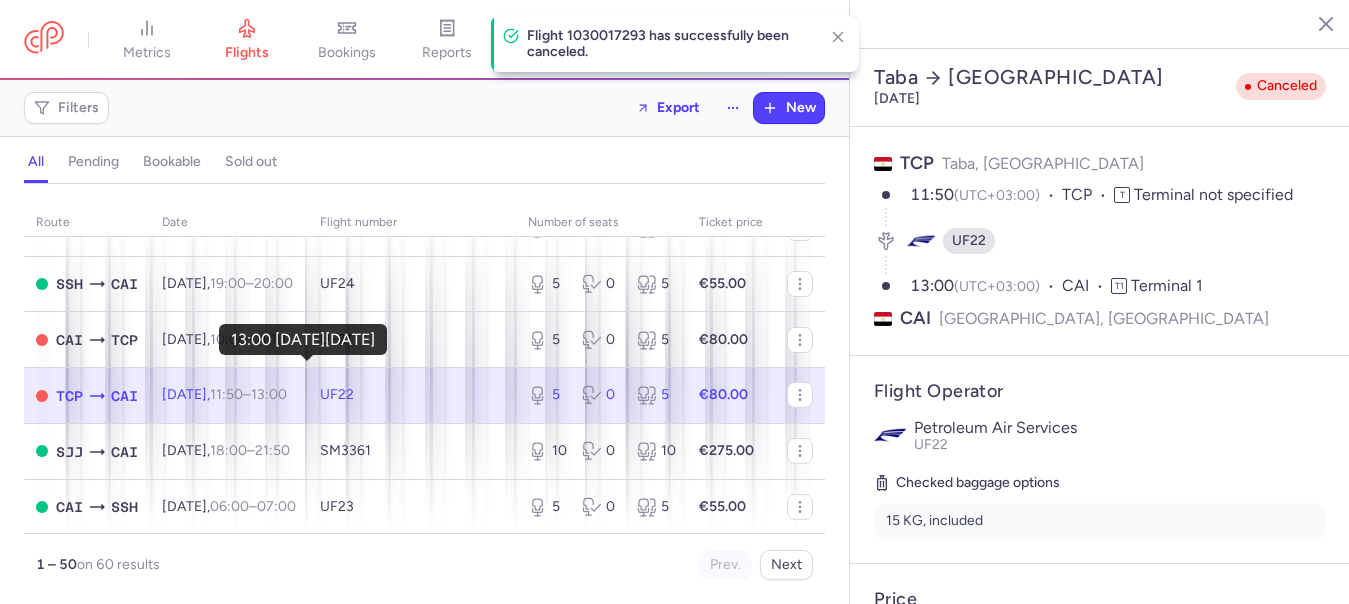 scroll, scrollTop: 2557, scrollLeft: 0, axis: vertical 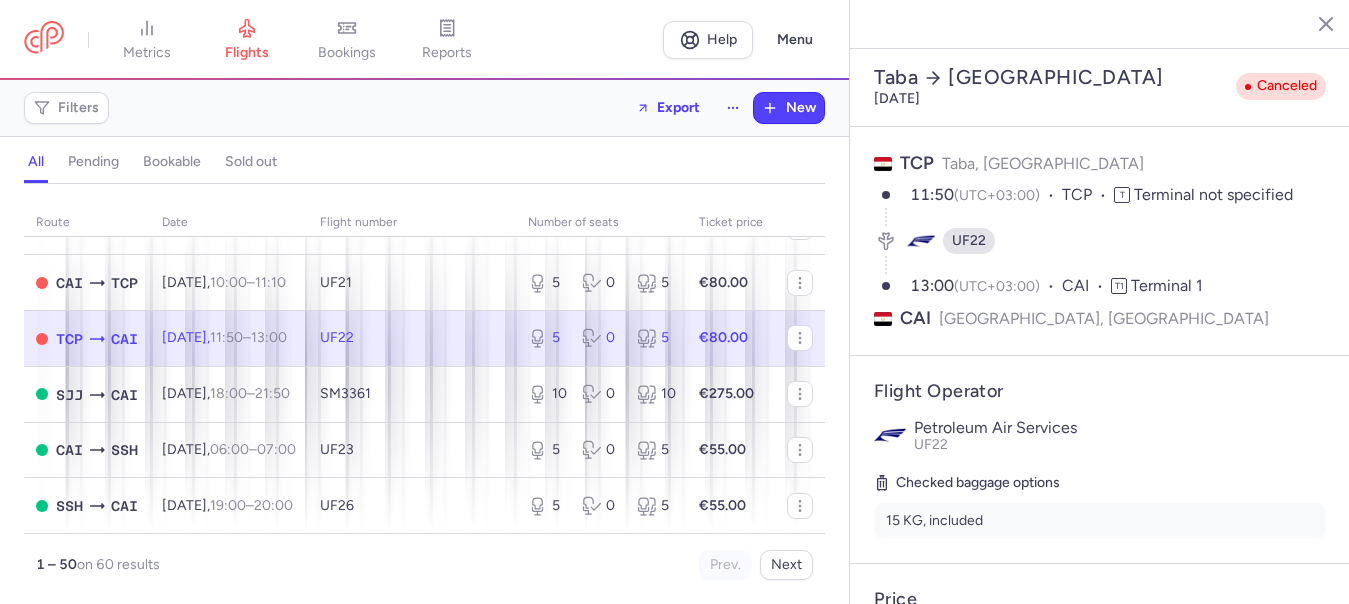 click on "Prev. Next" at bounding box center (619, 565) 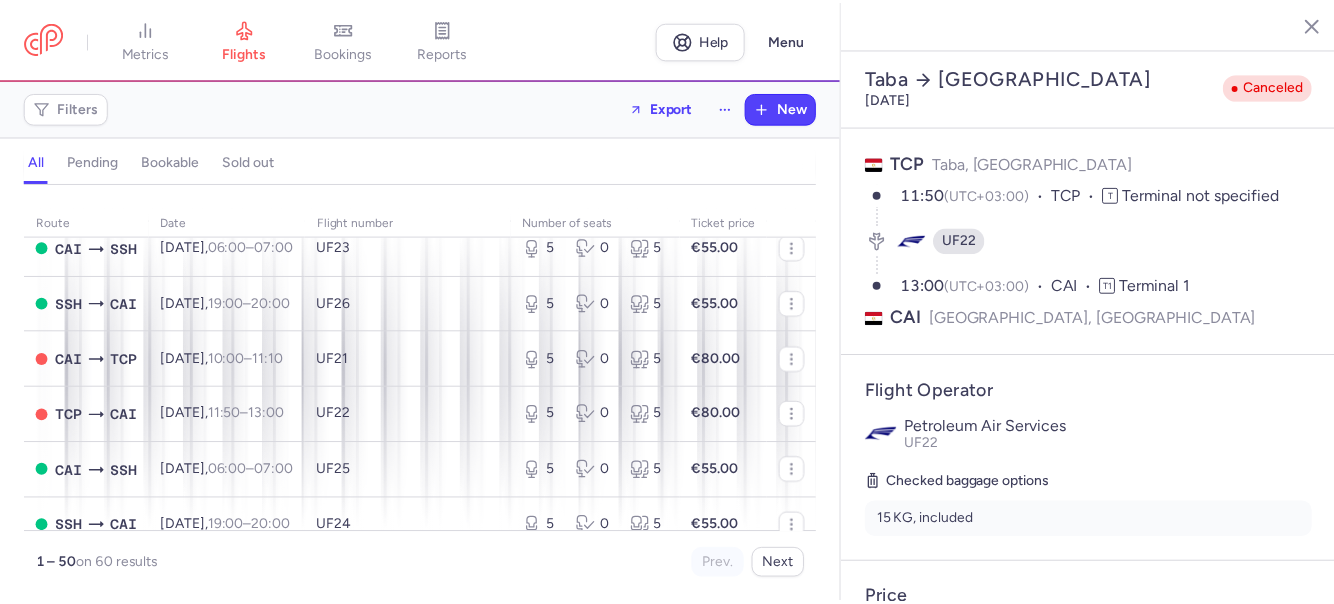 scroll, scrollTop: 2157, scrollLeft: 0, axis: vertical 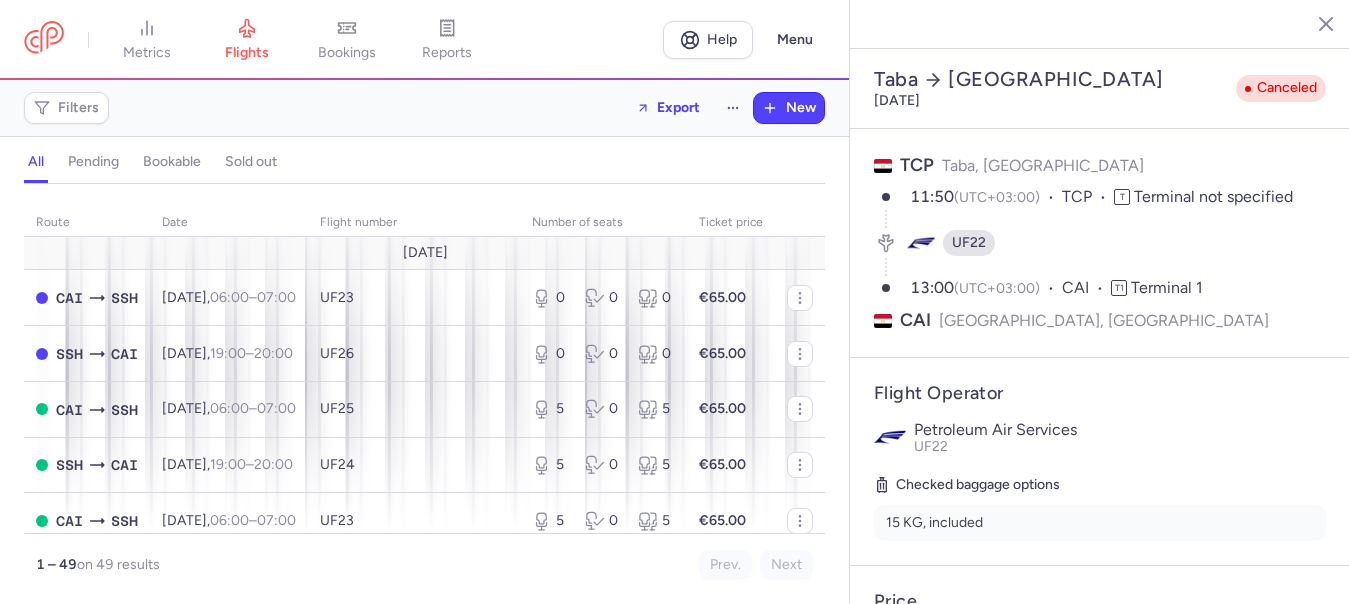 select on "days" 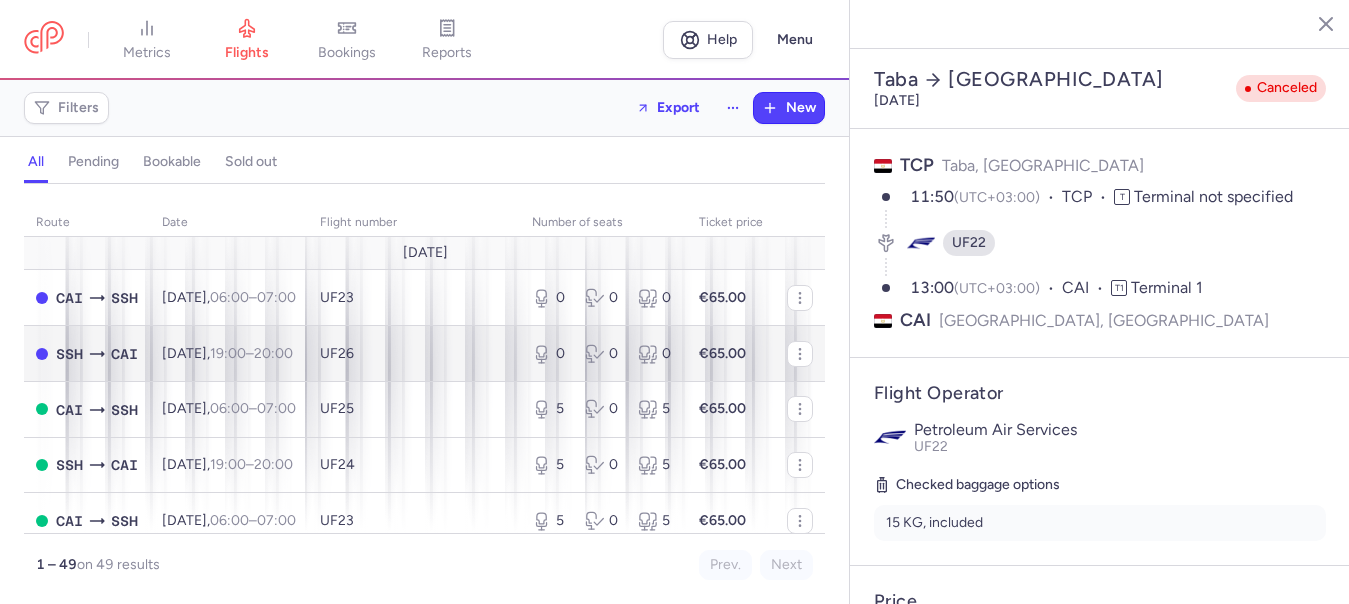 scroll, scrollTop: 0, scrollLeft: 0, axis: both 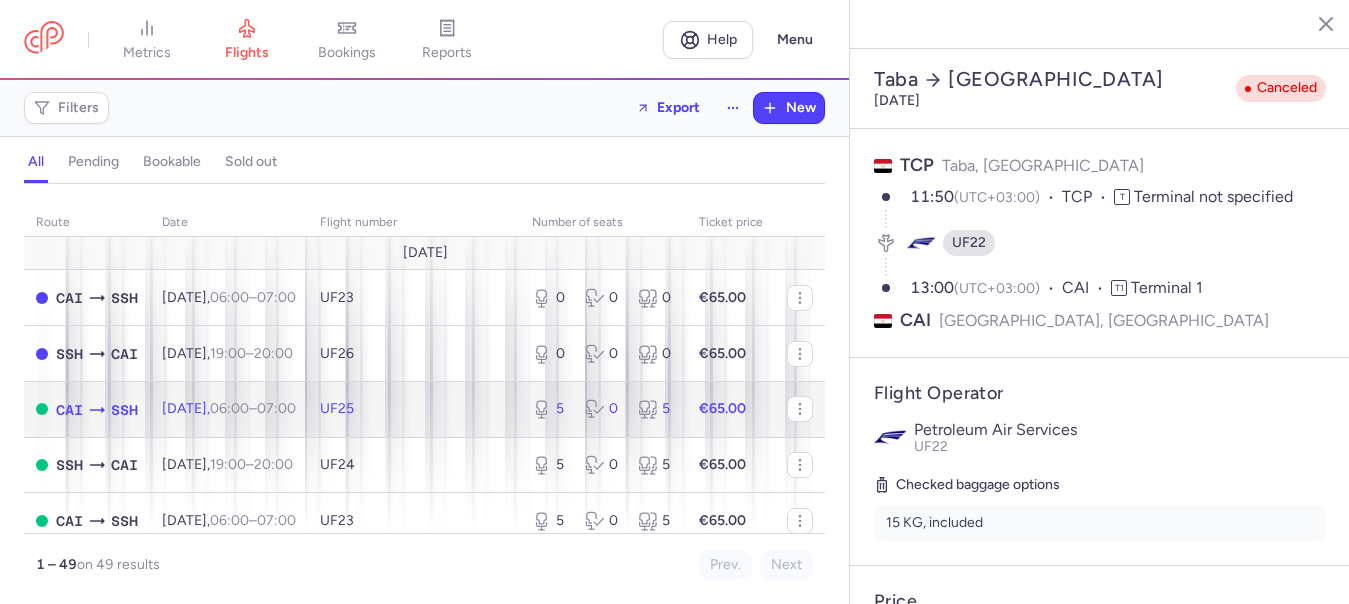 click on "Mon, 21 Jul,  06:00  –  07:00  +0" at bounding box center (229, 408) 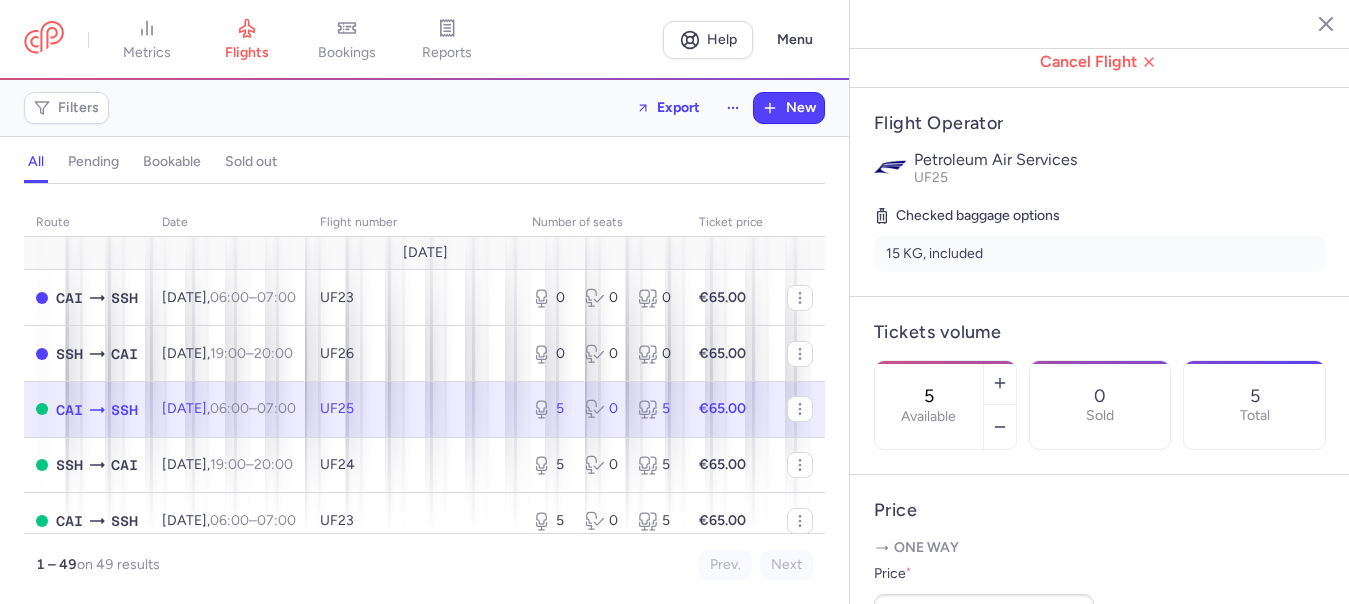 scroll, scrollTop: 400, scrollLeft: 0, axis: vertical 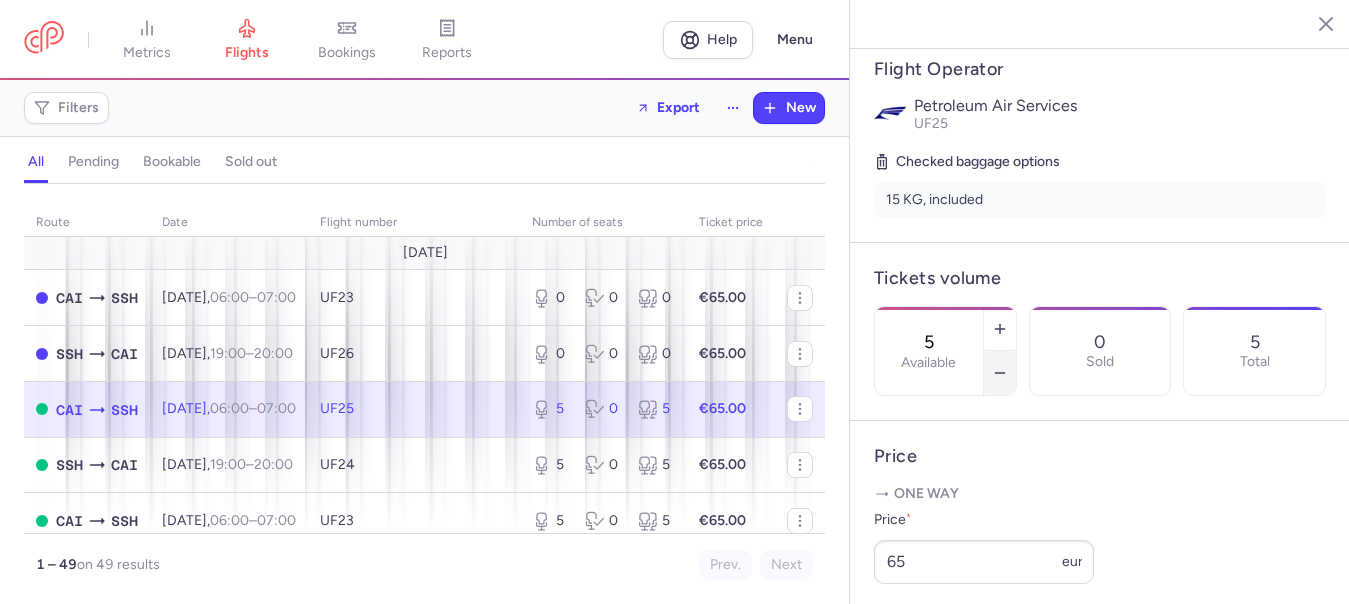 click at bounding box center (1000, 373) 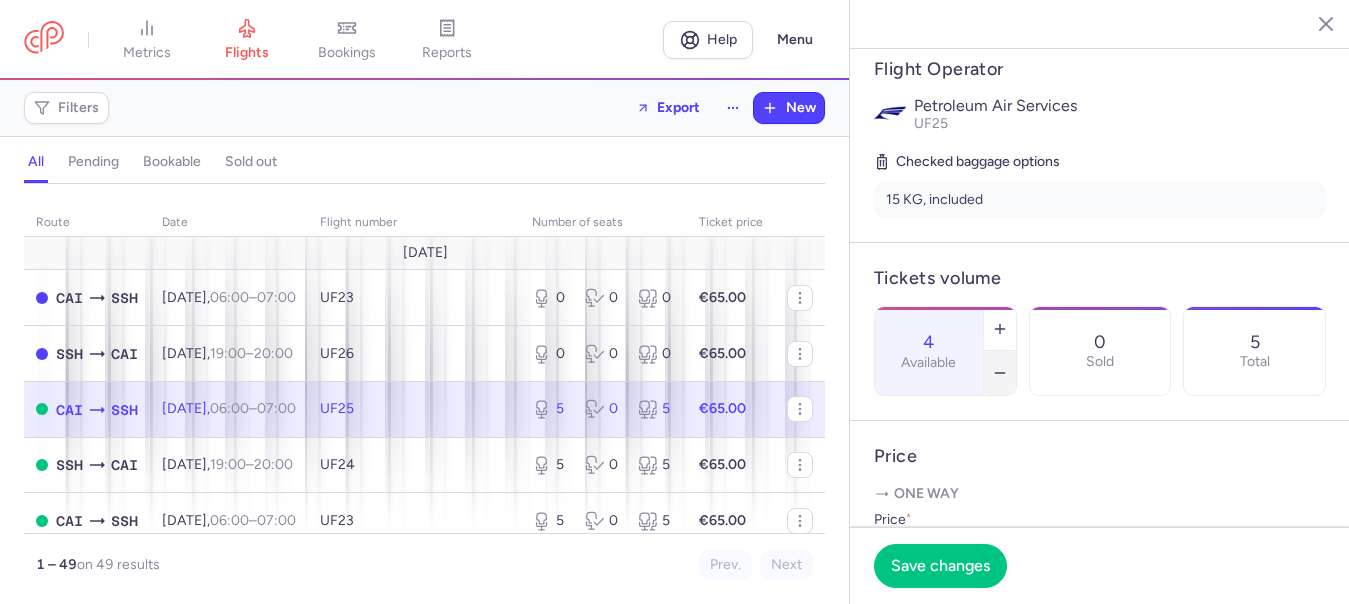 click at bounding box center [1000, 373] 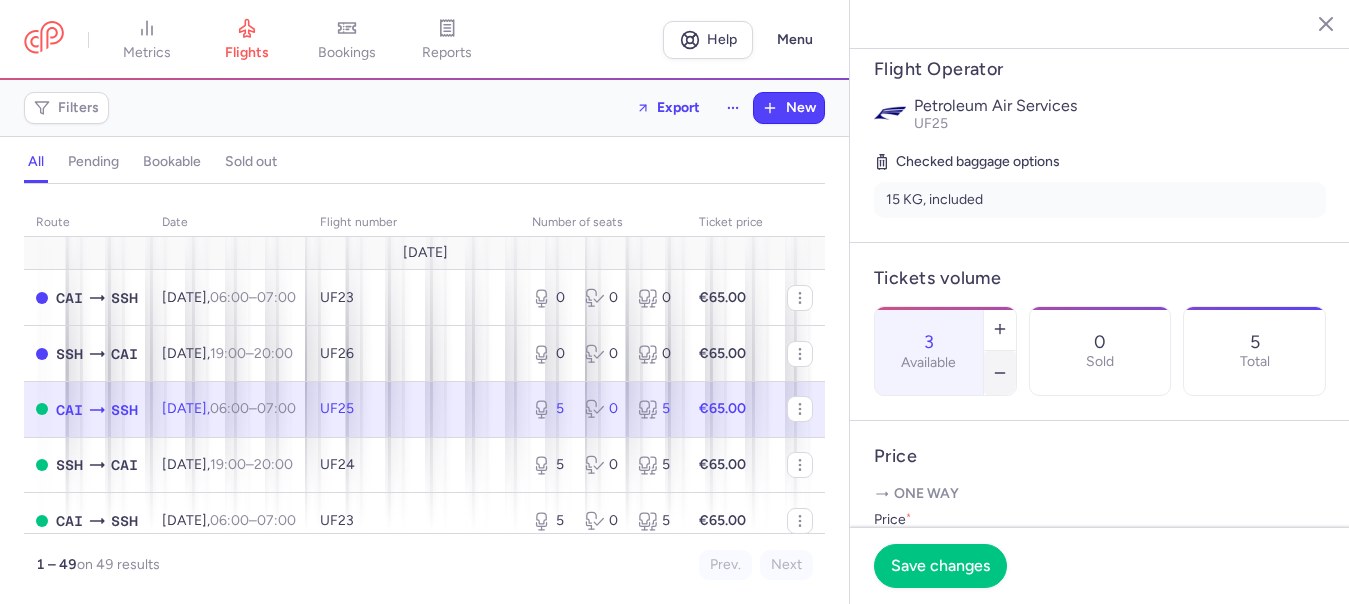 click at bounding box center [1000, 373] 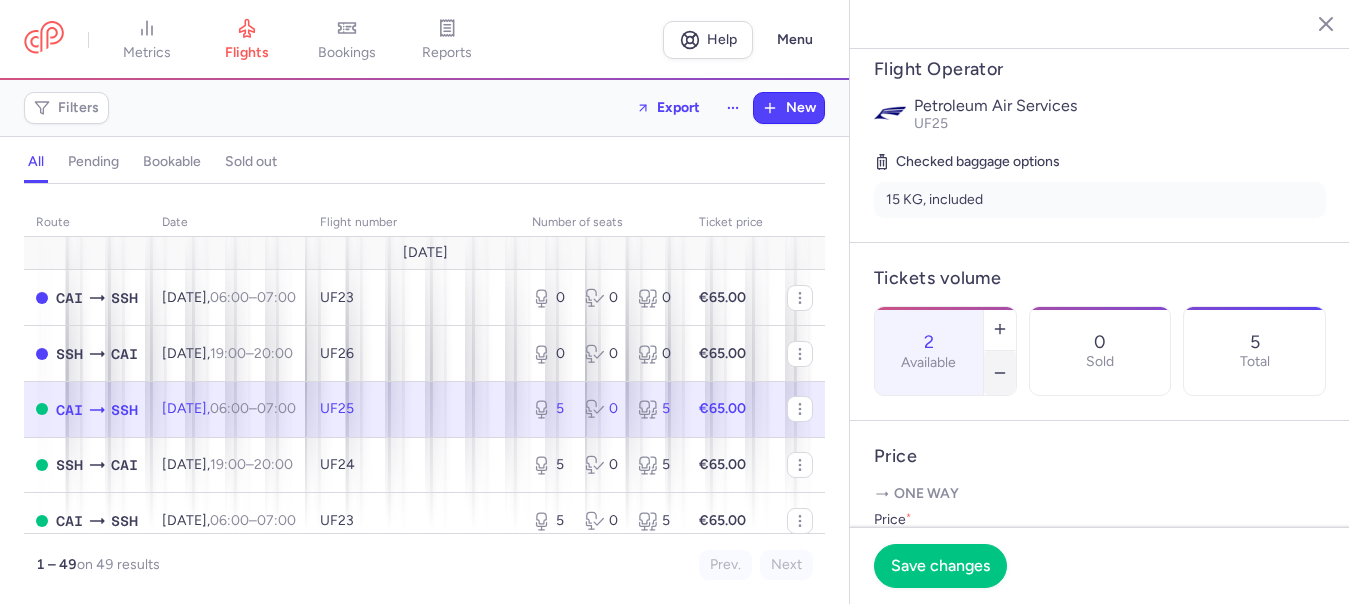click 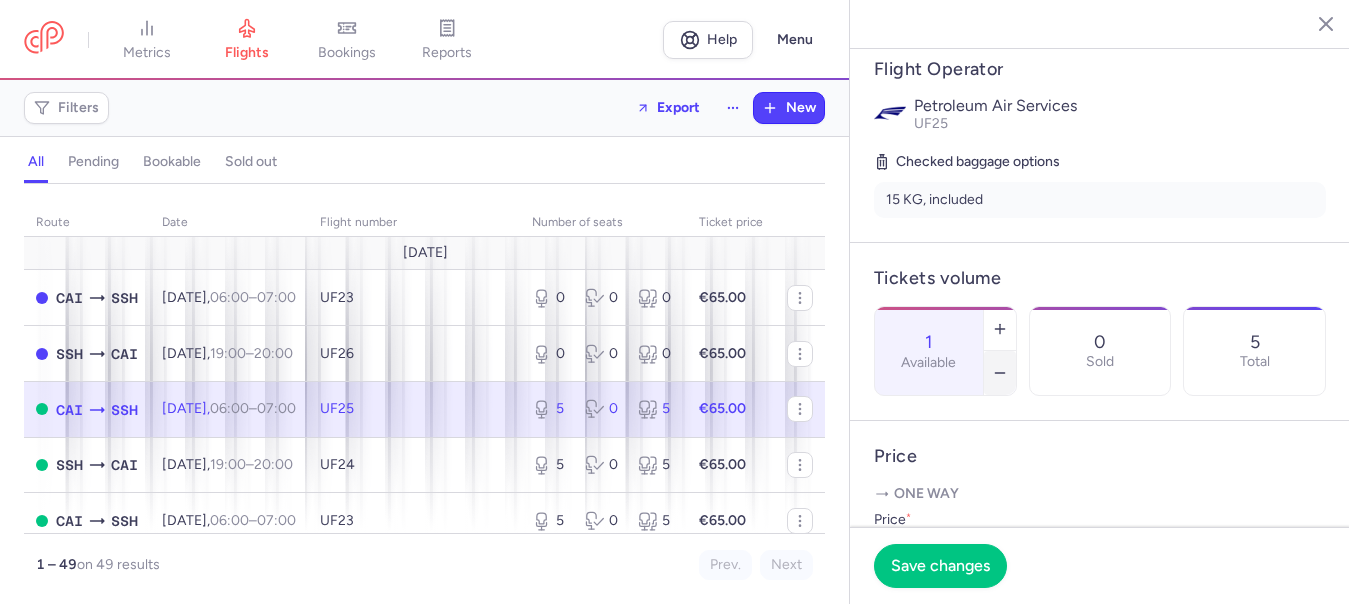 click 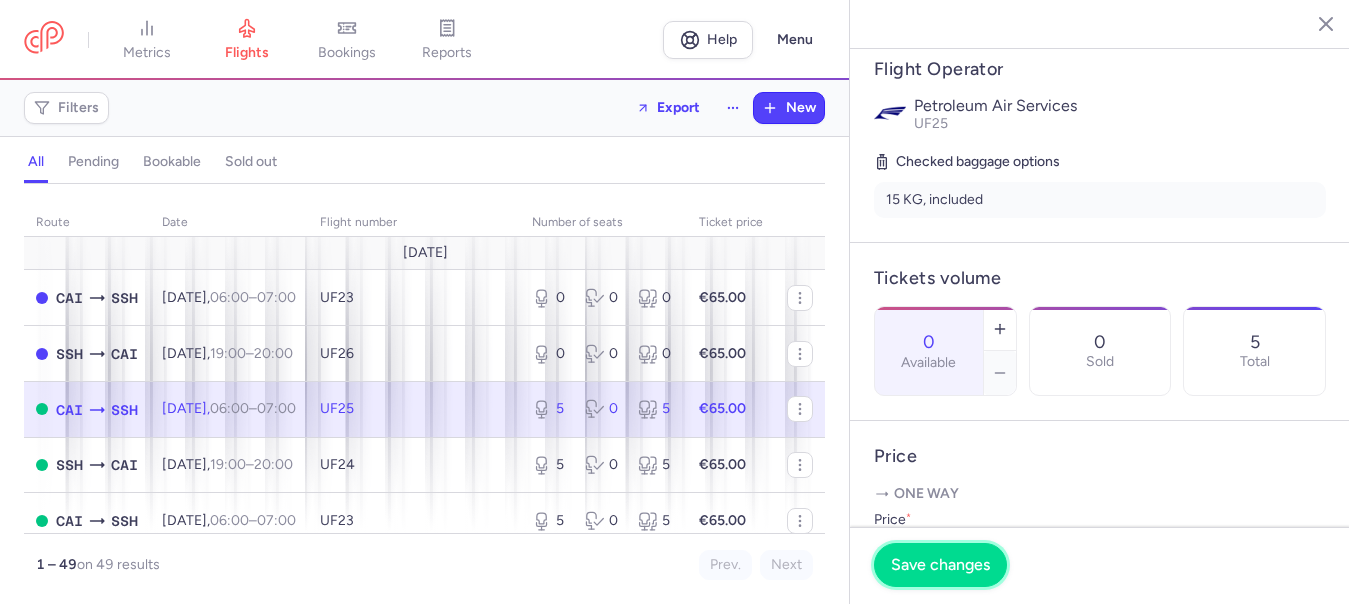 click on "Save changes" at bounding box center [940, 565] 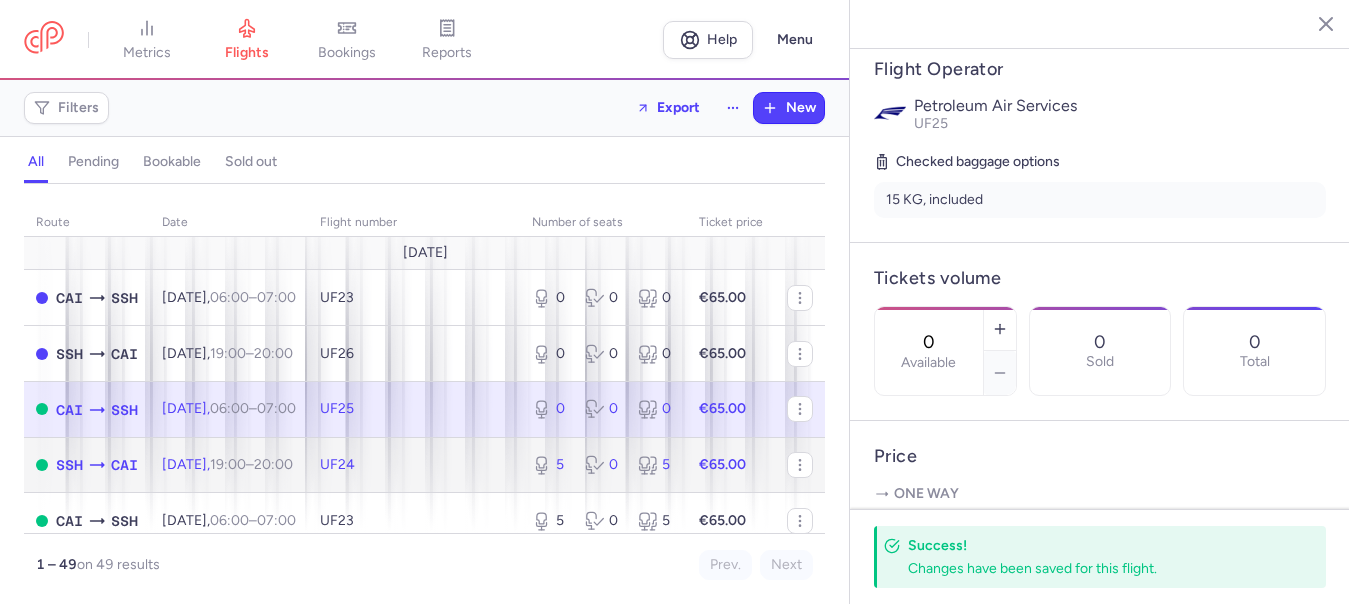 click on "Mon, 21 Jul,  19:00  –  20:00  +0" at bounding box center [227, 464] 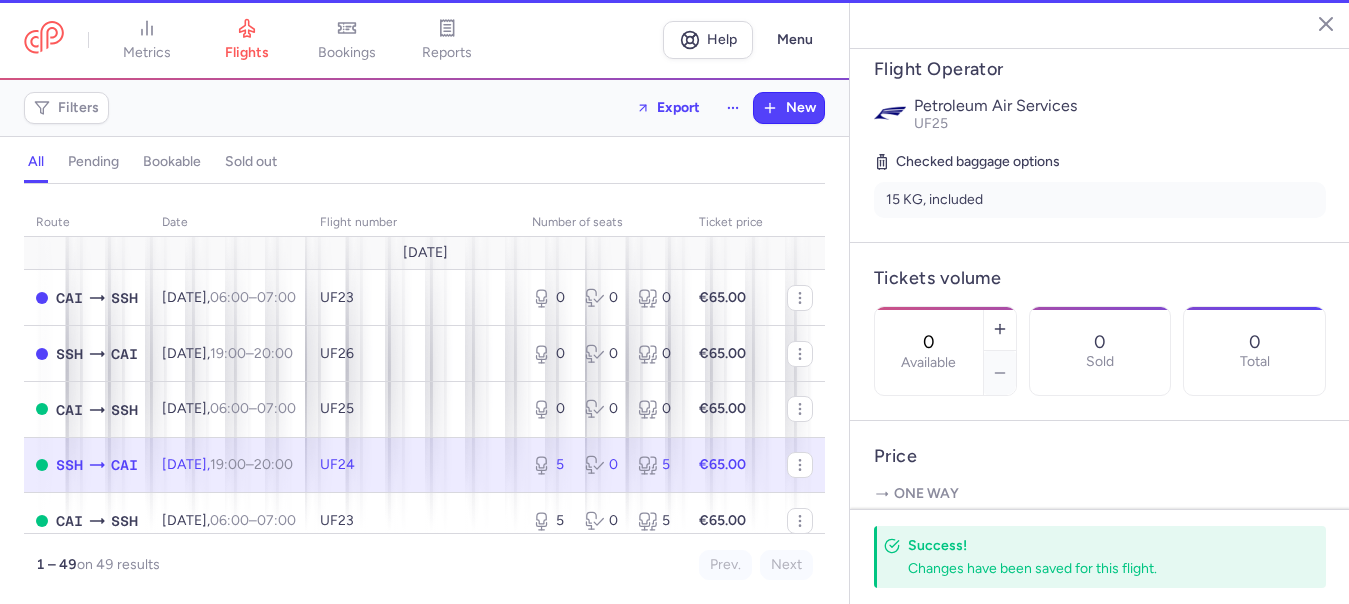type on "5" 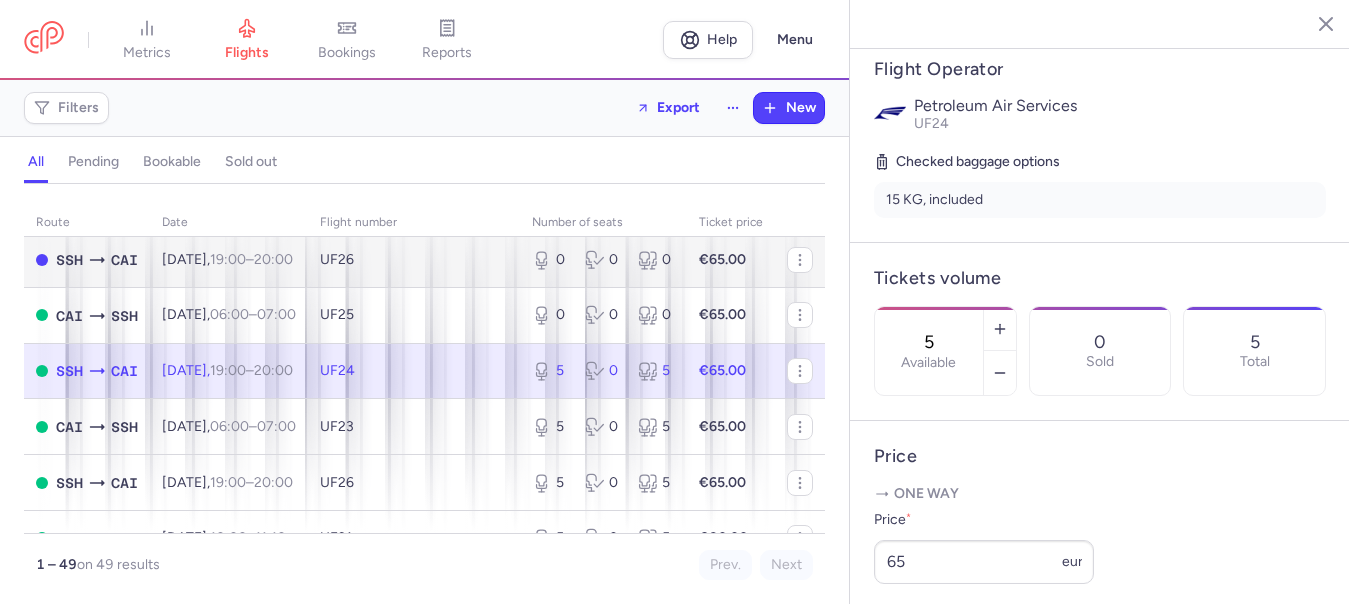 scroll, scrollTop: 200, scrollLeft: 0, axis: vertical 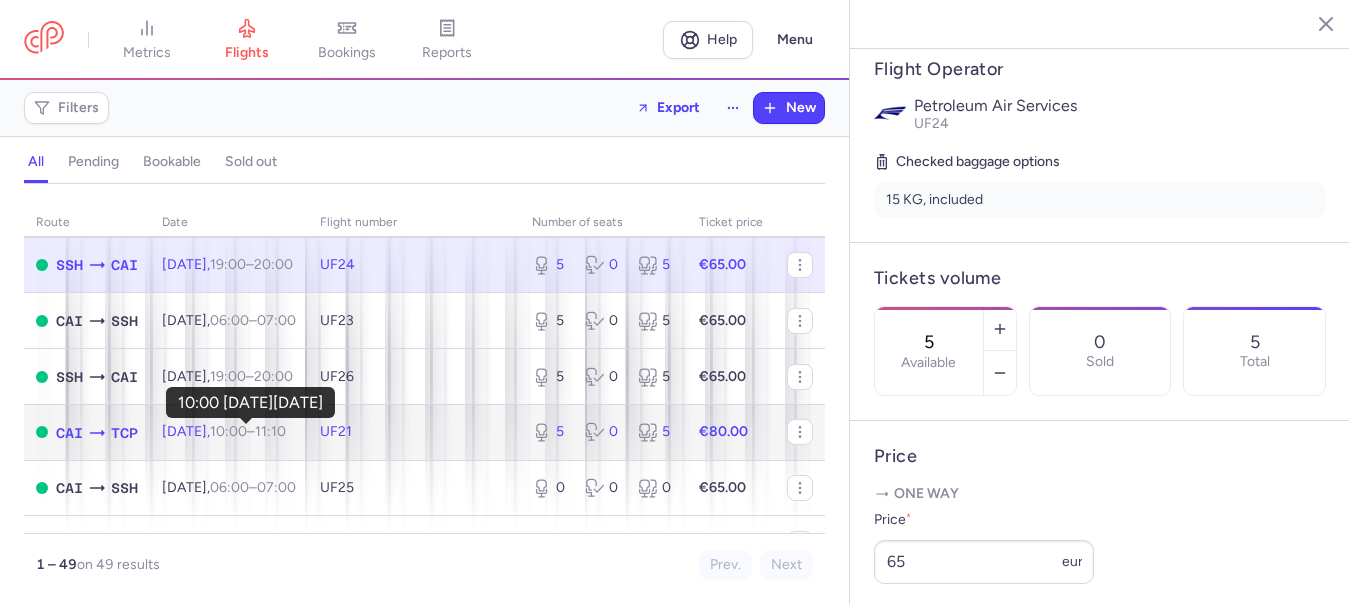 click on "10:00" at bounding box center [228, 431] 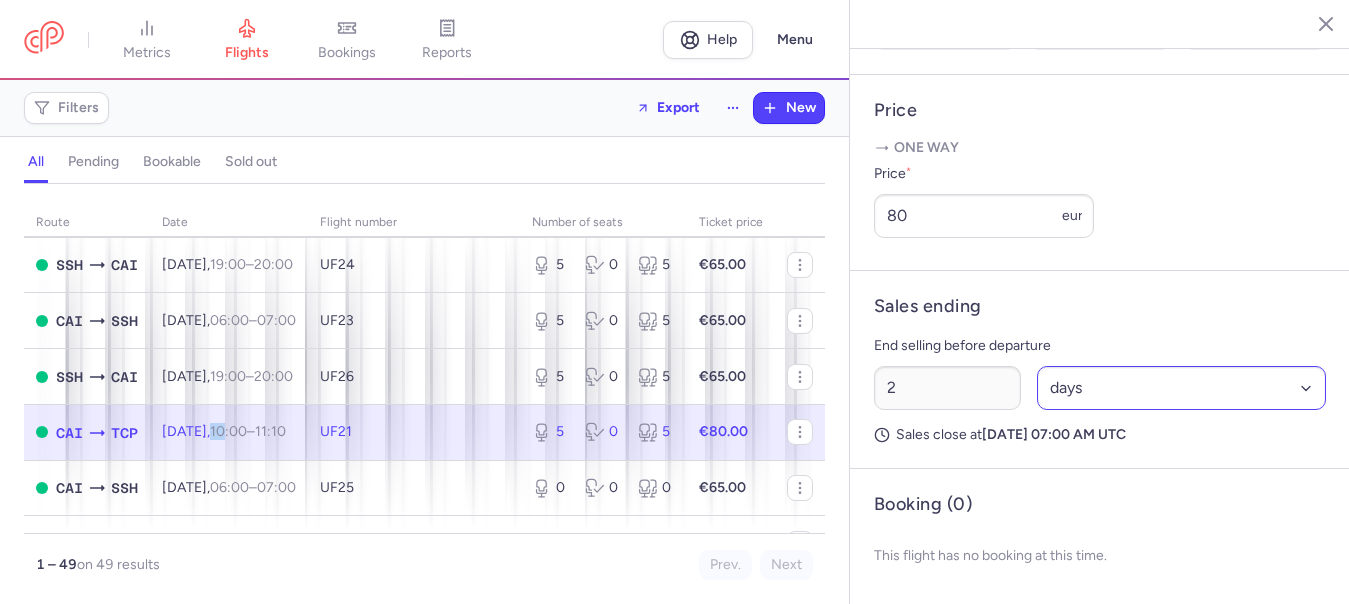 scroll, scrollTop: 774, scrollLeft: 0, axis: vertical 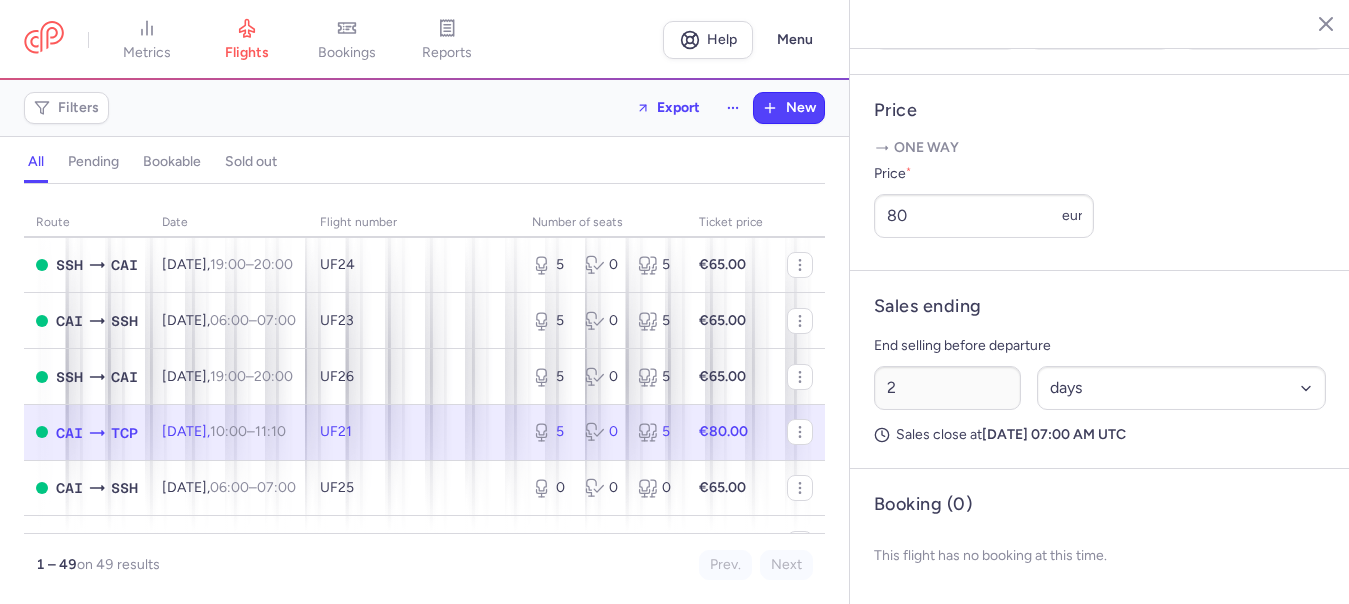 click on "CAI  TCP" at bounding box center [87, 432] 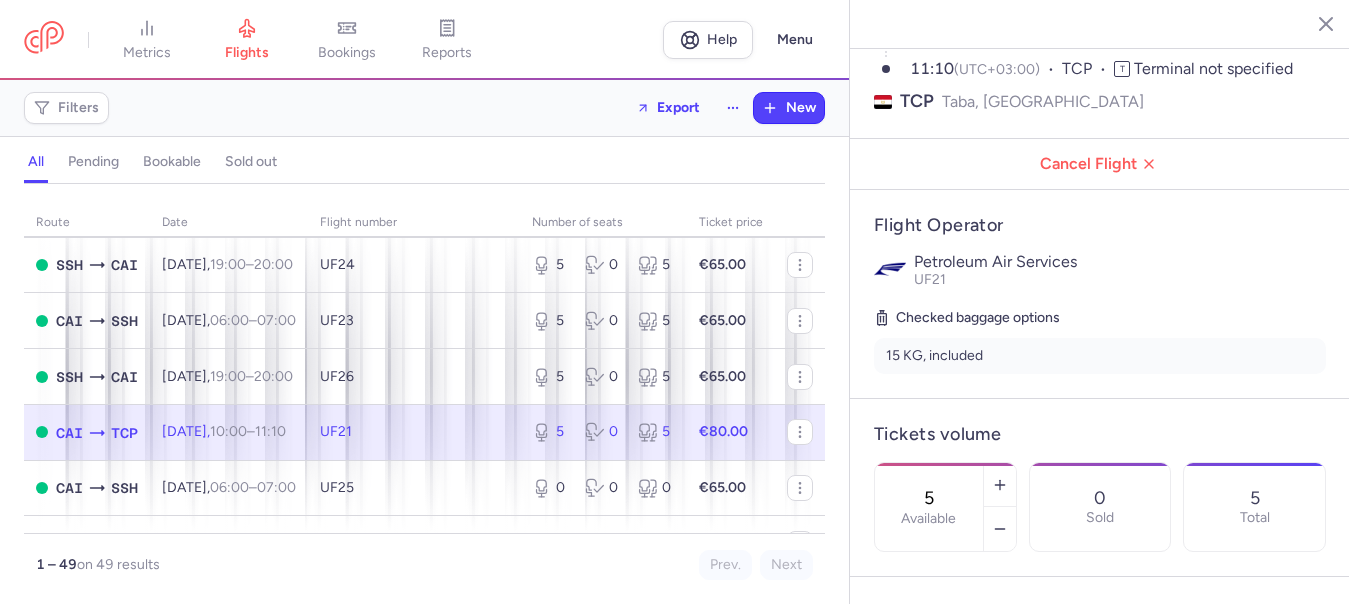 scroll, scrollTop: 74, scrollLeft: 0, axis: vertical 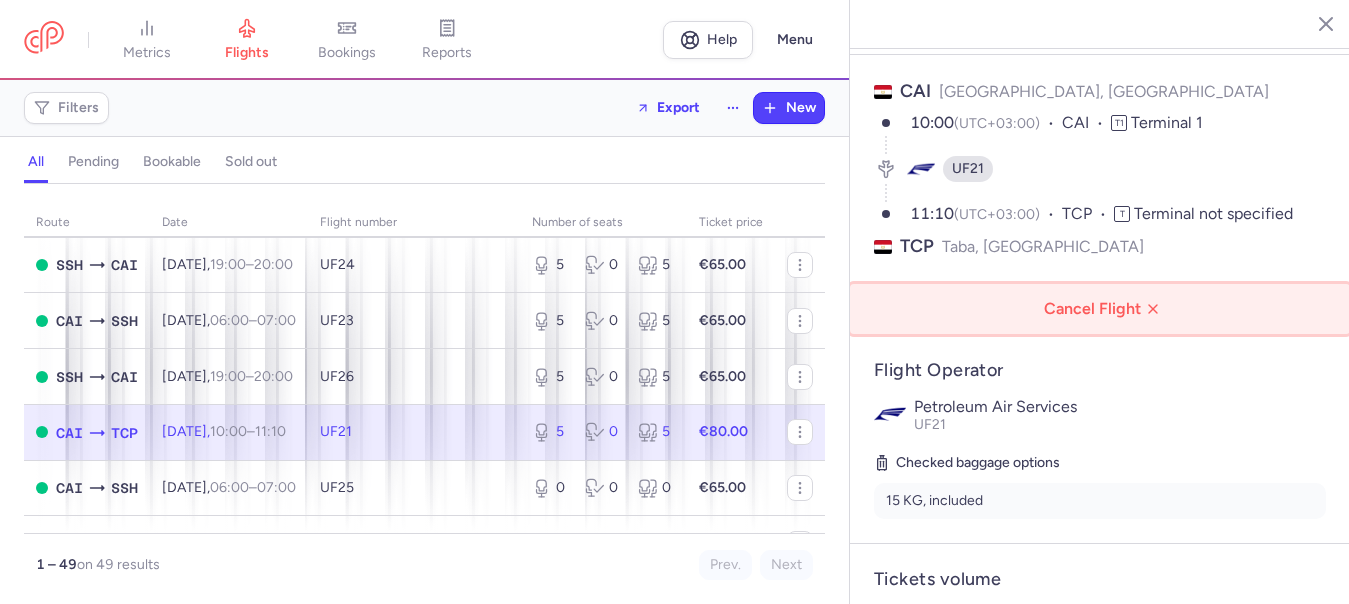 click on "Cancel Flight" at bounding box center (1104, 309) 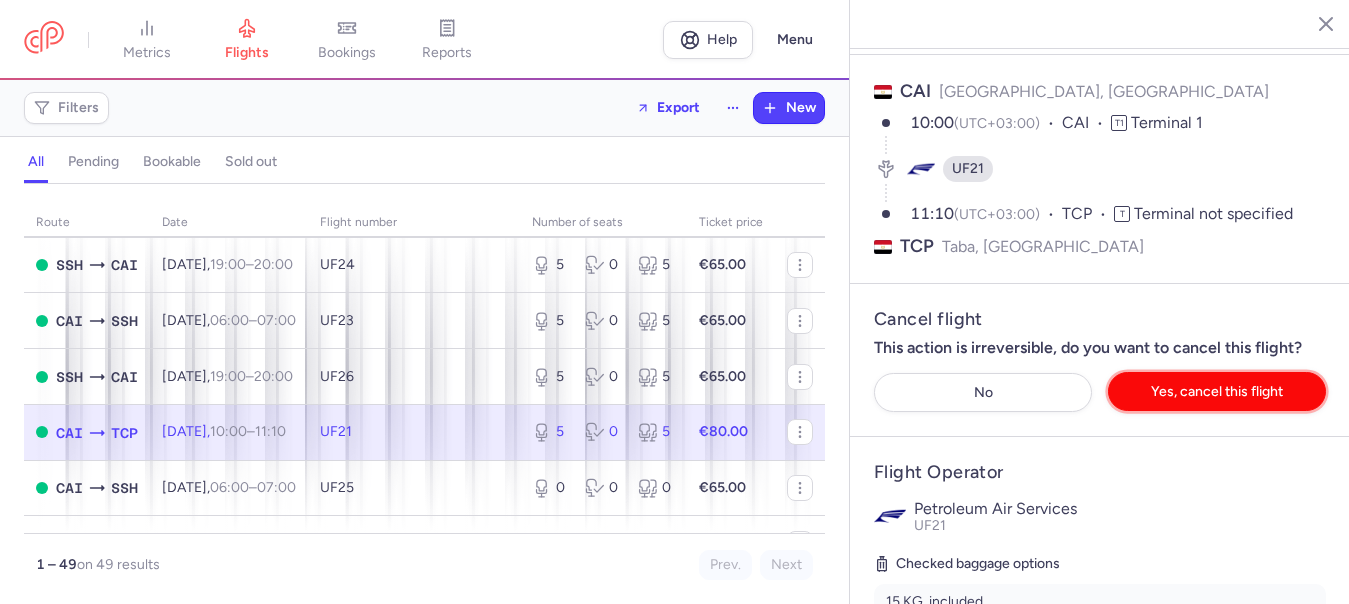 click on "Yes, cancel this flight" at bounding box center [1217, 391] 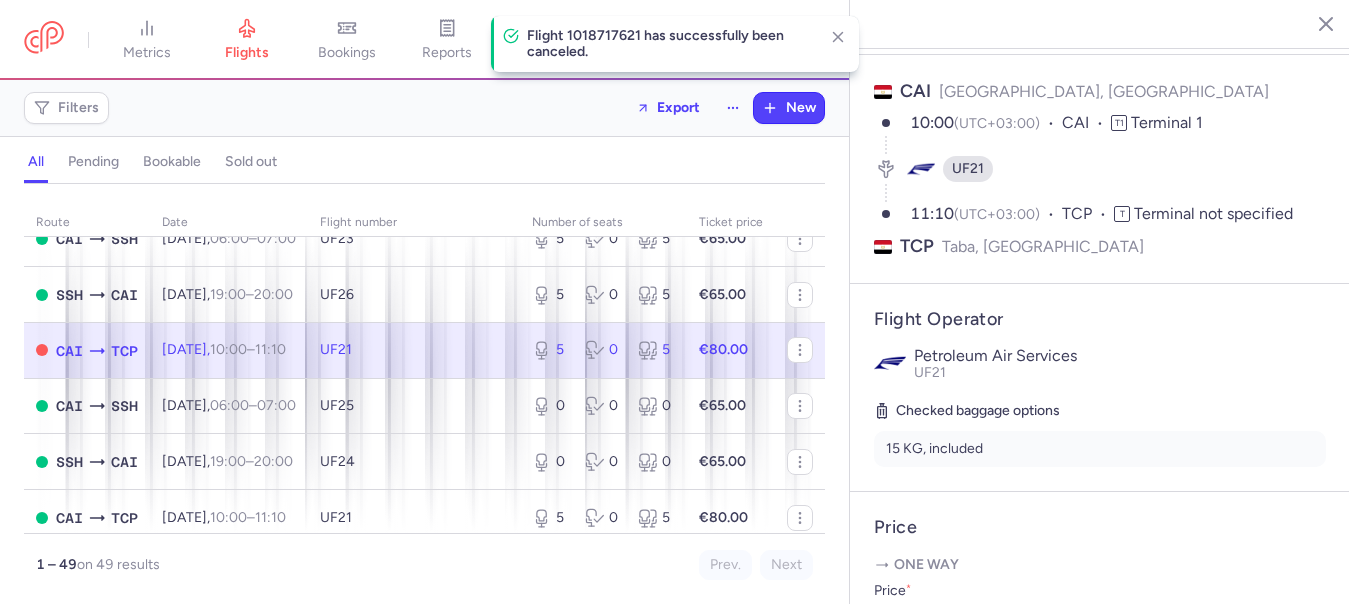 scroll, scrollTop: 300, scrollLeft: 0, axis: vertical 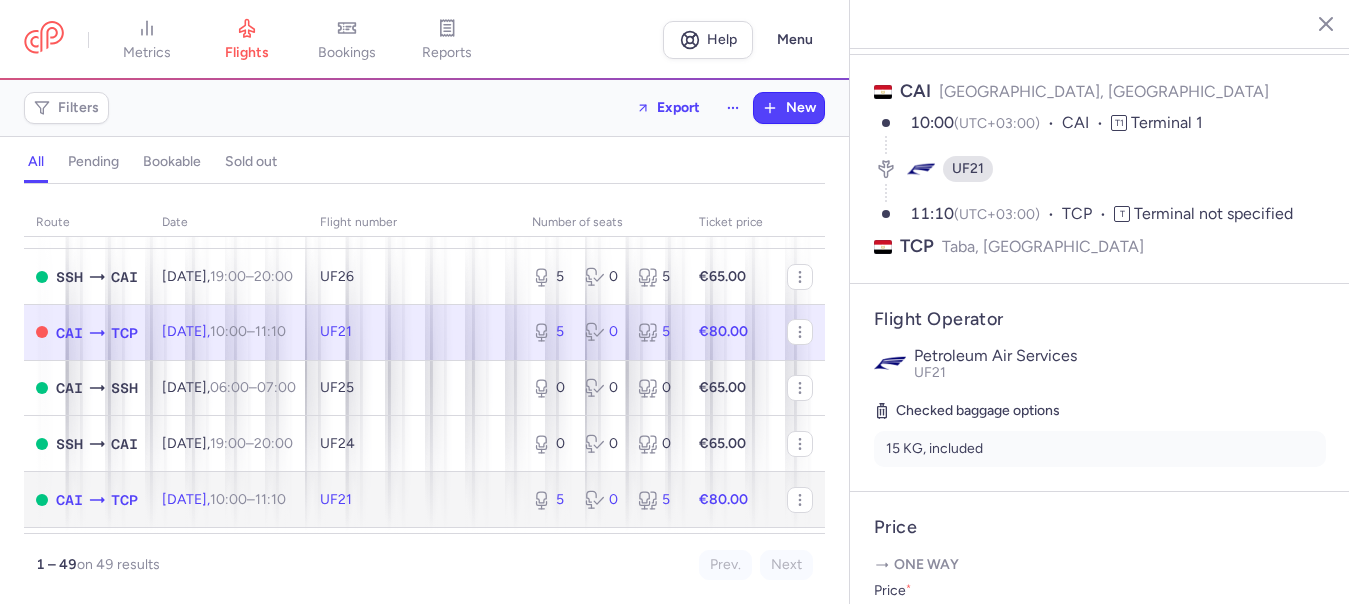 click on "10:00  –  11:10  +0" at bounding box center [248, 499] 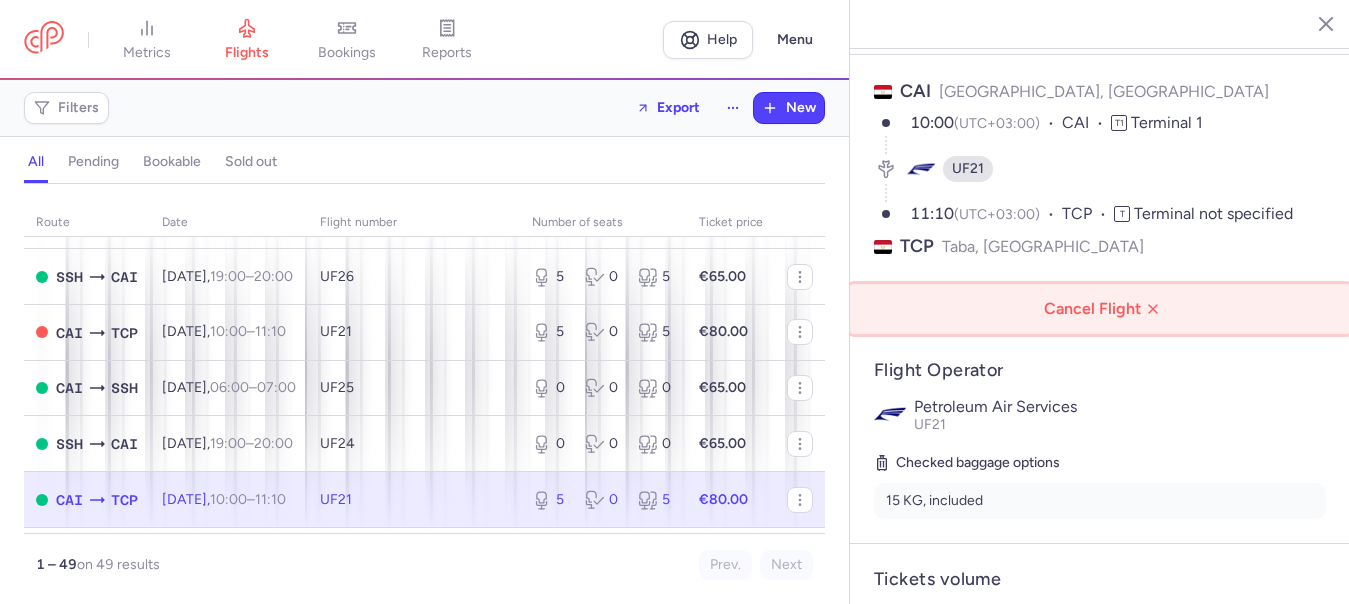 click on "Cancel Flight" at bounding box center (1104, 309) 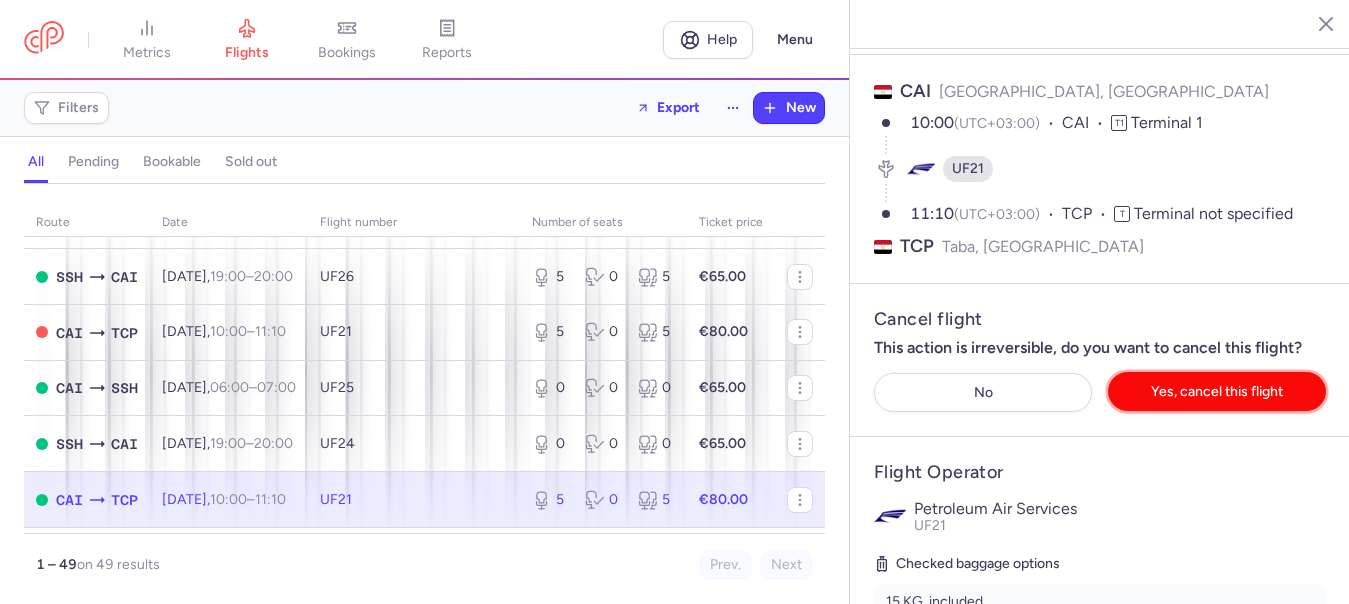 drag, startPoint x: 1153, startPoint y: 338, endPoint x: 594, endPoint y: 385, distance: 560.97235 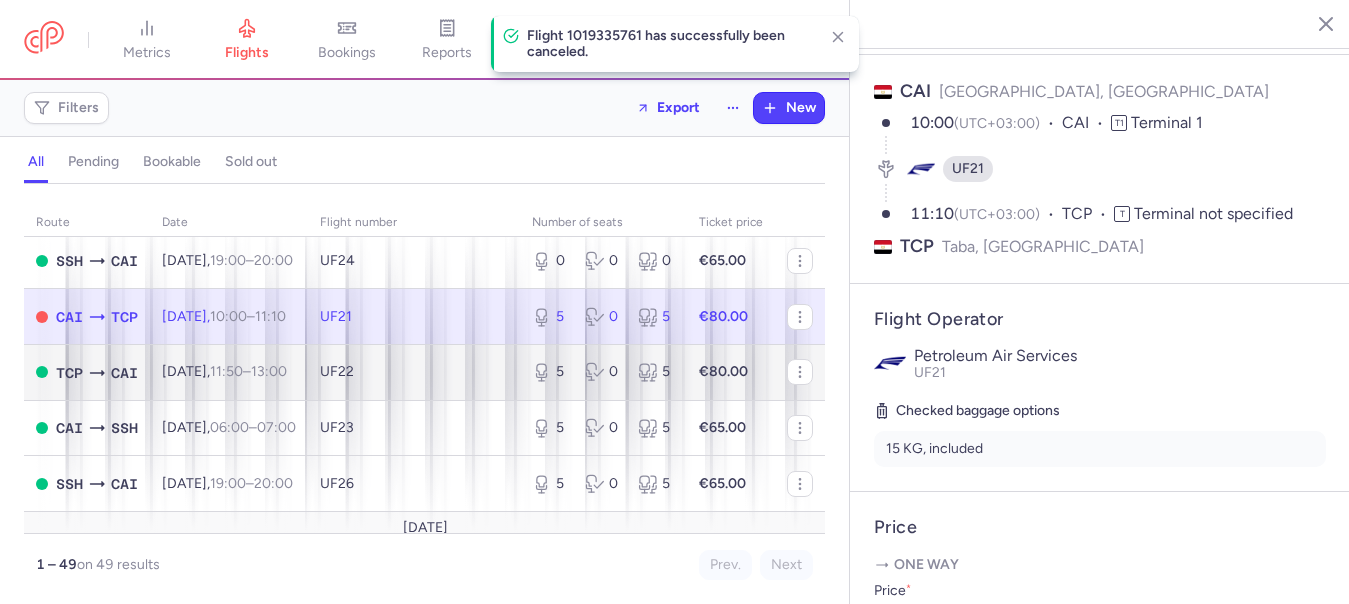 scroll, scrollTop: 500, scrollLeft: 0, axis: vertical 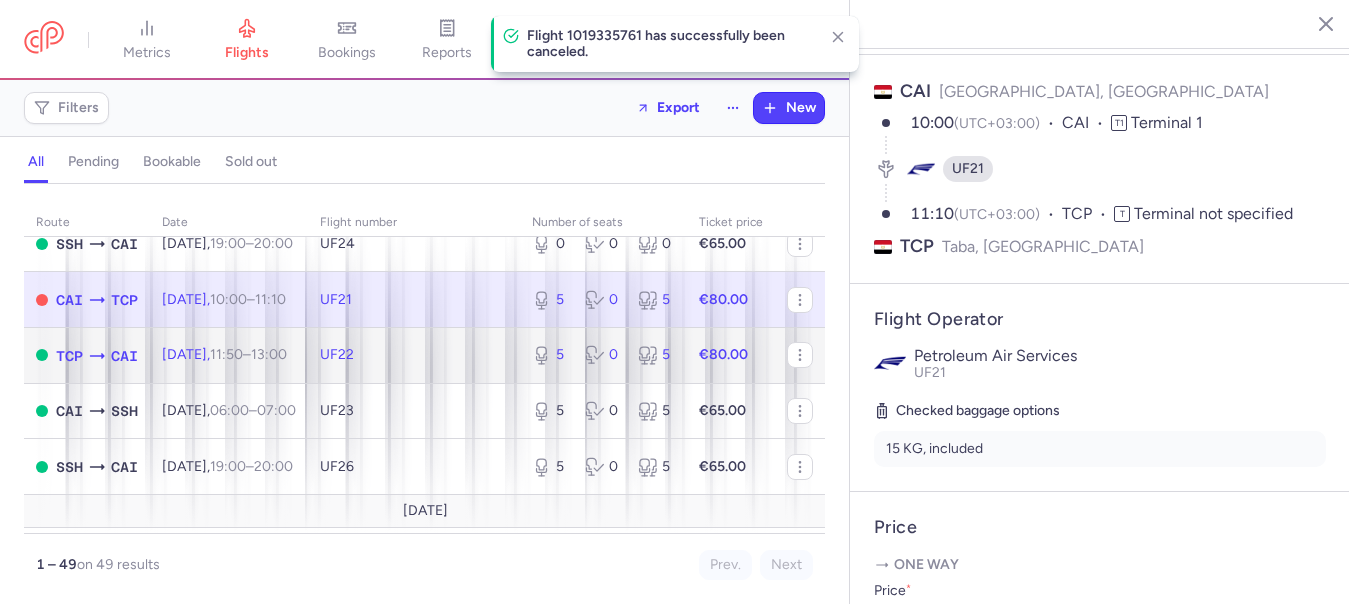 click on "13:00  +0" at bounding box center (269, 354) 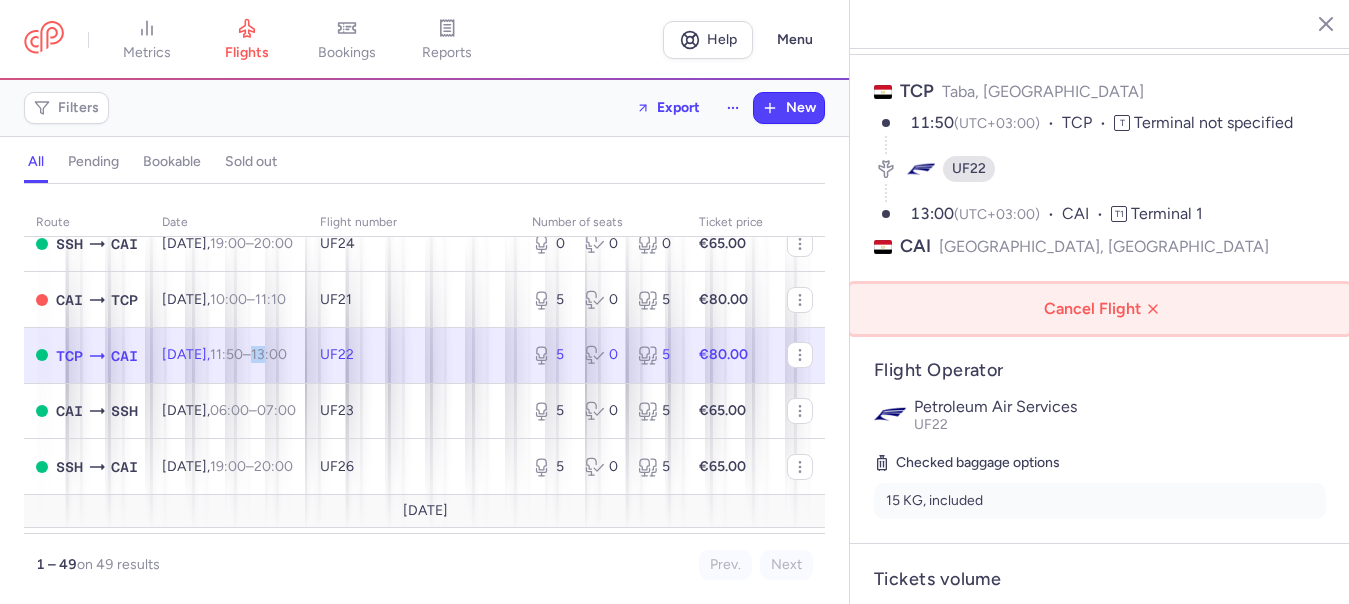 click on "Cancel Flight" at bounding box center (1104, 309) 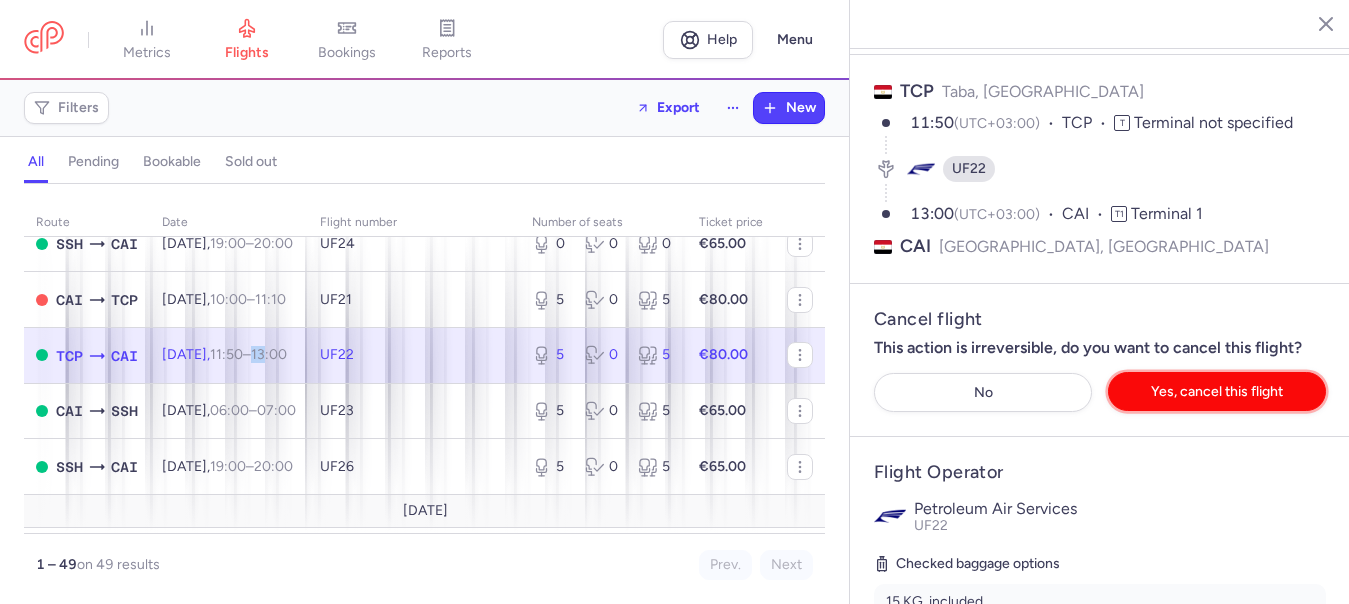 click on "Yes, cancel this flight" at bounding box center [1217, 391] 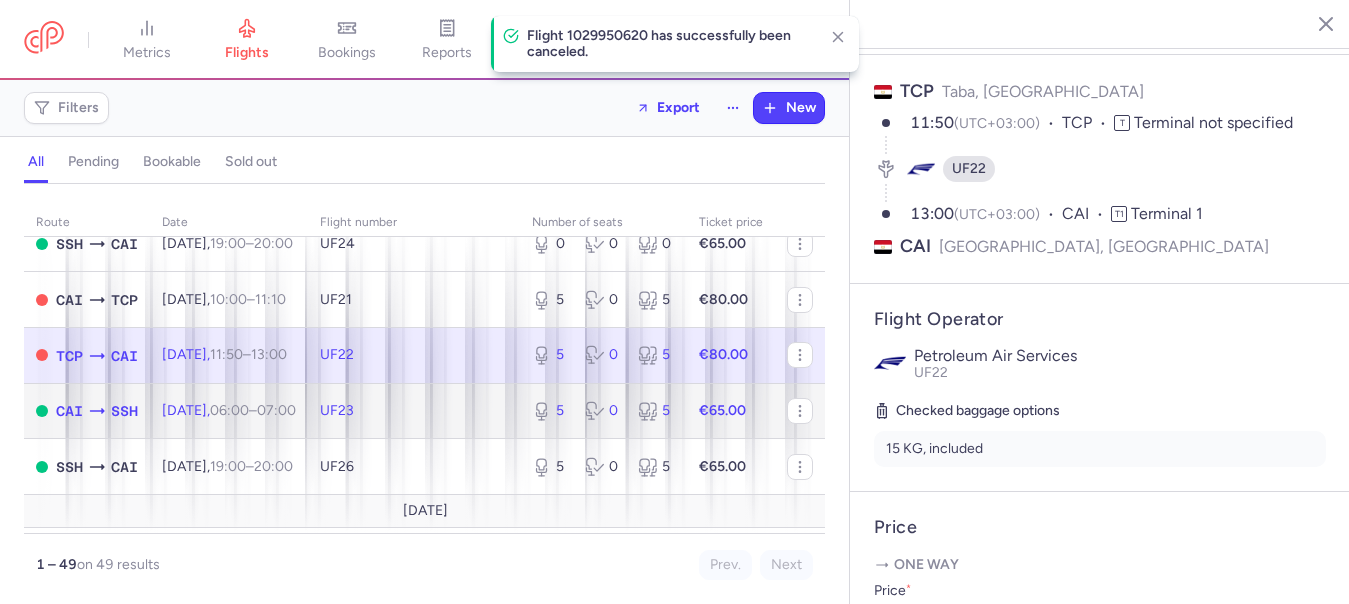click on "Thu, 31 Jul,  06:00  –  07:00  +0" at bounding box center [229, 410] 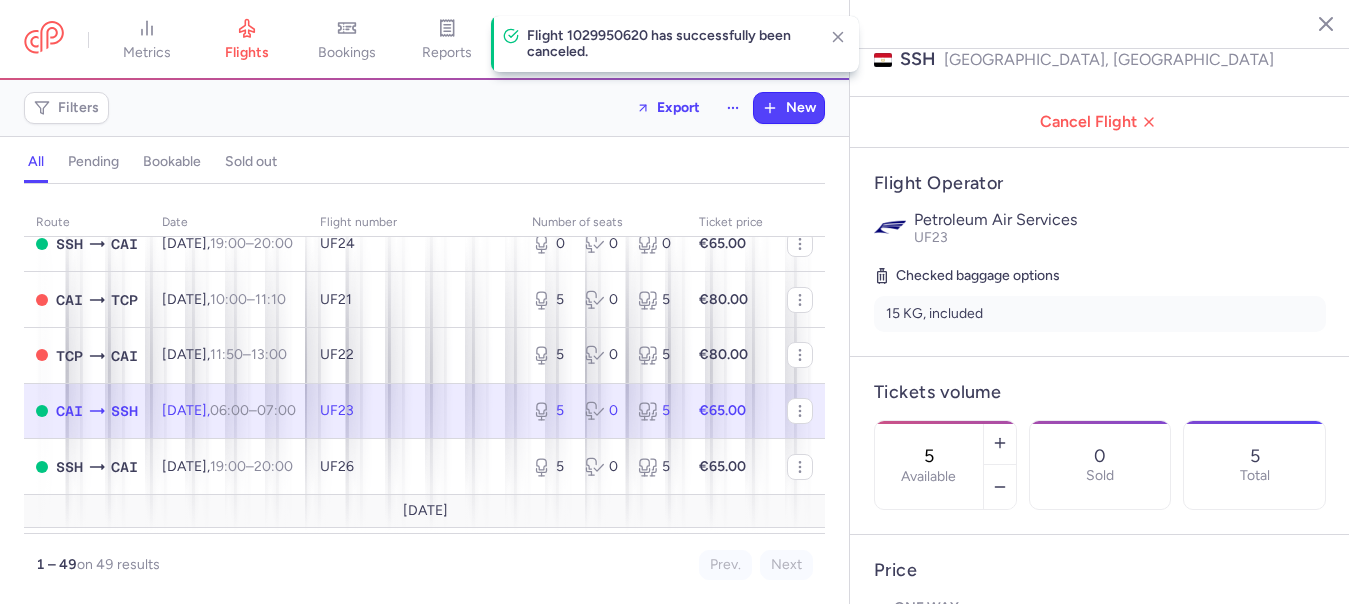 scroll, scrollTop: 374, scrollLeft: 0, axis: vertical 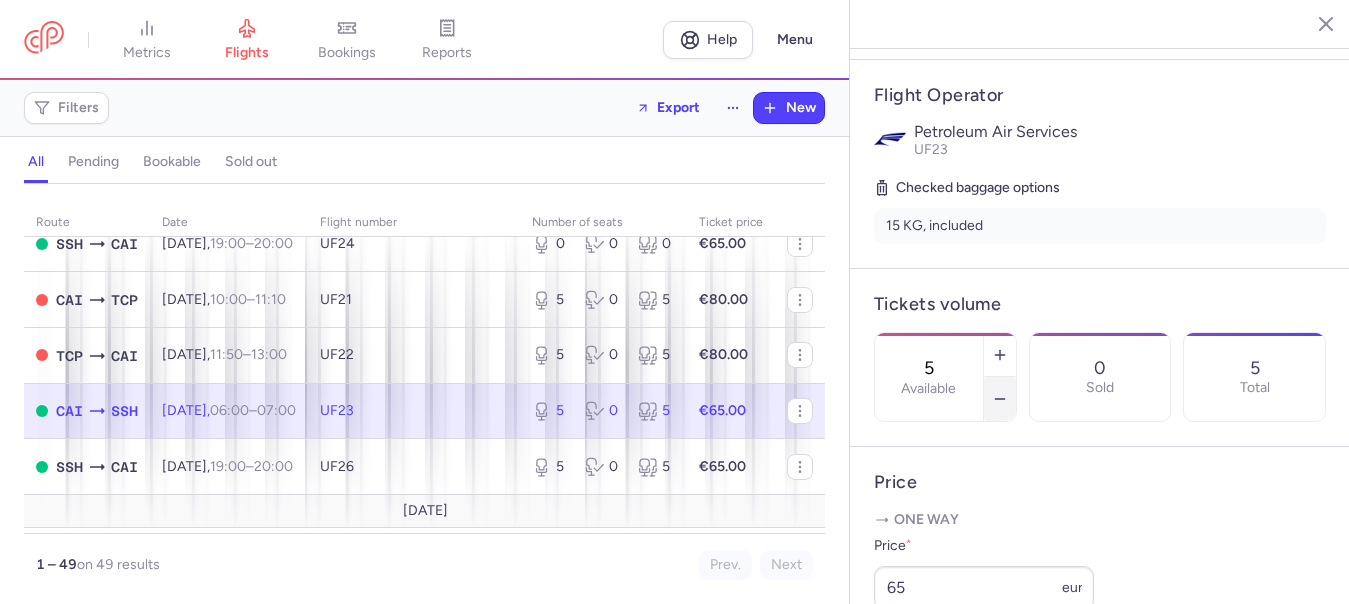 click at bounding box center (1000, 399) 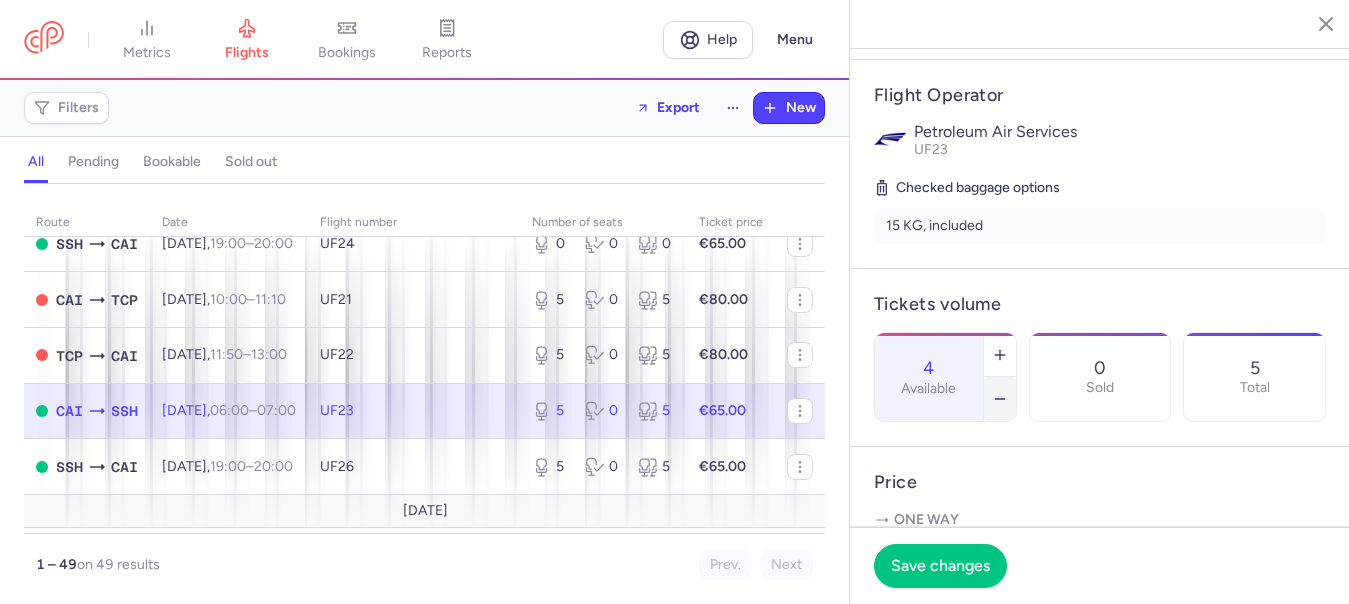 click 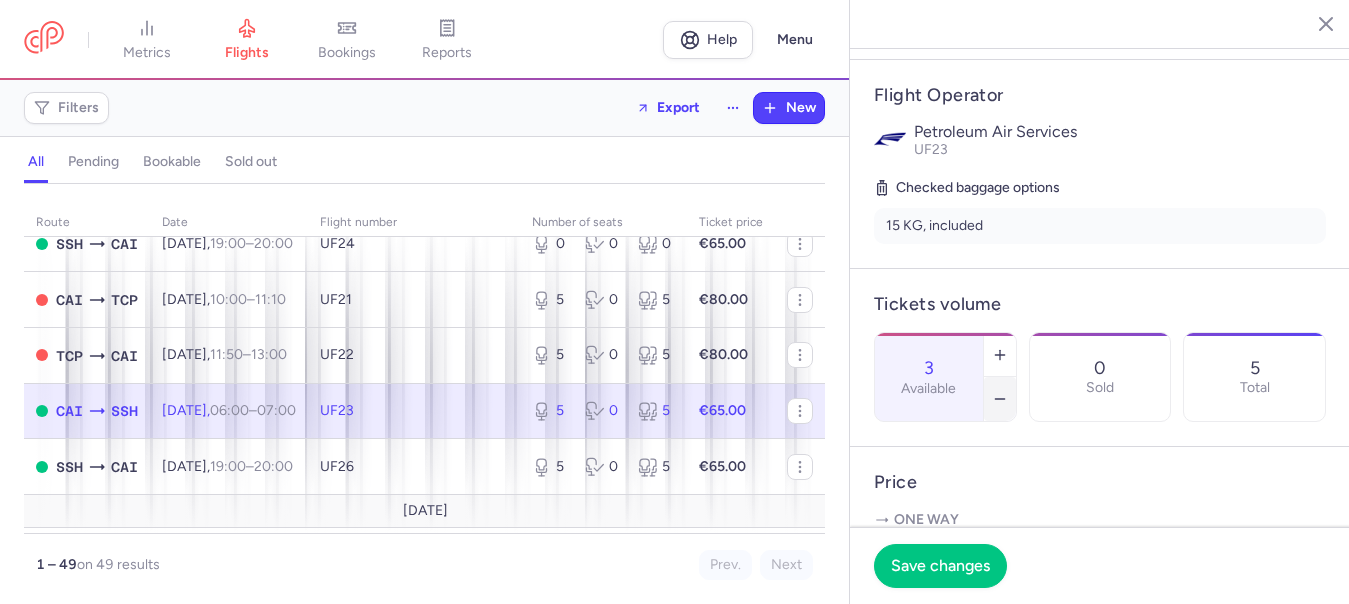 click 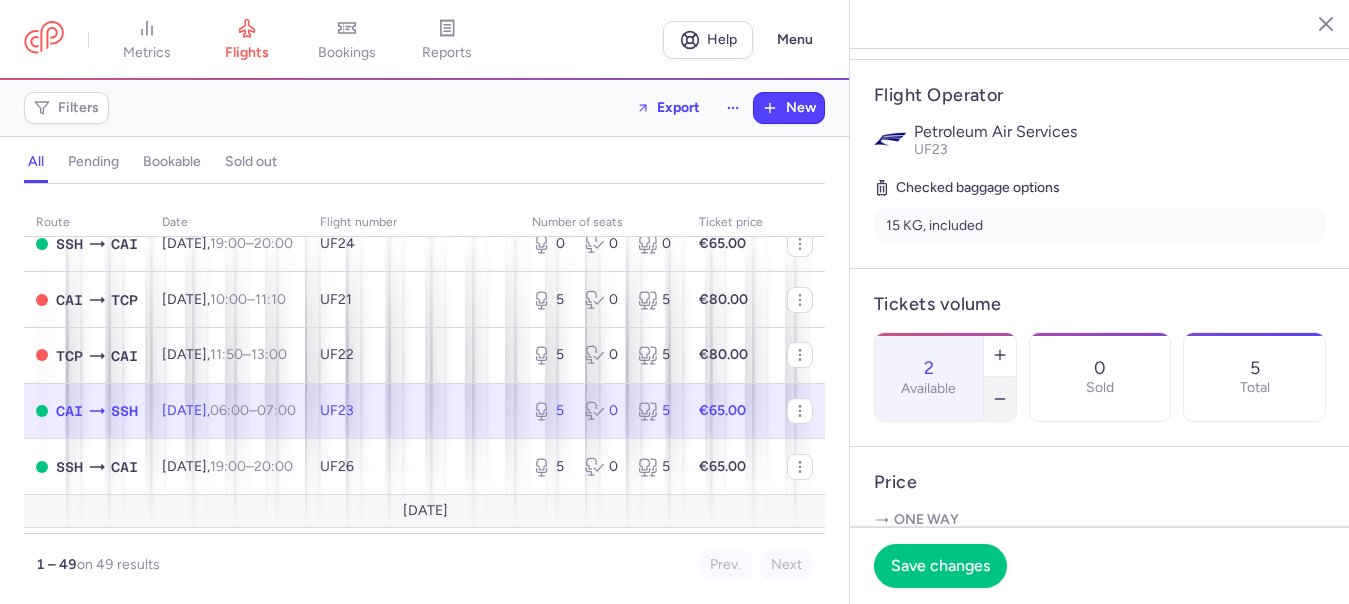 click 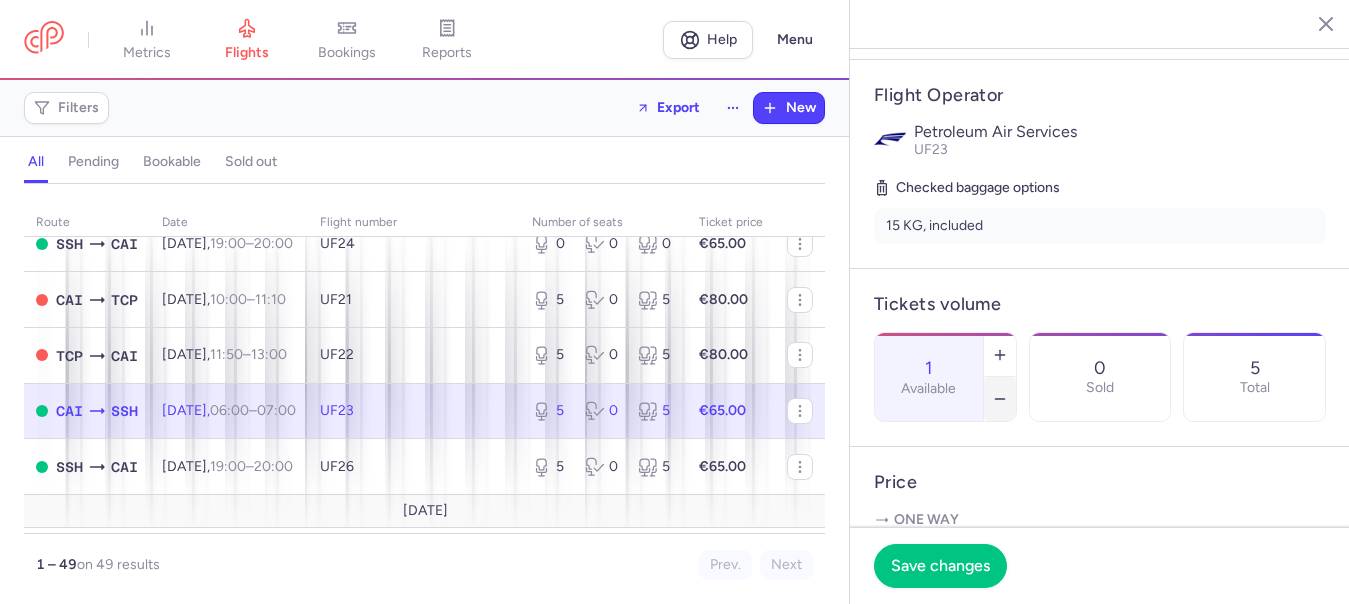 click 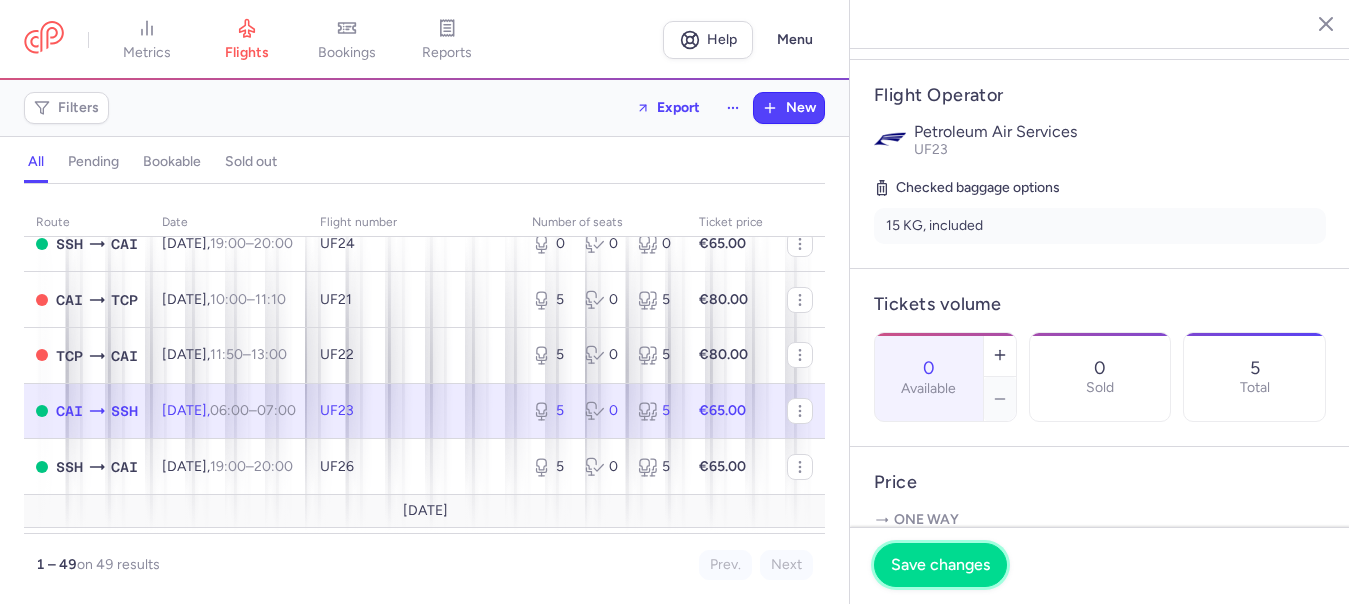 click on "Save changes" at bounding box center (940, 565) 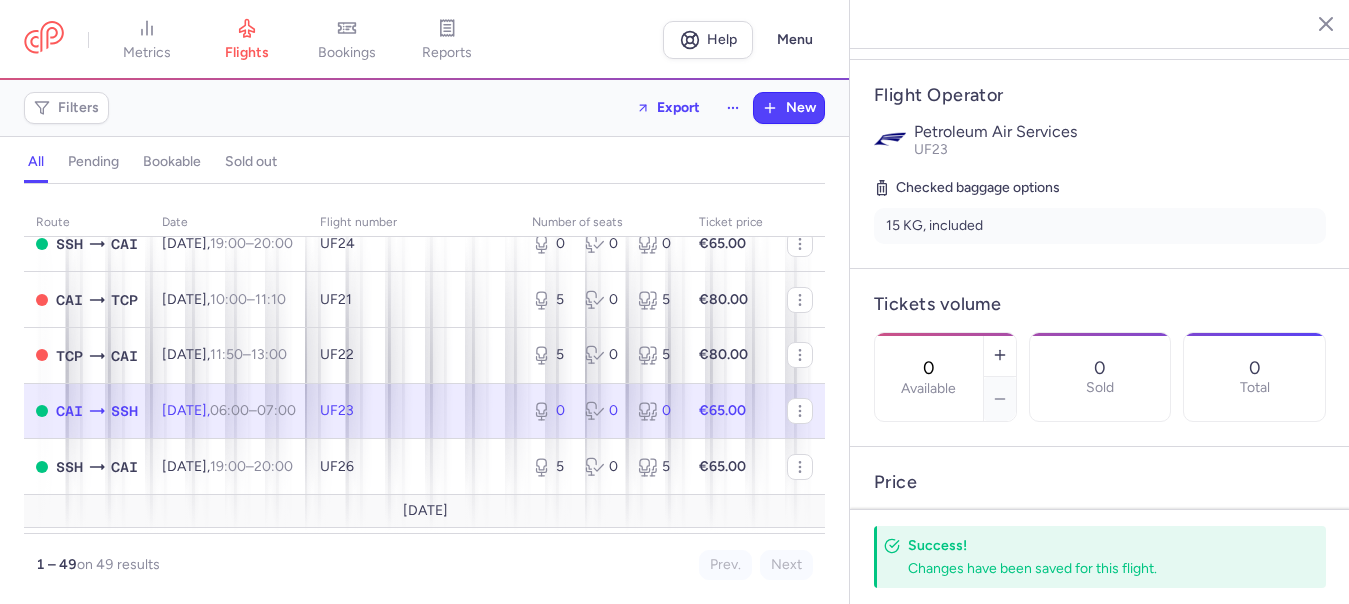 scroll, scrollTop: 600, scrollLeft: 0, axis: vertical 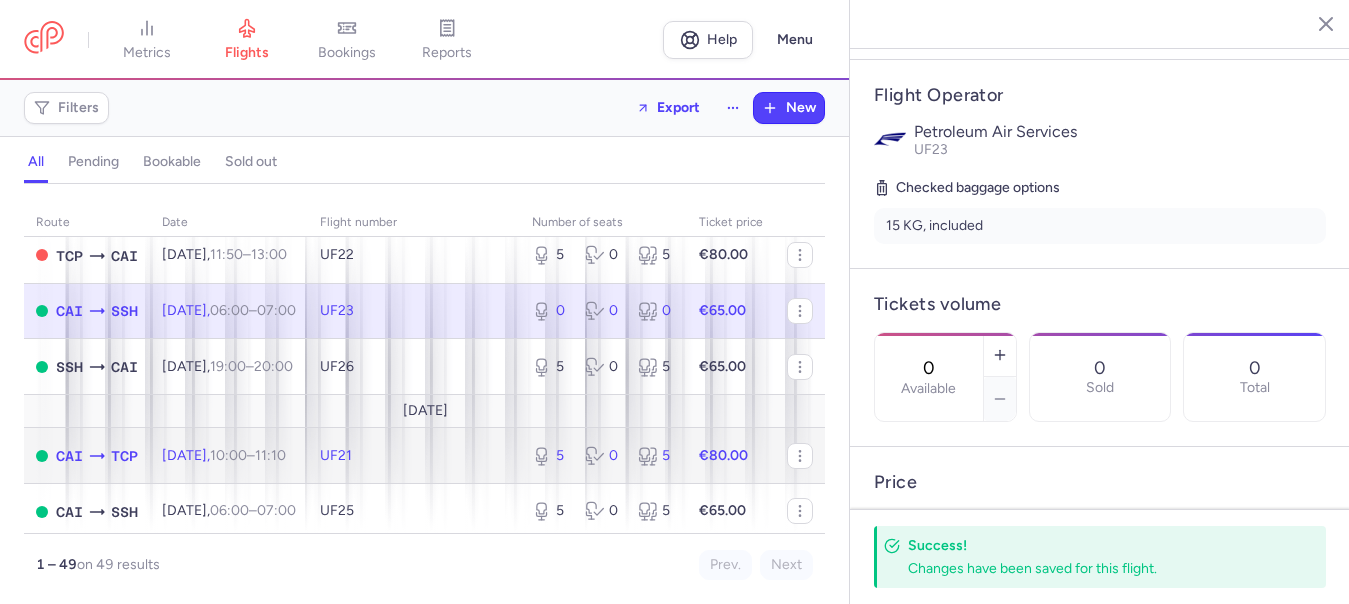 click on "Sat, 2 Aug,  10:00  –  11:10  +0" at bounding box center [224, 455] 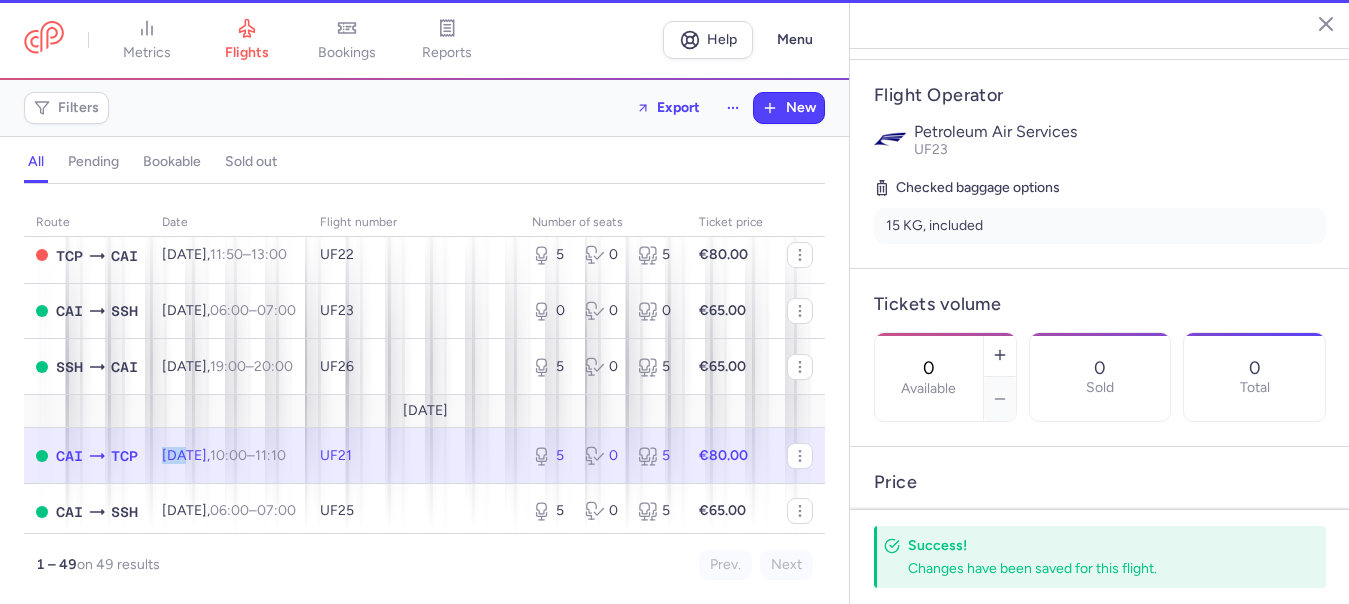 type on "5" 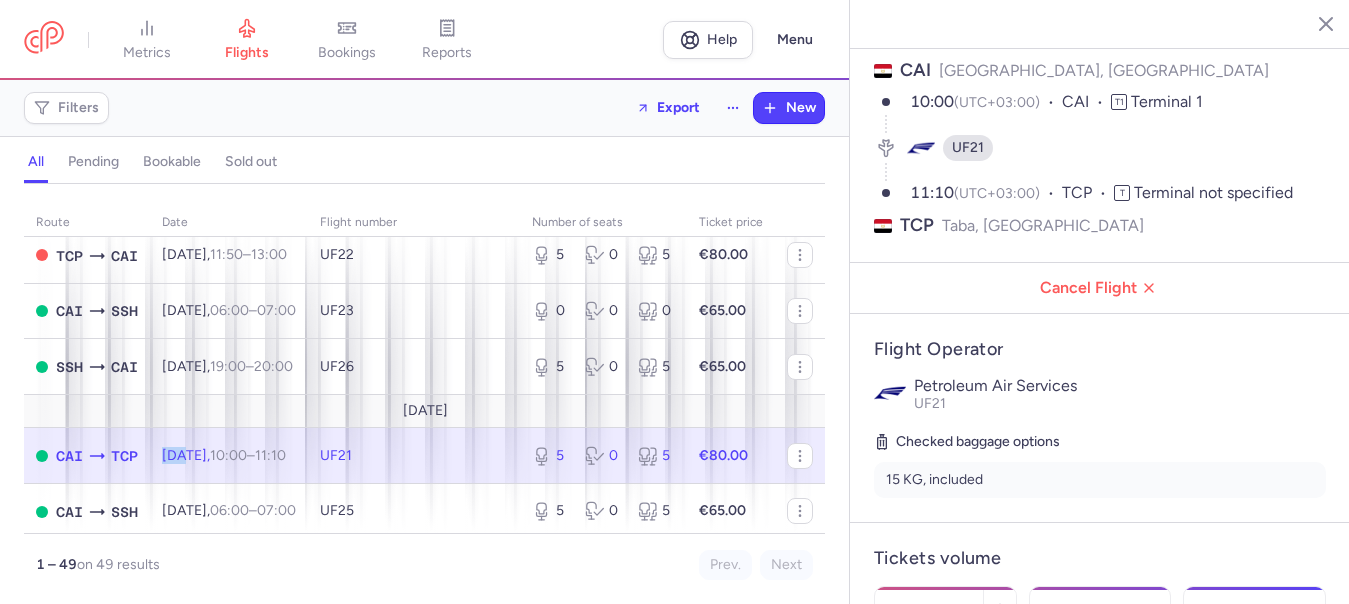 scroll, scrollTop: 74, scrollLeft: 0, axis: vertical 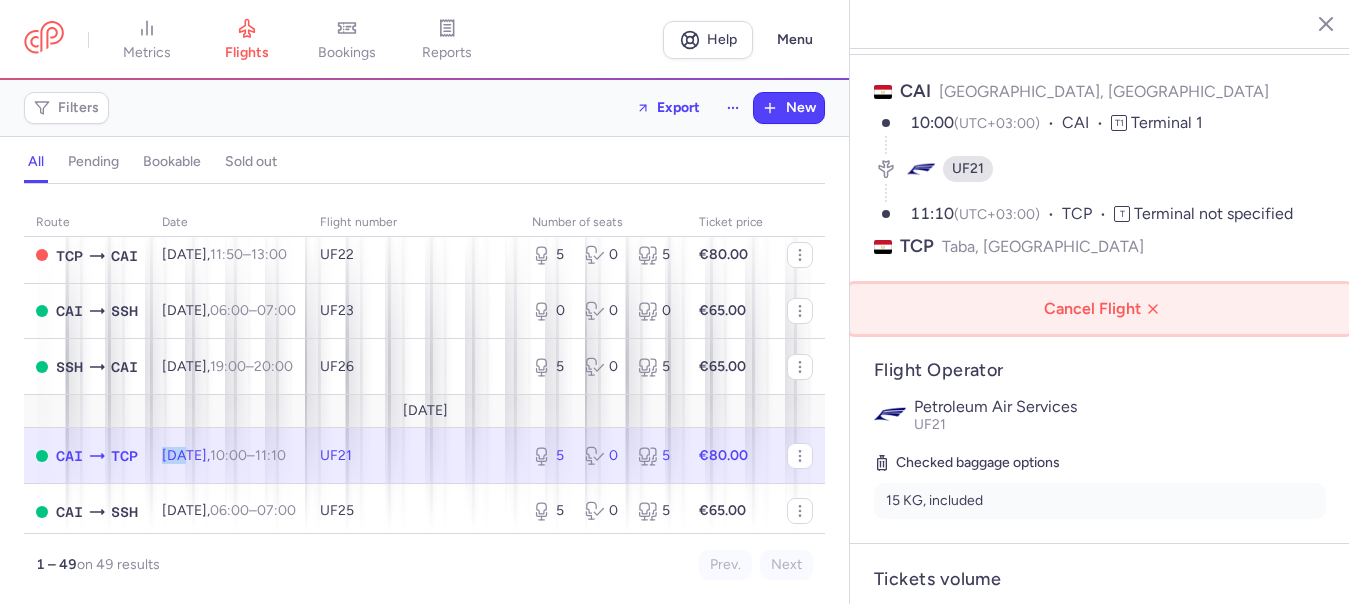 click on "Cancel Flight" at bounding box center [1104, 309] 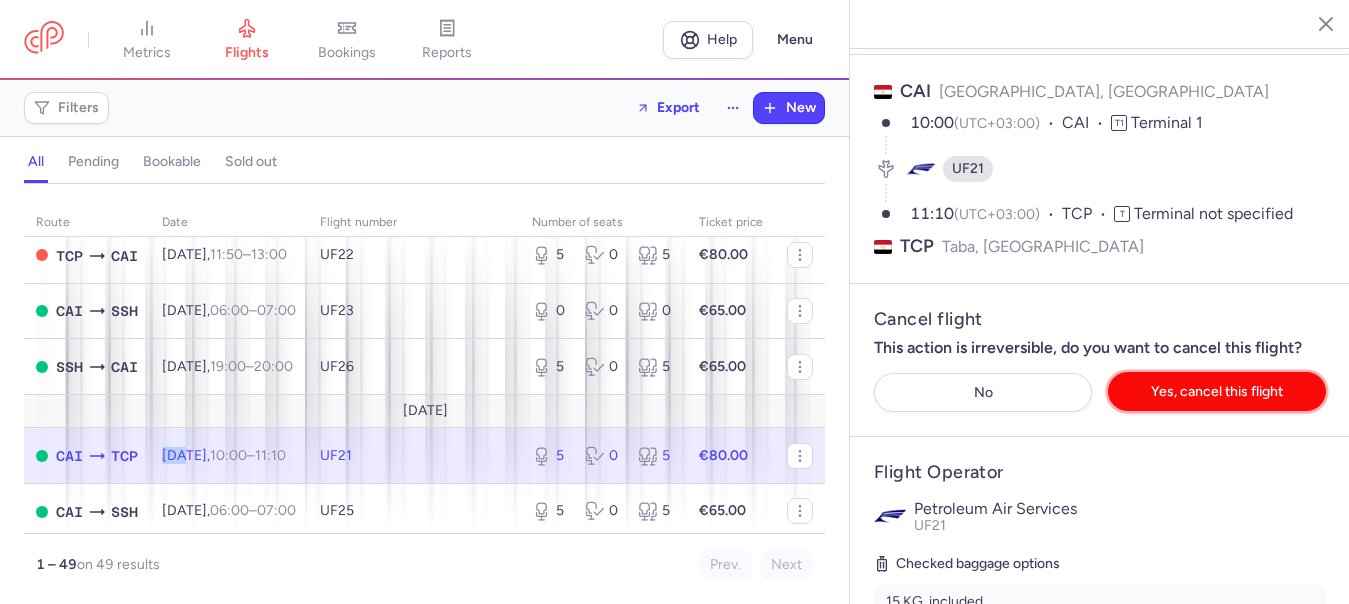 click on "Yes, cancel this flight" at bounding box center [1217, 391] 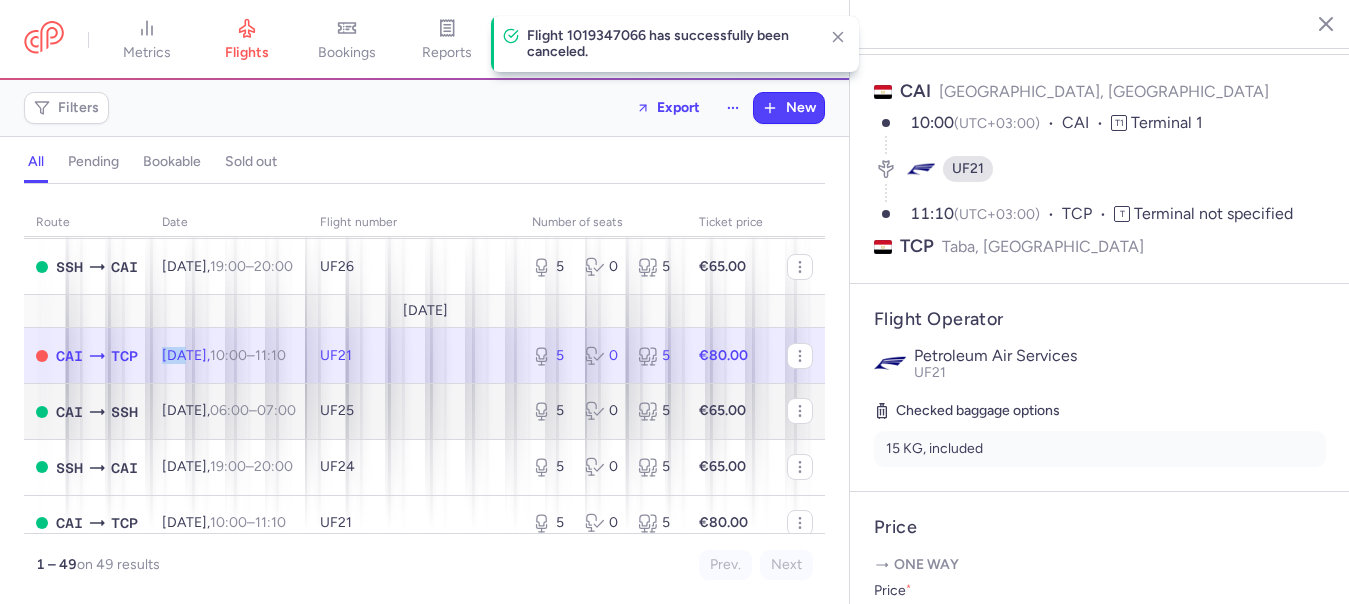 scroll, scrollTop: 800, scrollLeft: 0, axis: vertical 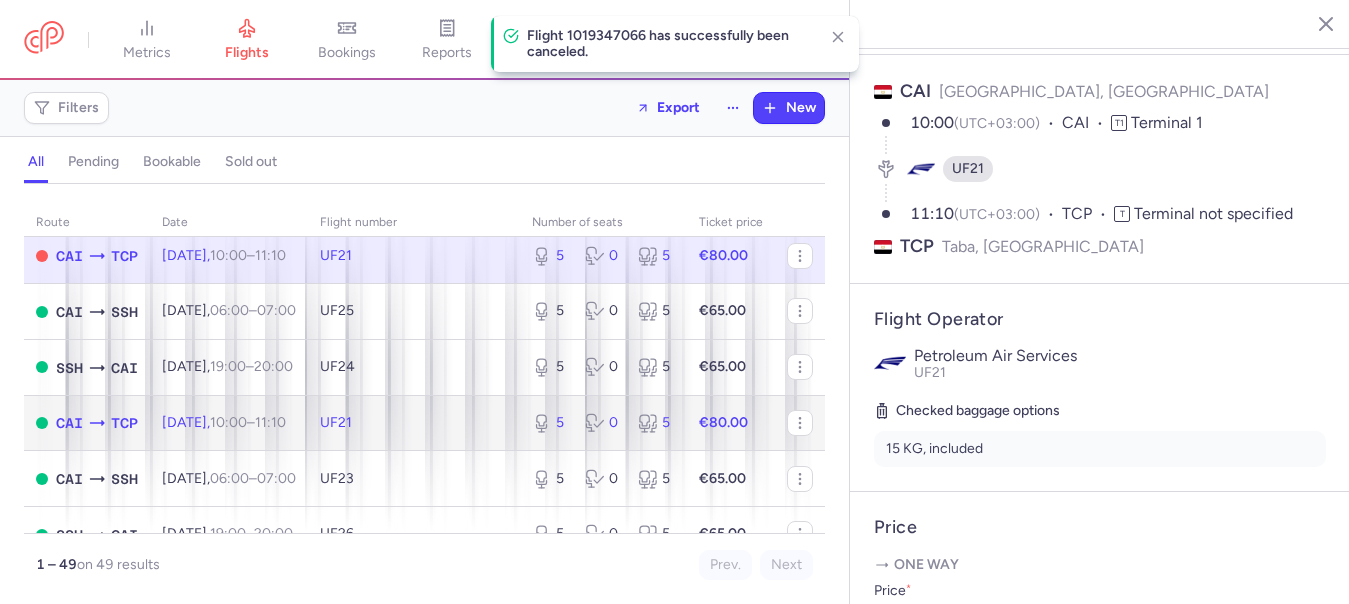 click on "Wed, 6 Aug,  10:00  –  11:10  +0" at bounding box center [224, 422] 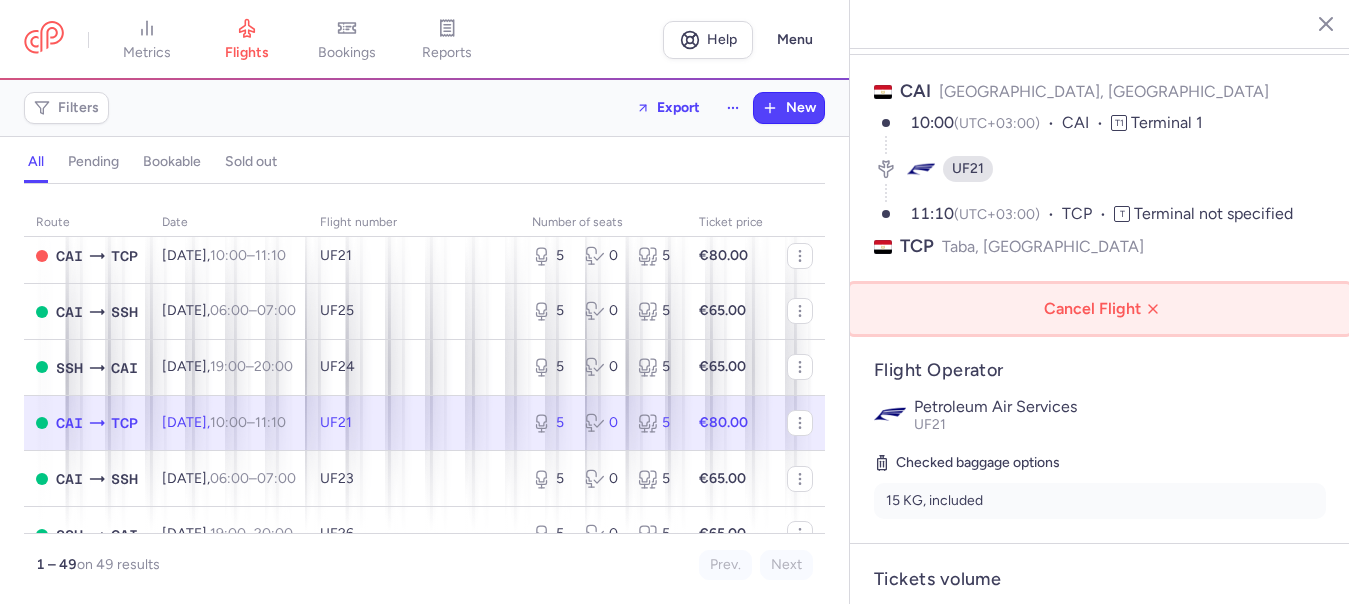 click on "Cancel Flight" at bounding box center [1104, 309] 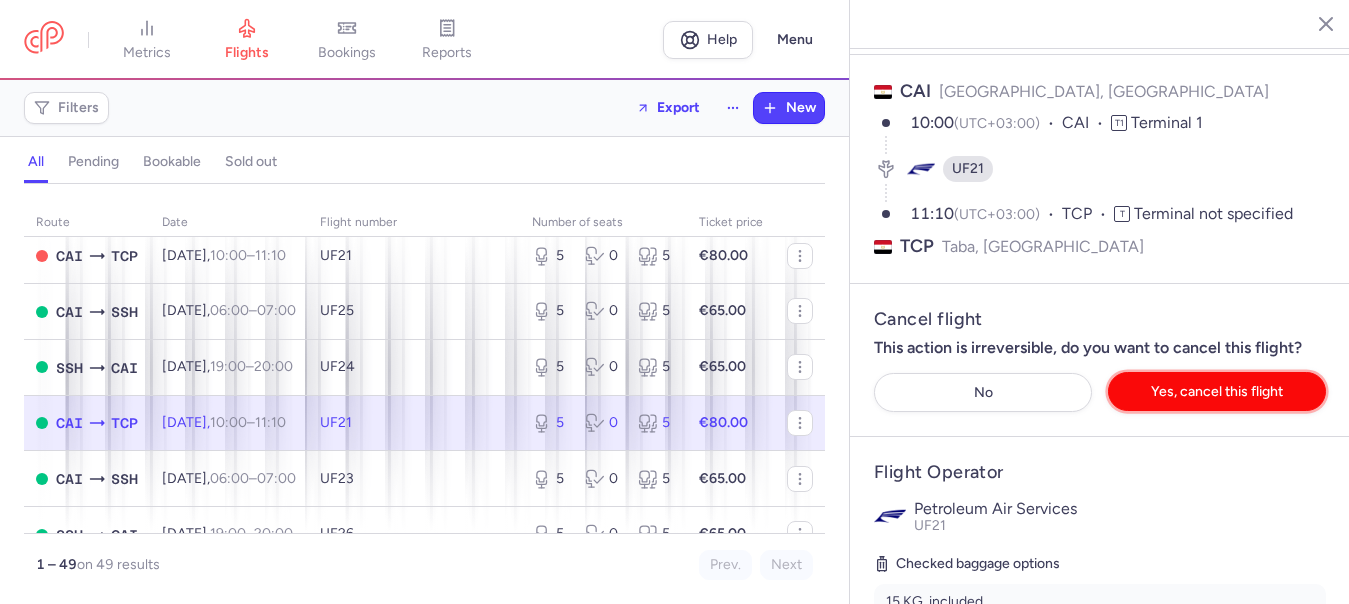 click on "Yes, cancel this flight" at bounding box center (1217, 391) 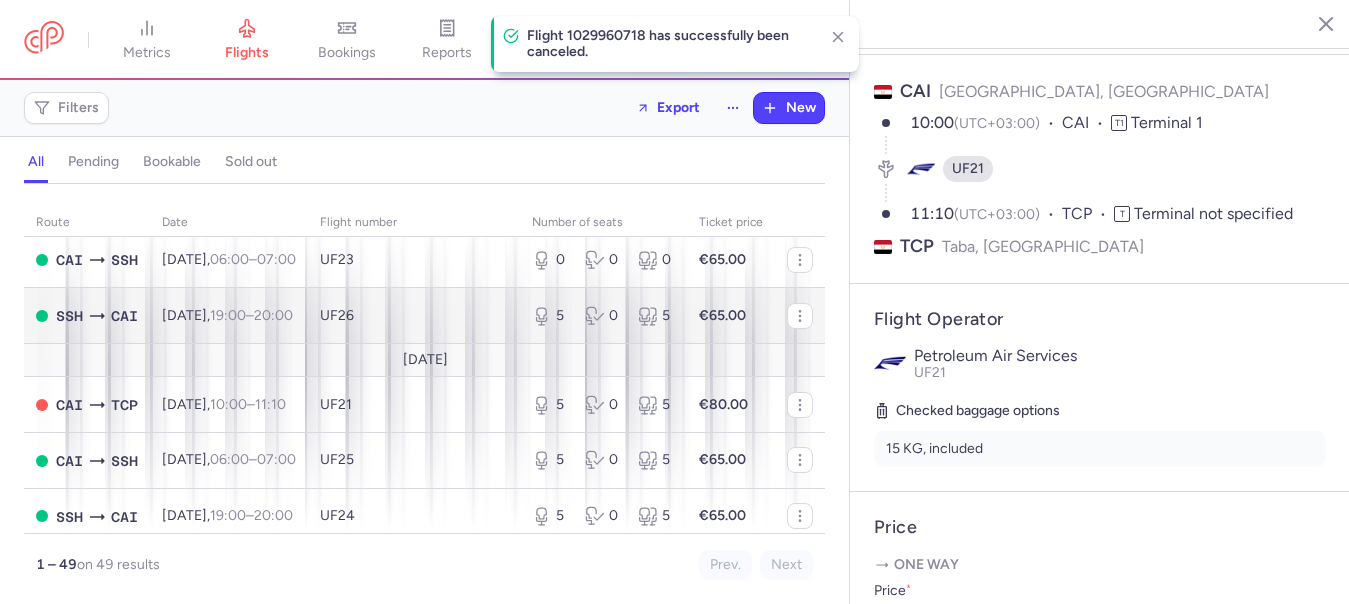 scroll, scrollTop: 600, scrollLeft: 0, axis: vertical 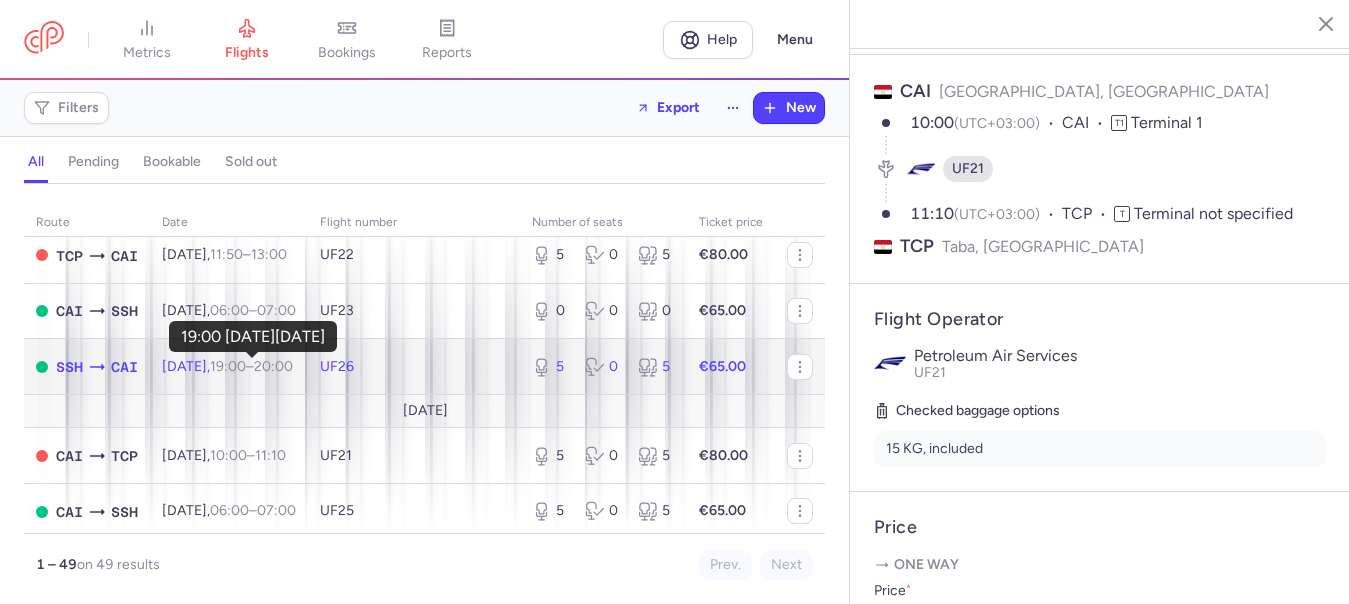 click on "19:00" at bounding box center (228, 366) 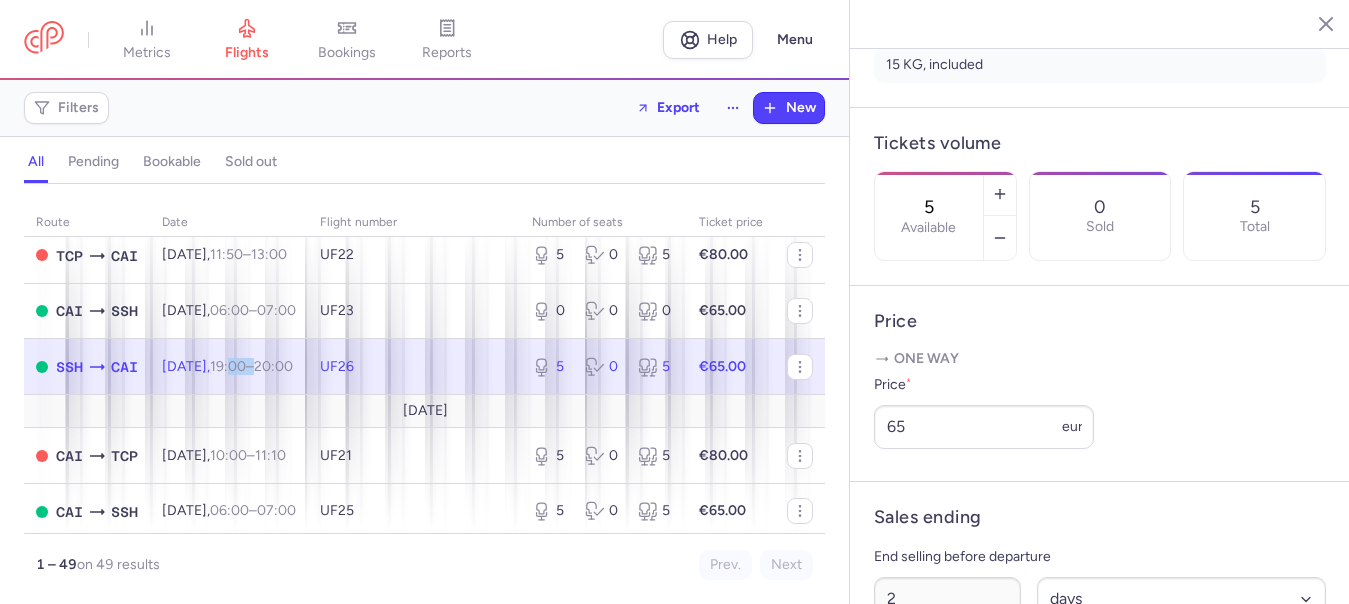 scroll, scrollTop: 574, scrollLeft: 0, axis: vertical 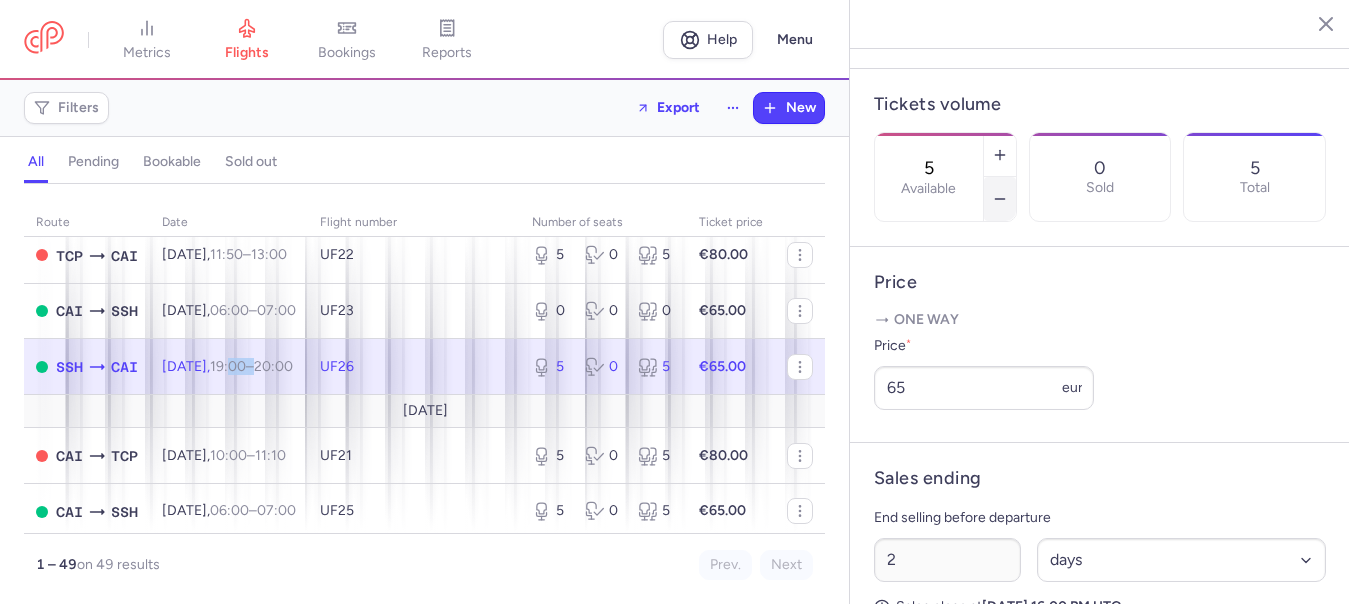 click at bounding box center [1000, 199] 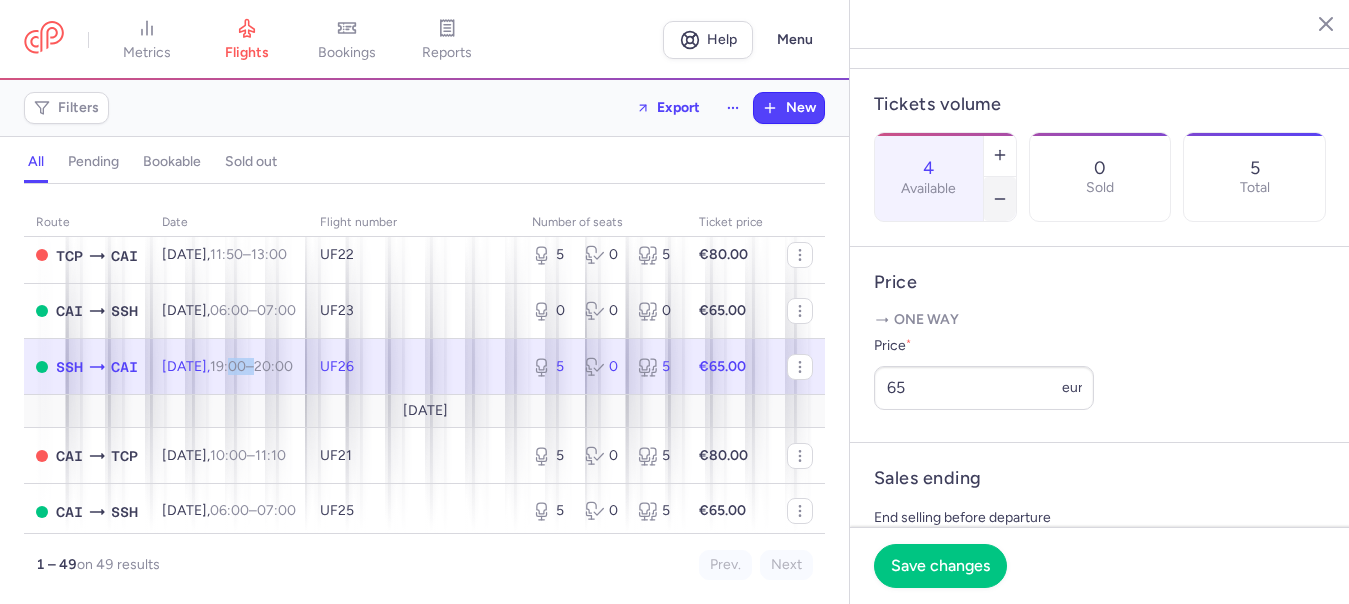 click at bounding box center [1000, 199] 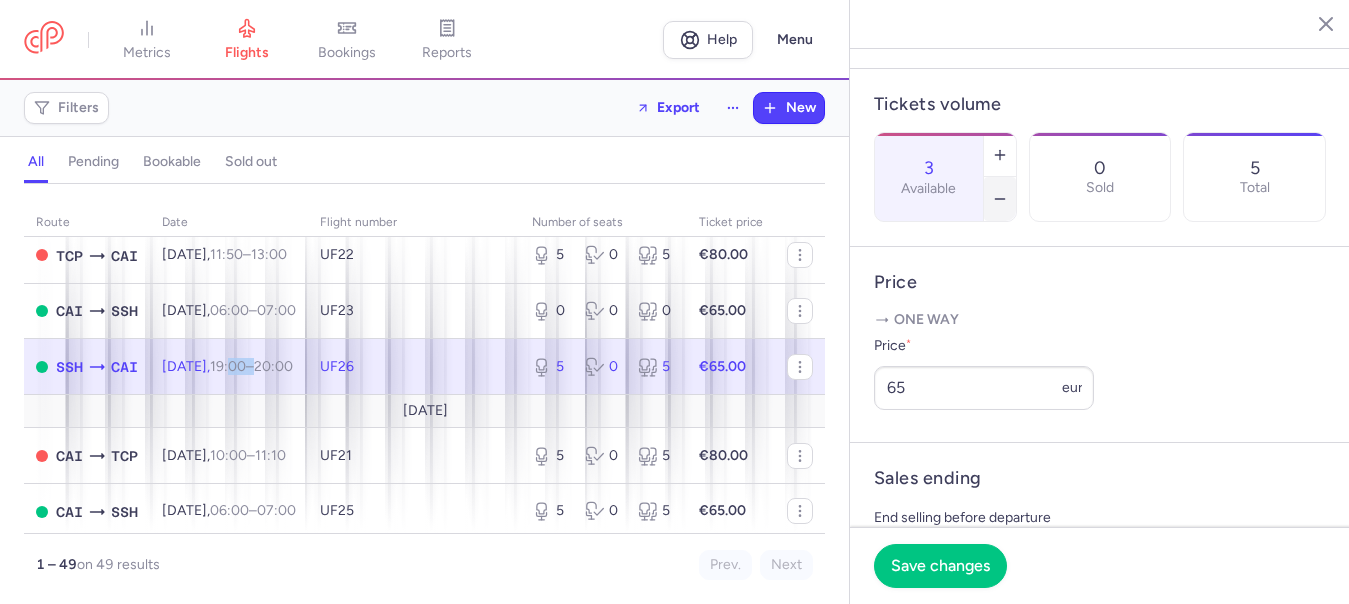click at bounding box center (1000, 199) 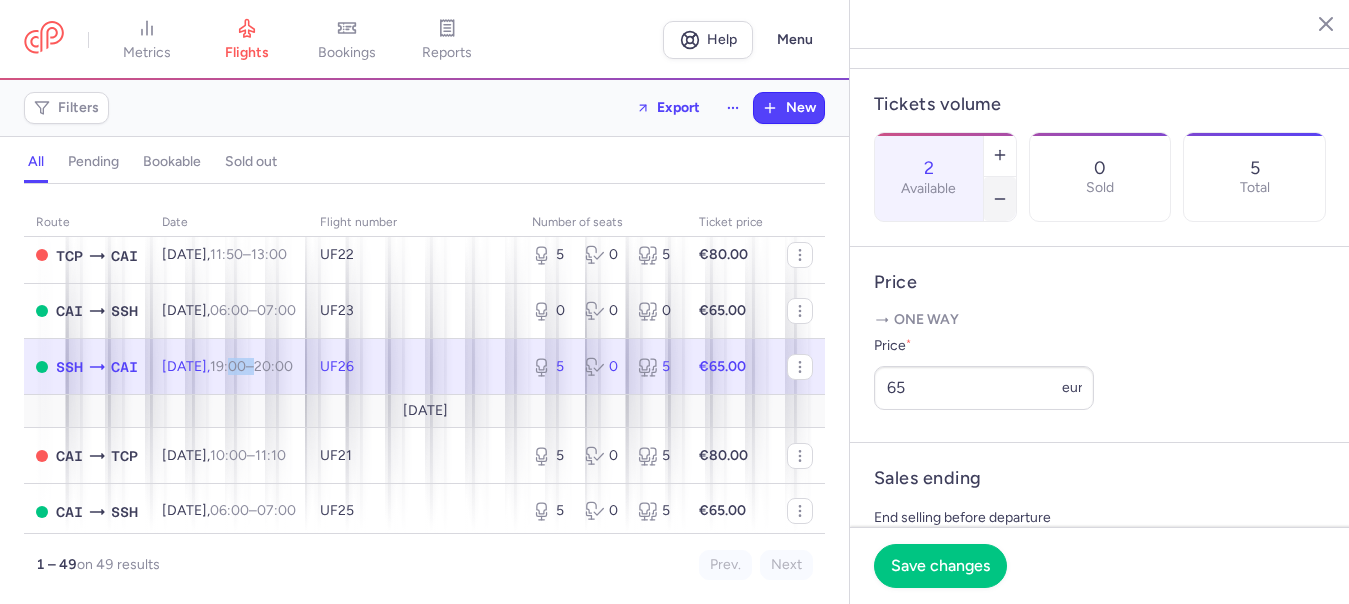 click 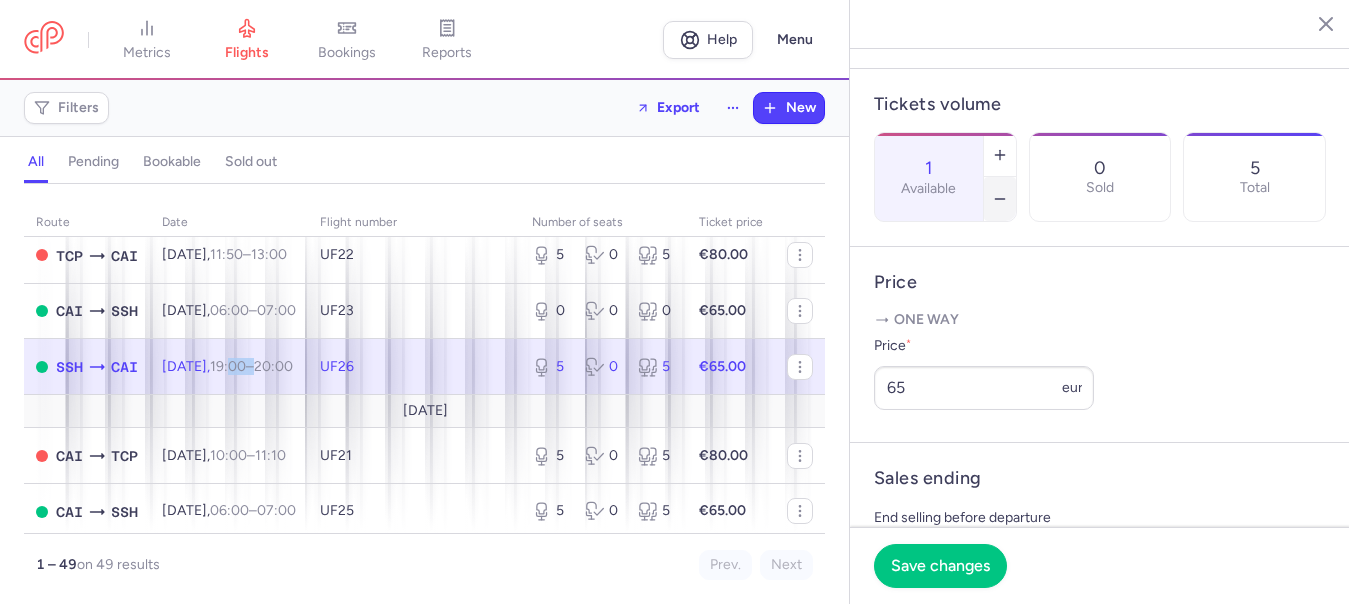 click 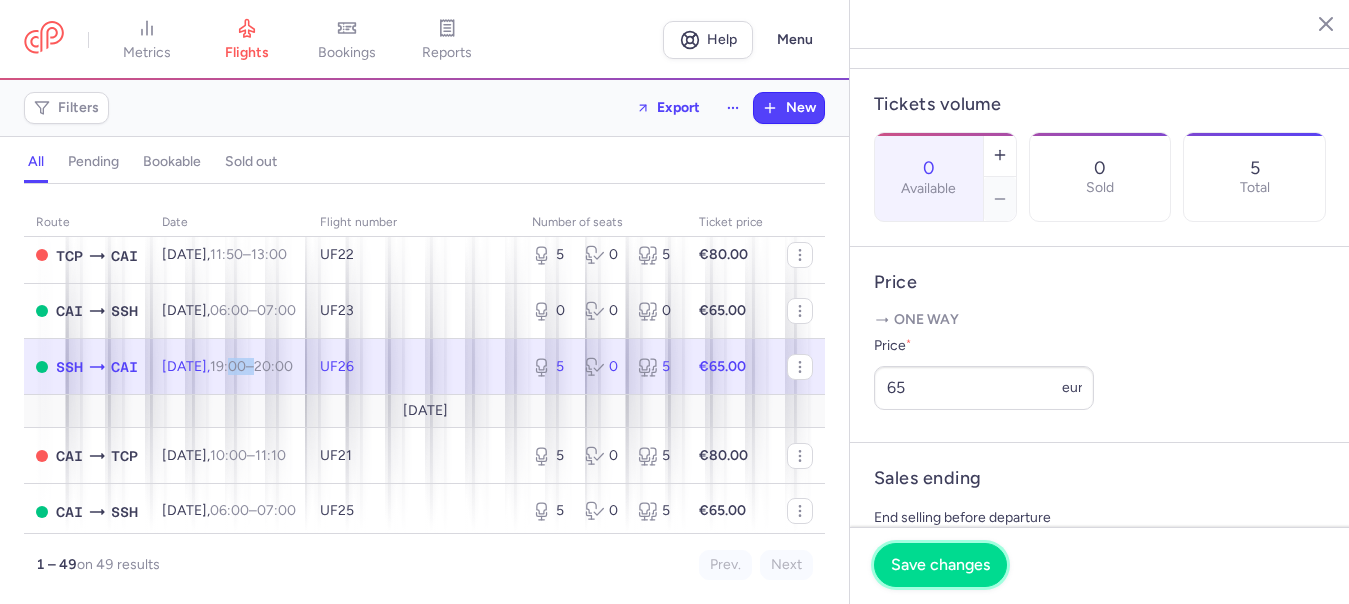 click on "Save changes" at bounding box center (940, 565) 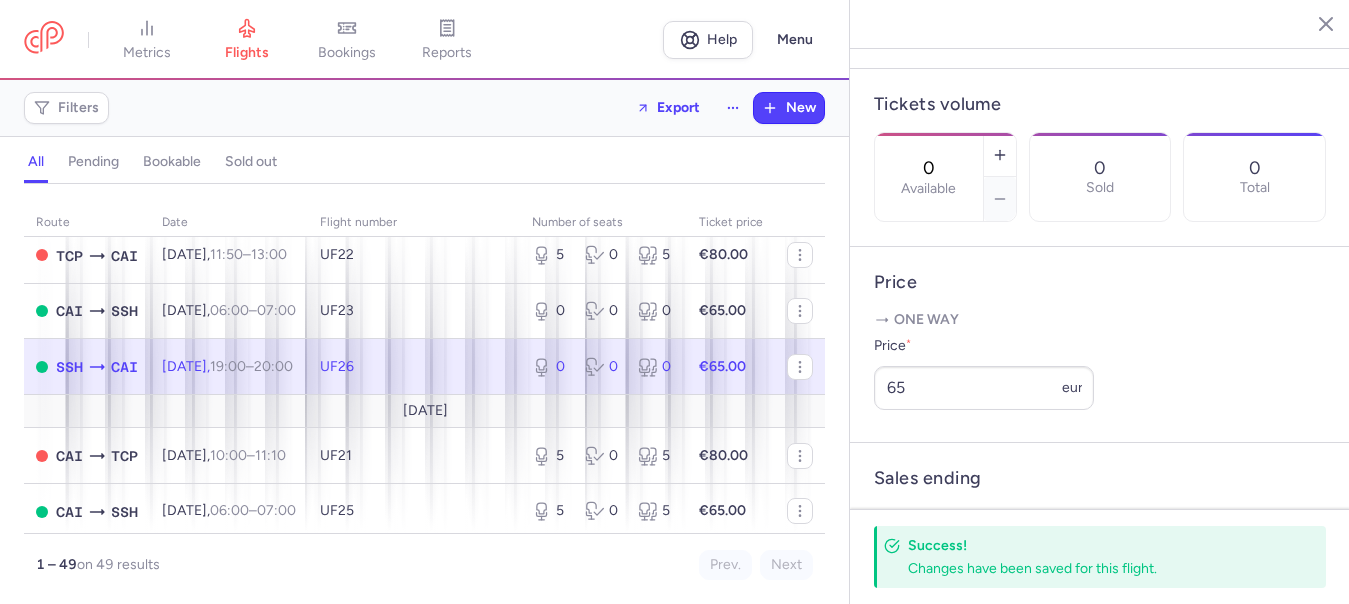 click on "Prev. Next" at bounding box center [619, 565] 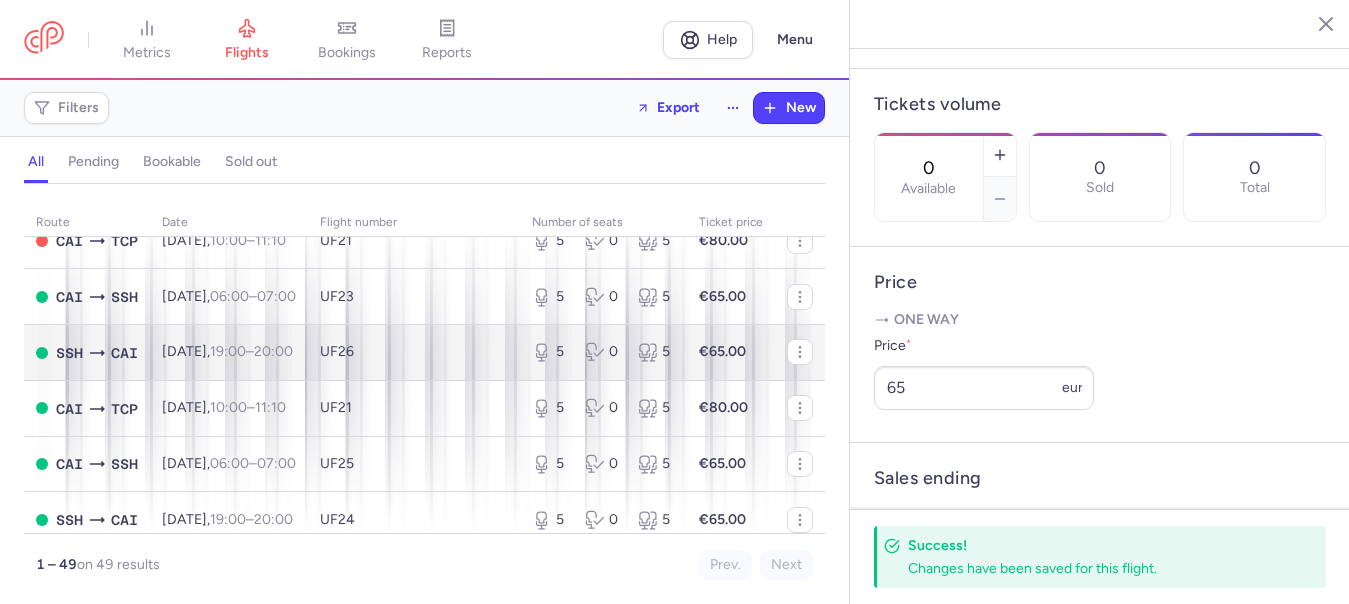 scroll, scrollTop: 1000, scrollLeft: 0, axis: vertical 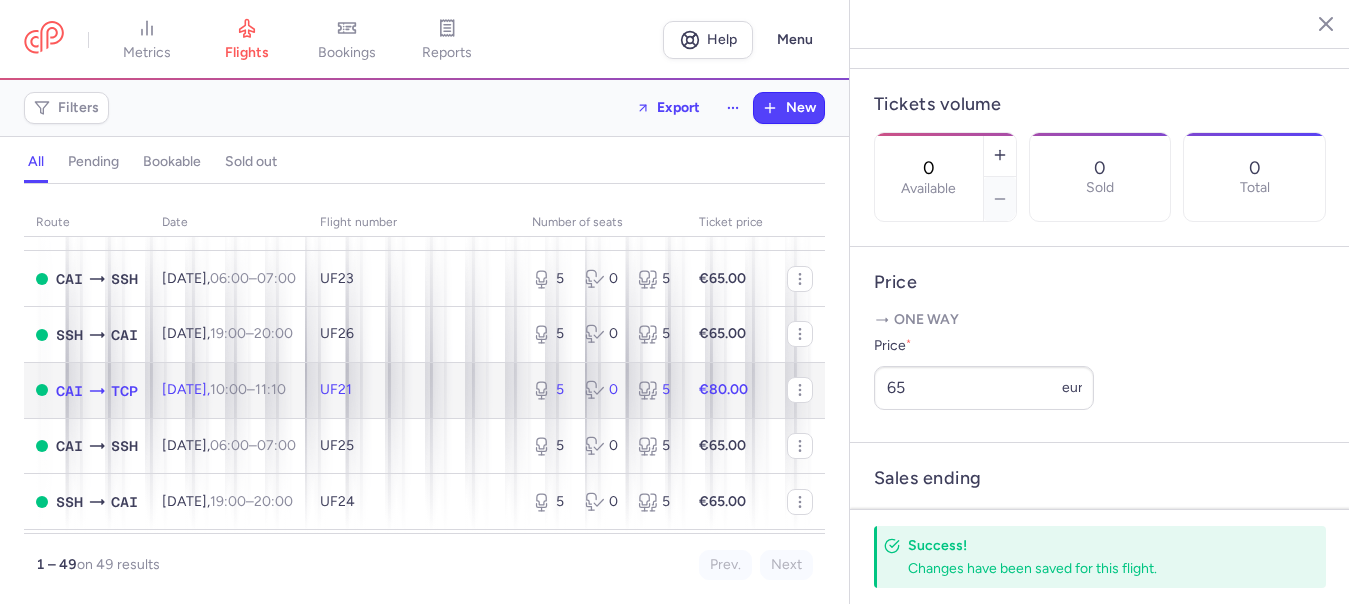 click on "Sun, 10 Aug,  10:00  –  11:10  +0" at bounding box center [224, 389] 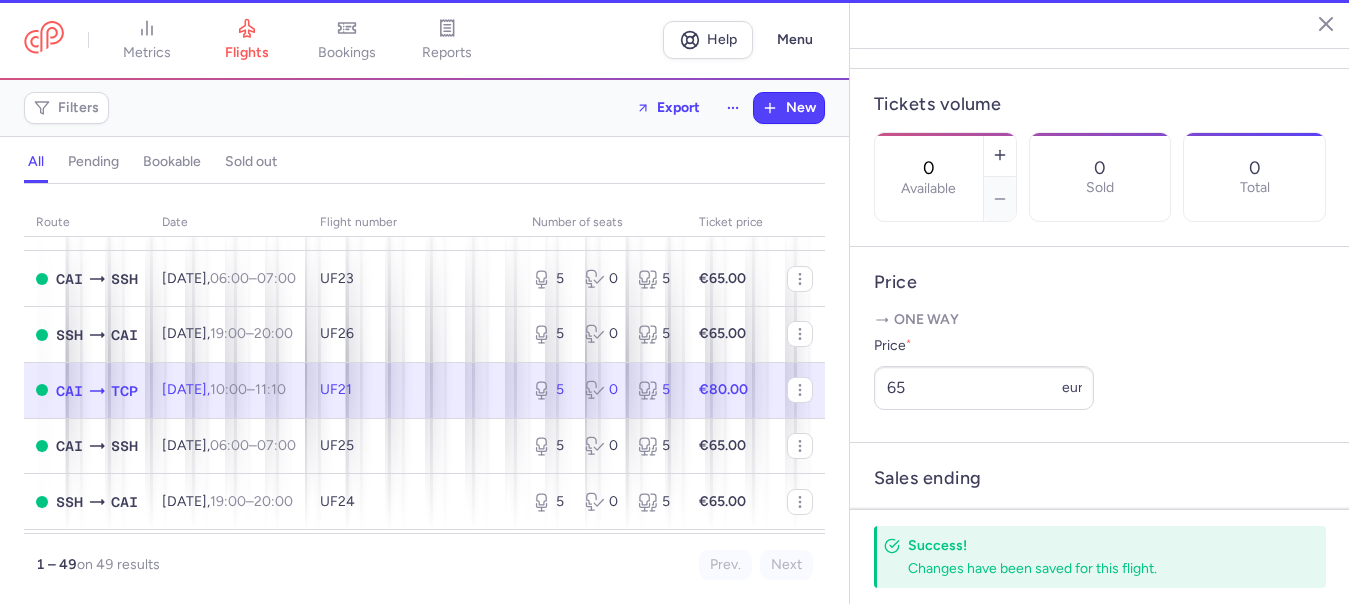 type on "5" 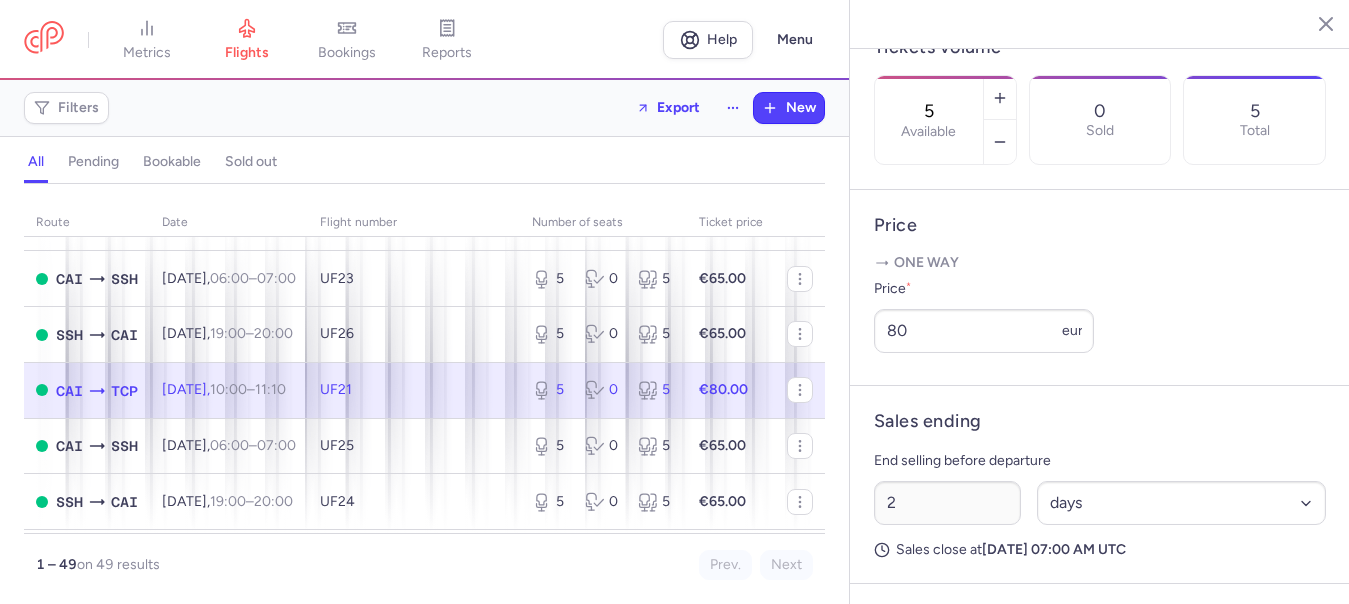 scroll, scrollTop: 274, scrollLeft: 0, axis: vertical 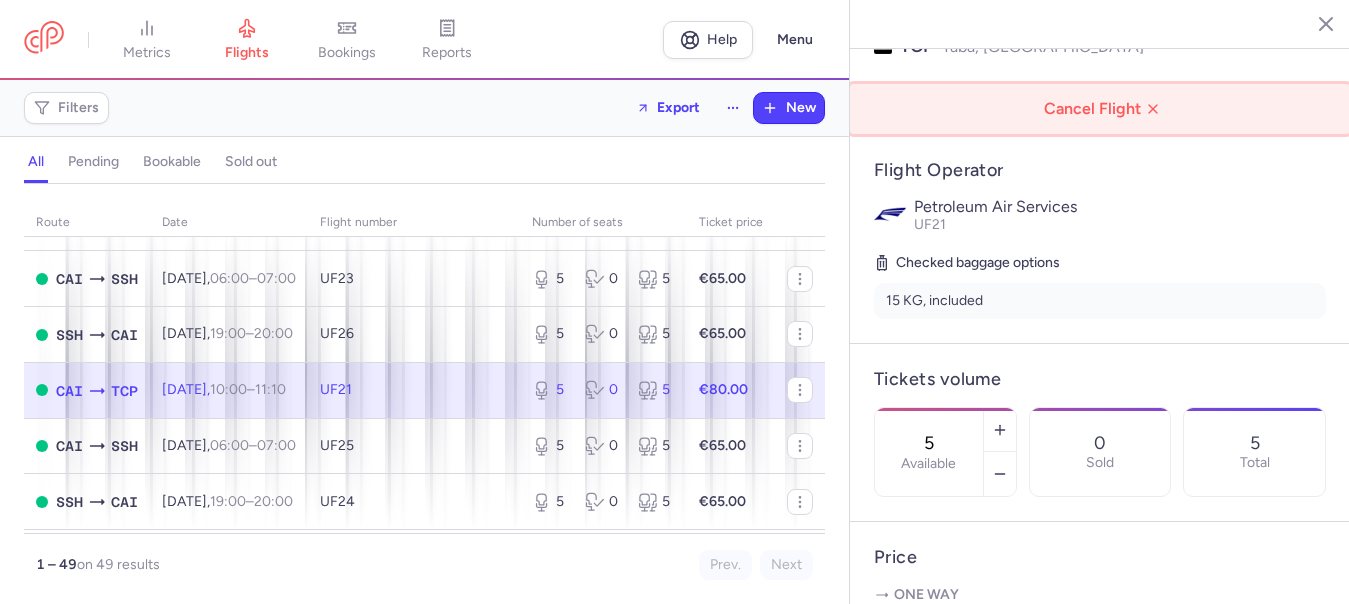 click on "Cancel Flight" at bounding box center (1104, 109) 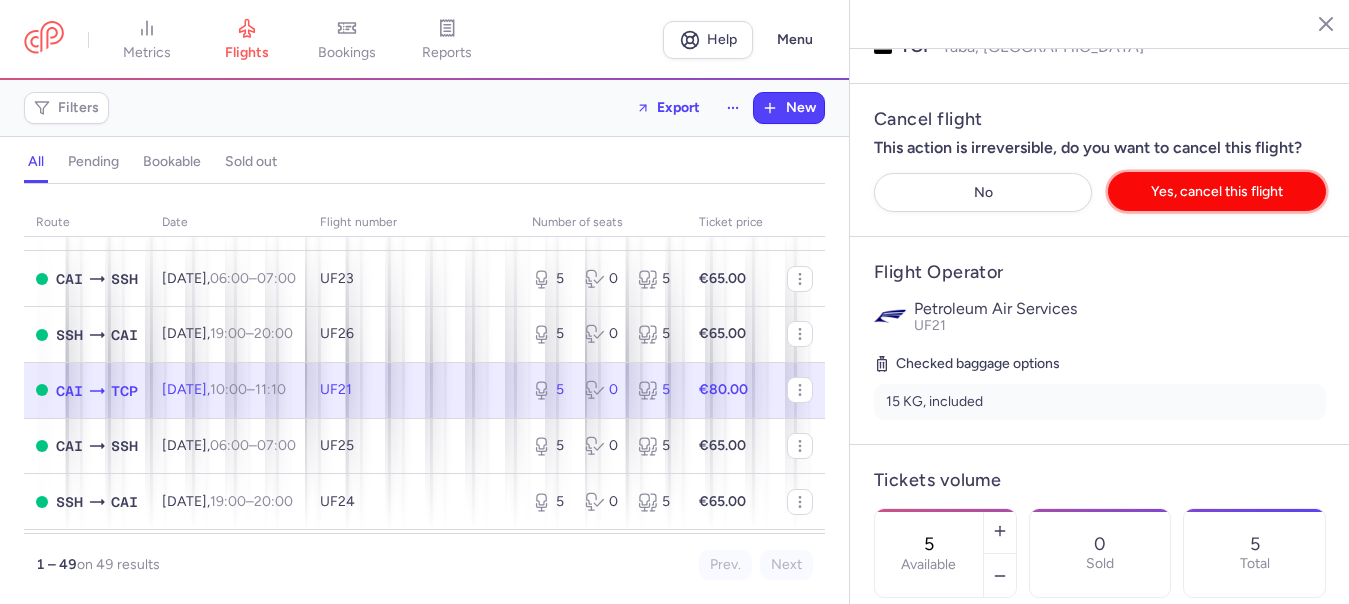 click on "Yes, cancel this flight" at bounding box center (1217, 191) 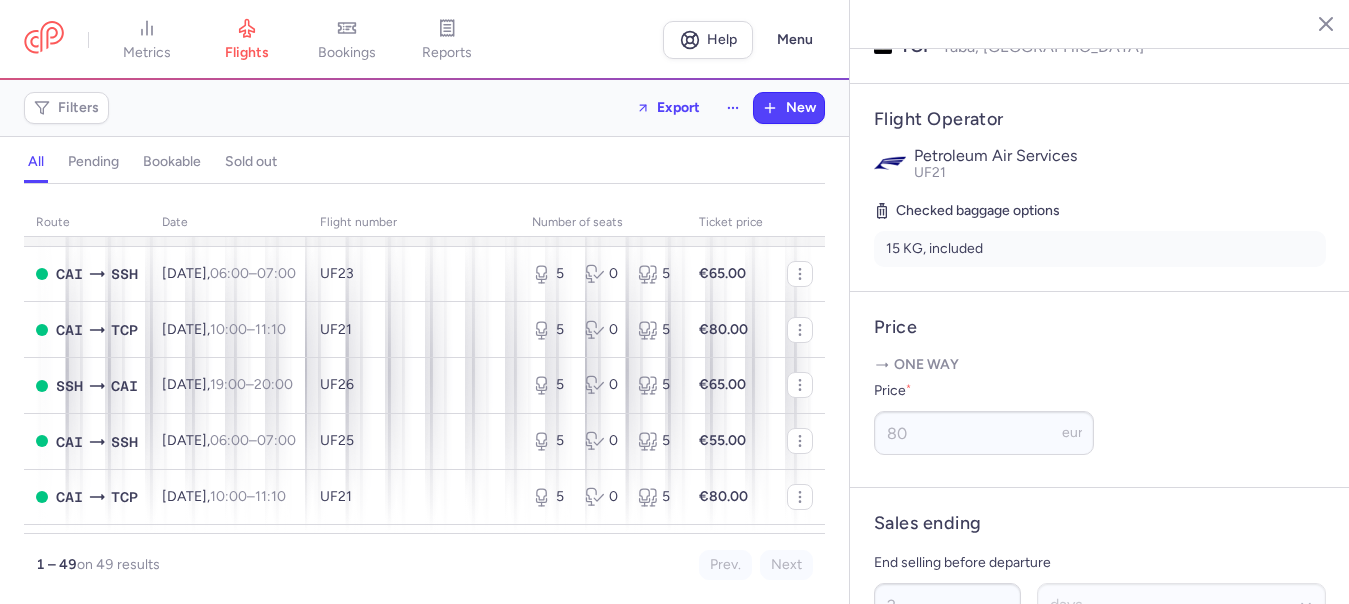 scroll, scrollTop: 1400, scrollLeft: 0, axis: vertical 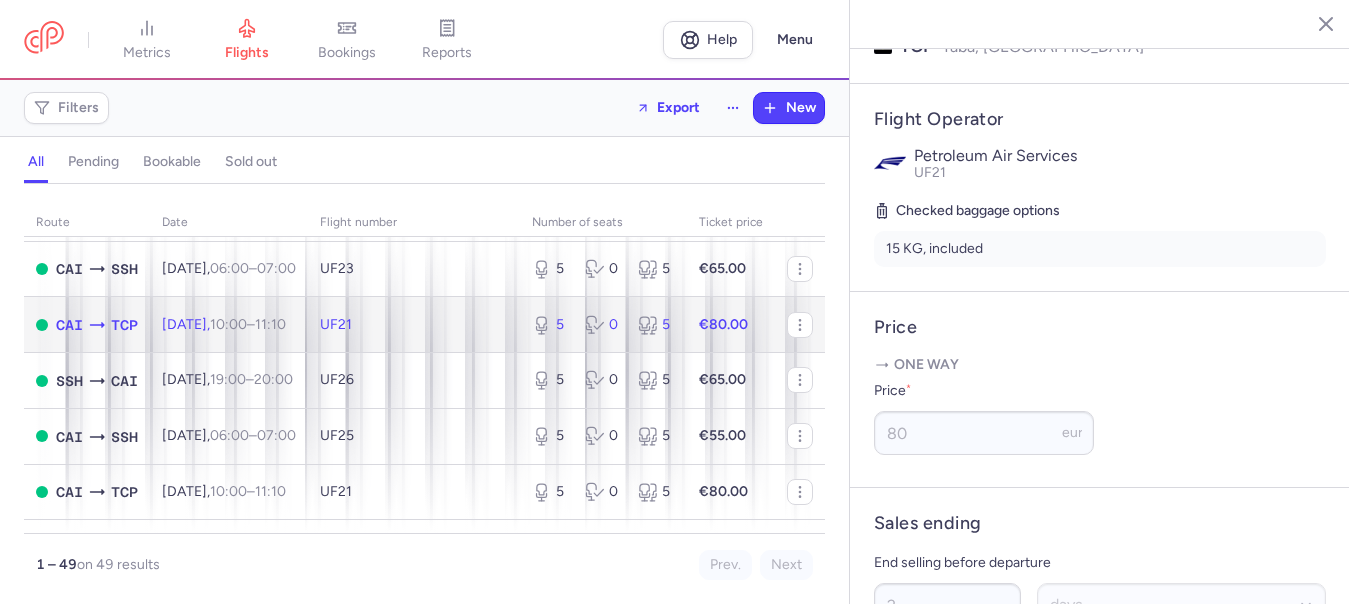 click on "10:00" at bounding box center [228, 324] 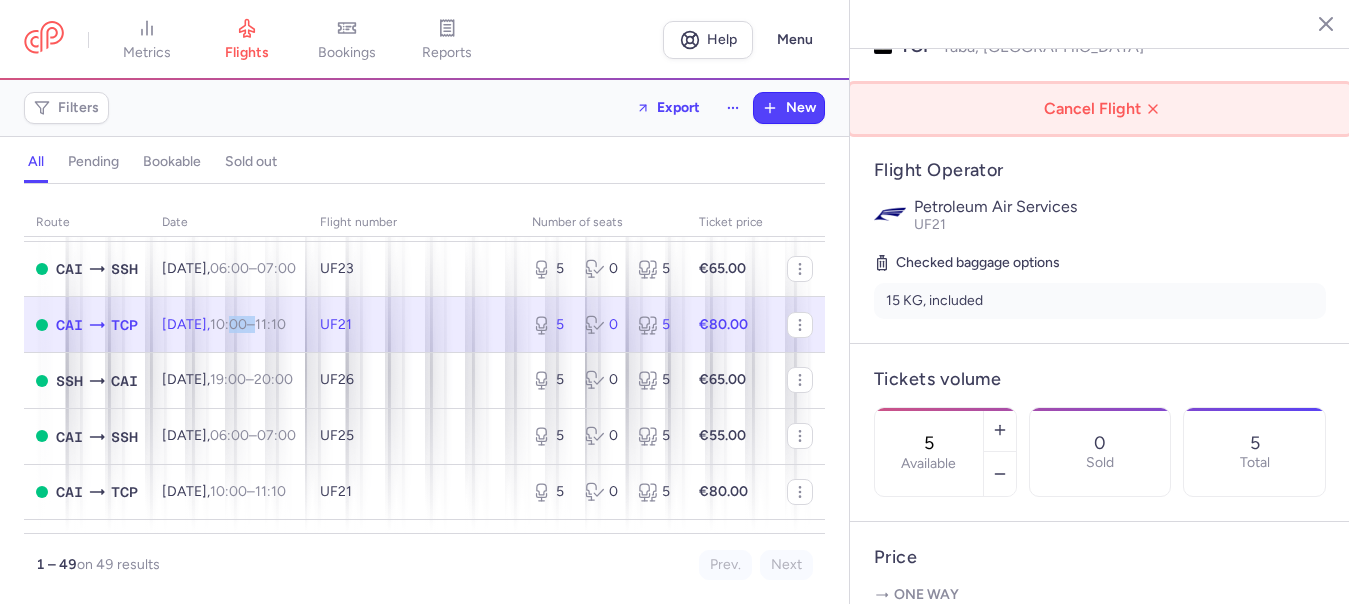 click on "Cancel Flight" at bounding box center (1104, 109) 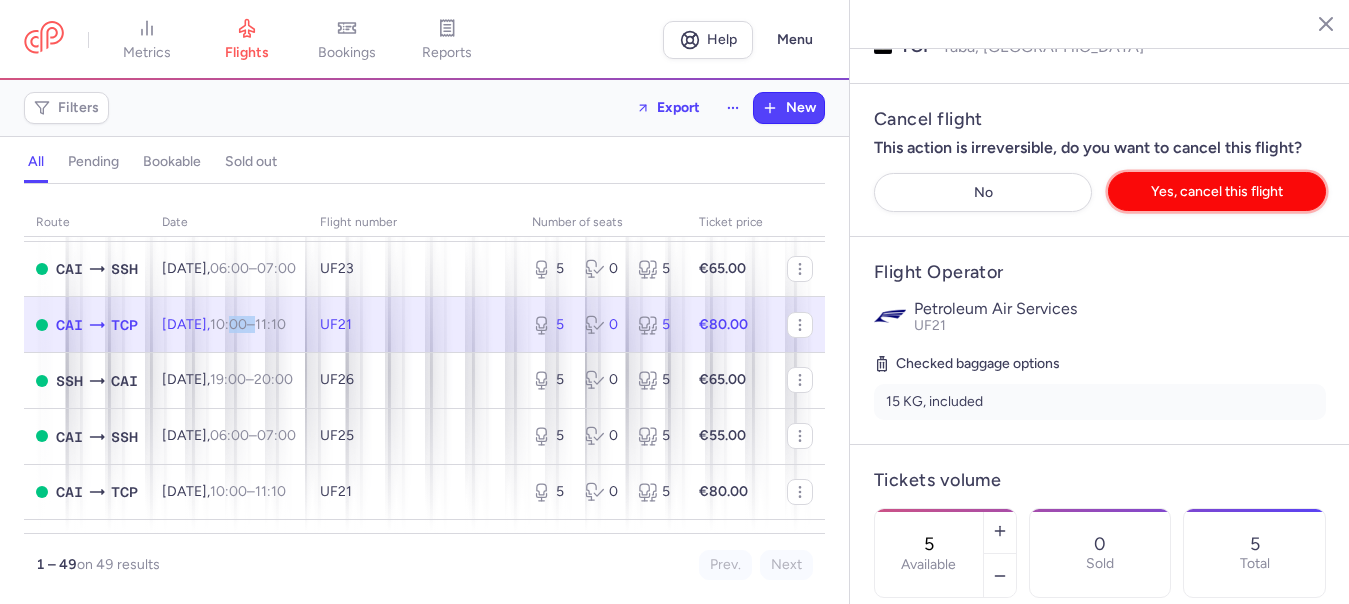 click on "Yes, cancel this flight" at bounding box center [1217, 191] 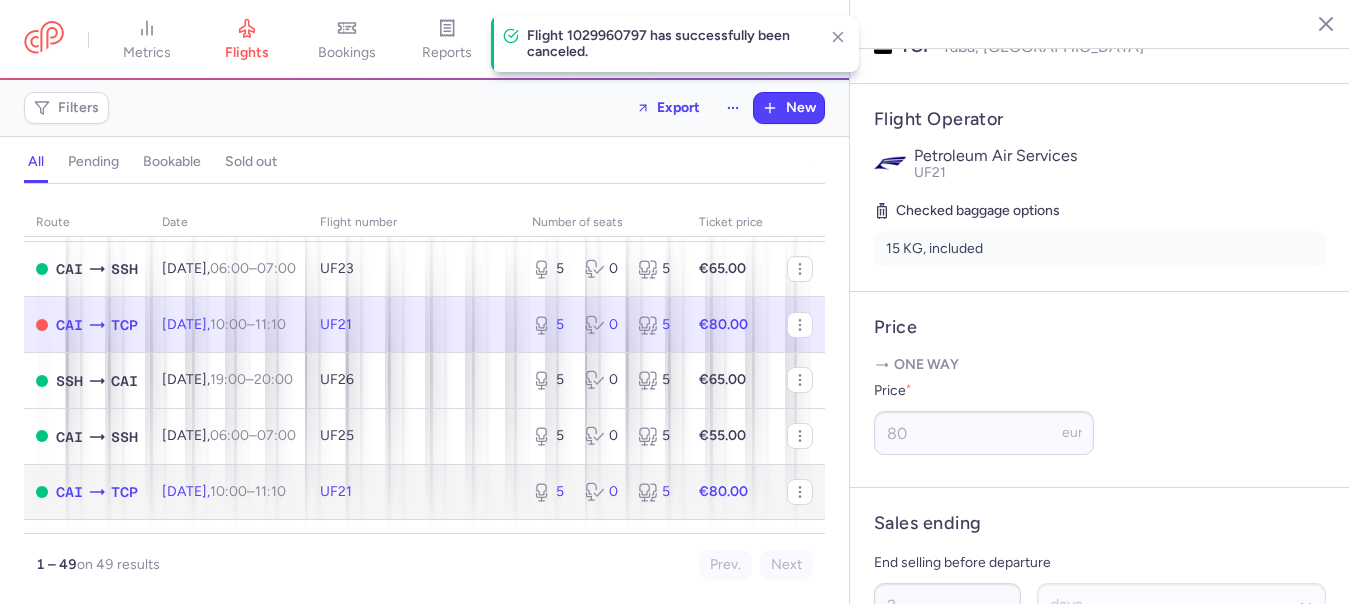 click on "UF21" at bounding box center (336, 491) 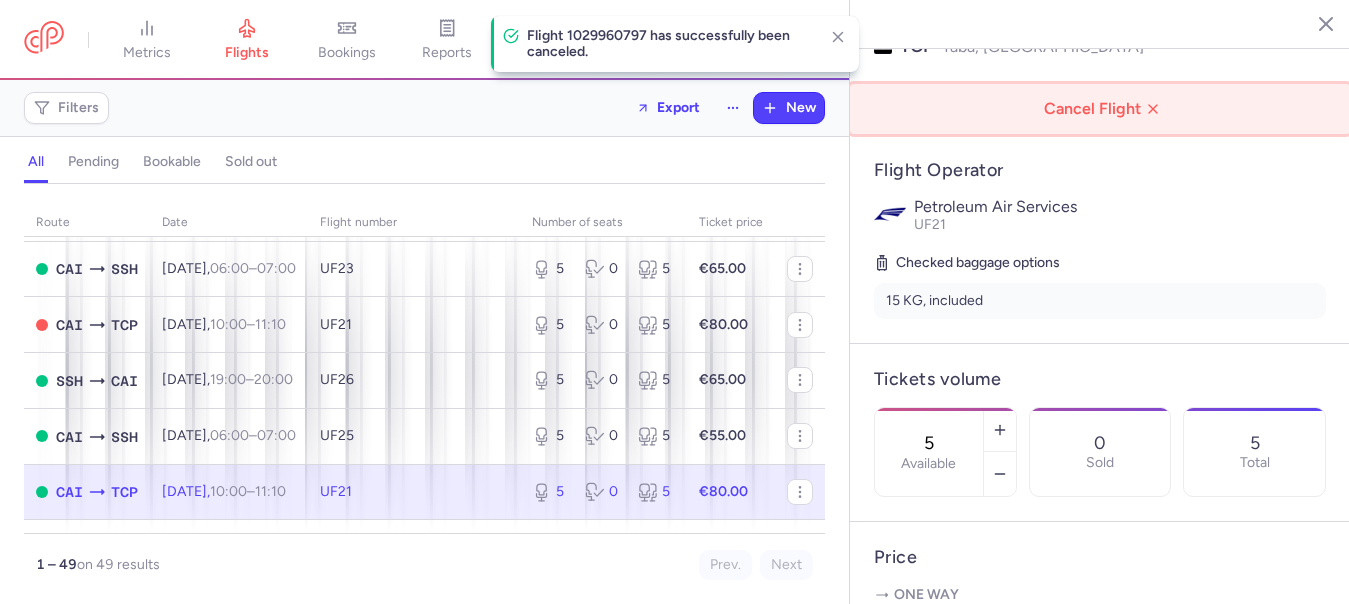 click on "Cancel Flight" at bounding box center [1104, 109] 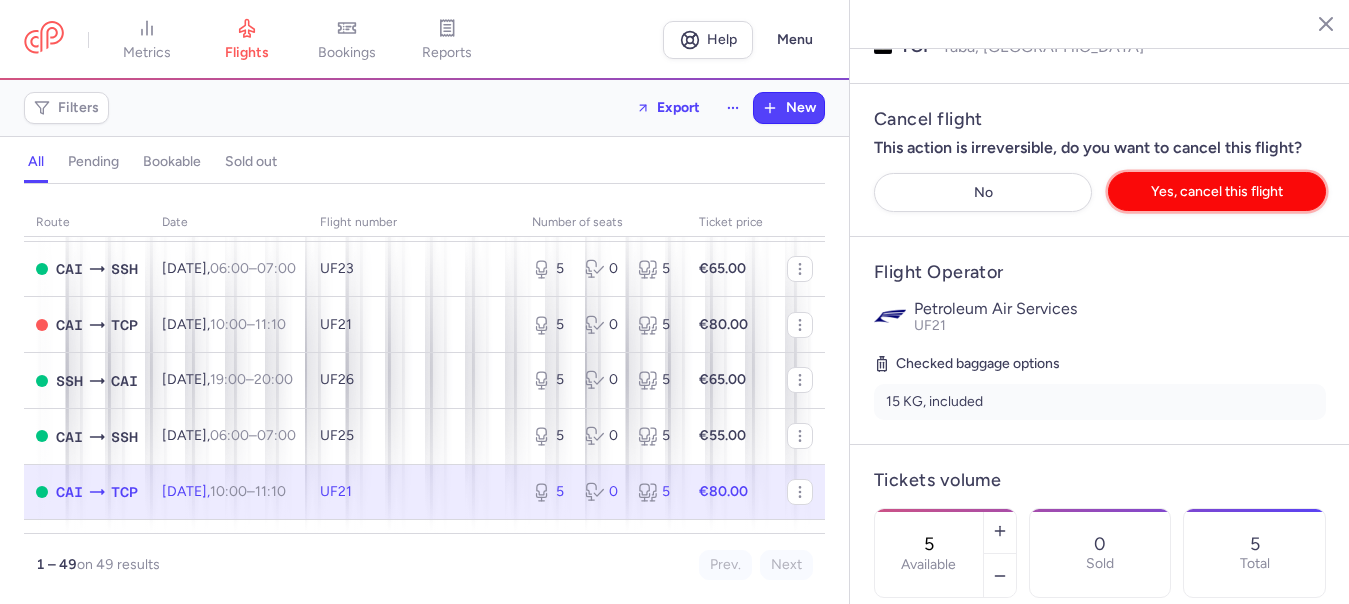 click on "Yes, cancel this flight" at bounding box center [1217, 191] 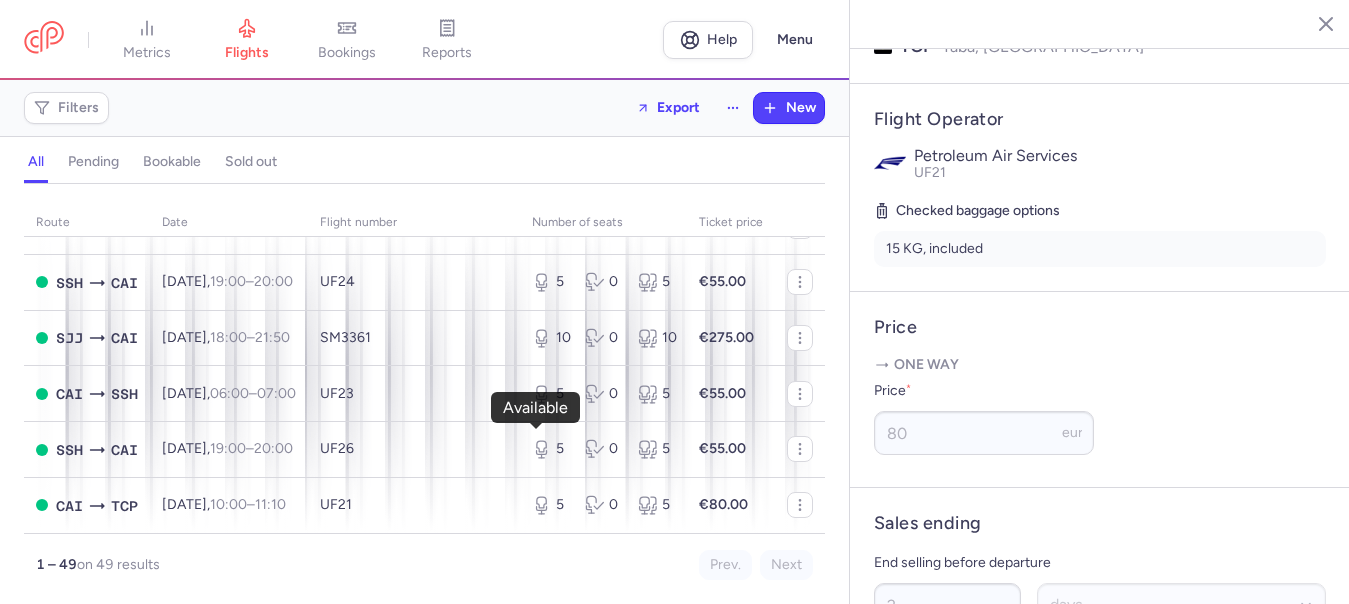 scroll, scrollTop: 2100, scrollLeft: 0, axis: vertical 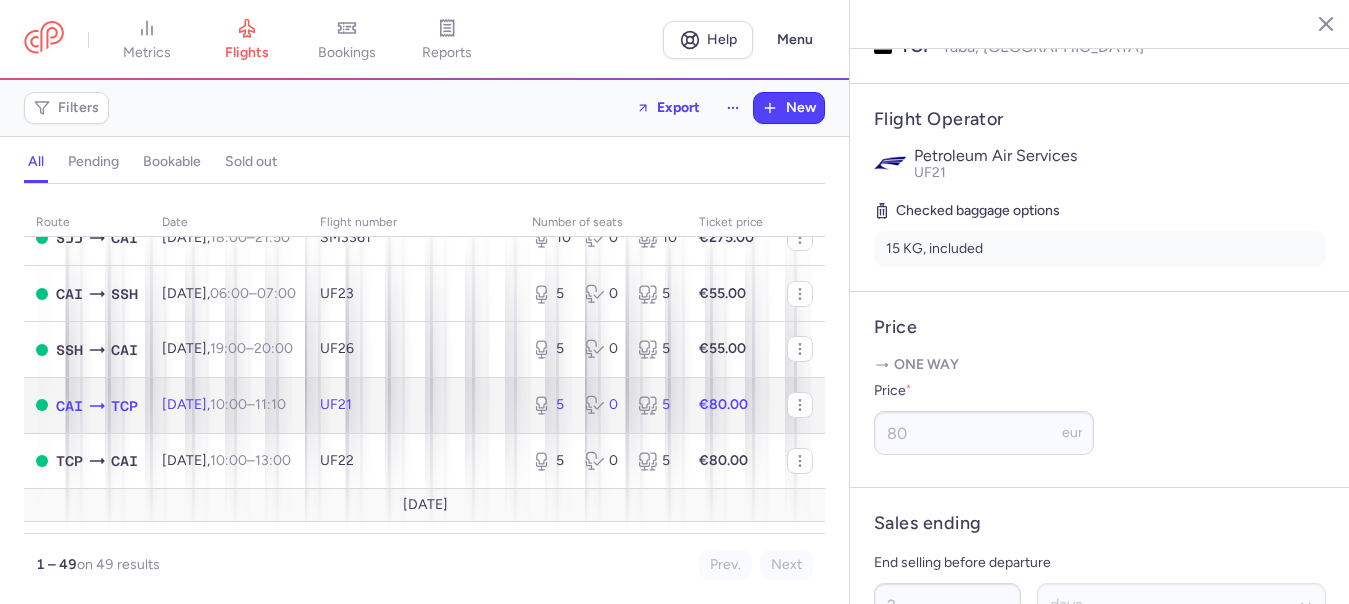 click on "10:00" at bounding box center (228, 404) 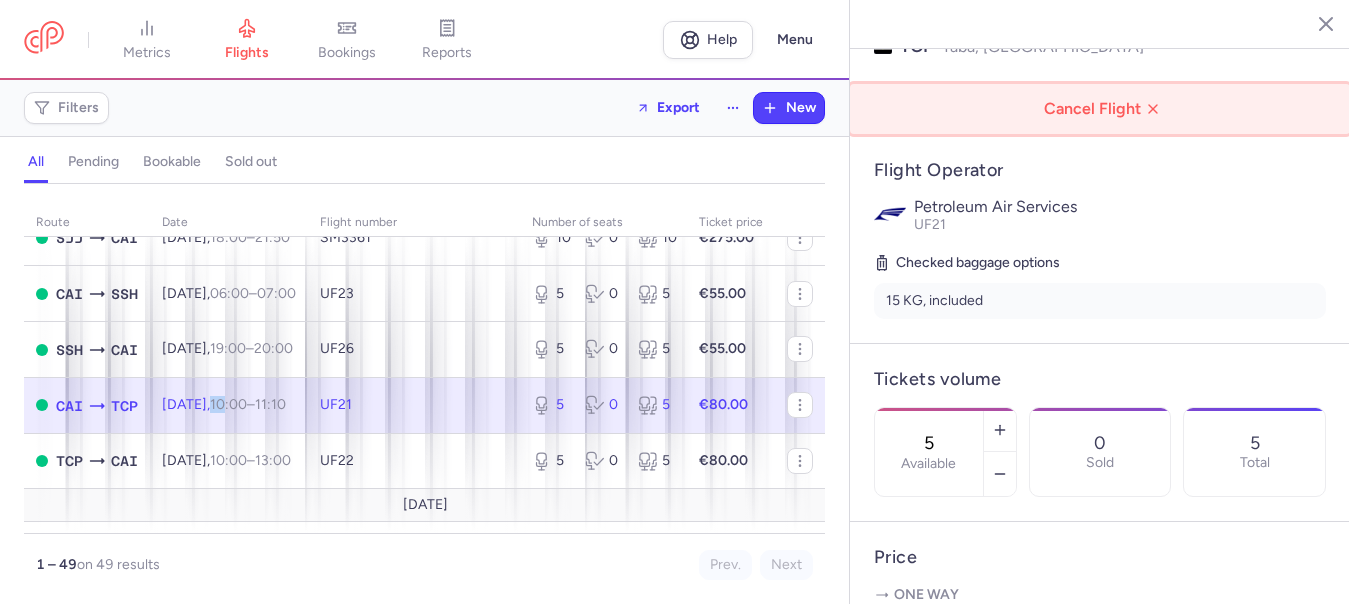 click on "Cancel Flight" at bounding box center (1104, 109) 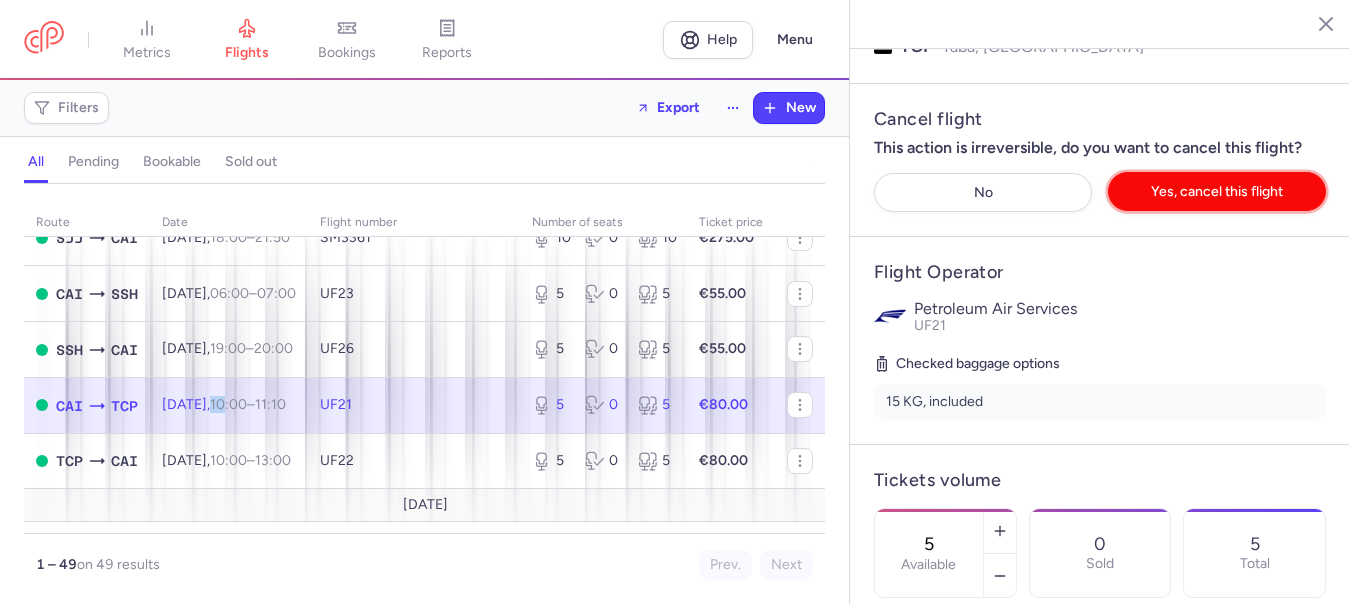 click on "Yes, cancel this flight" at bounding box center (1217, 191) 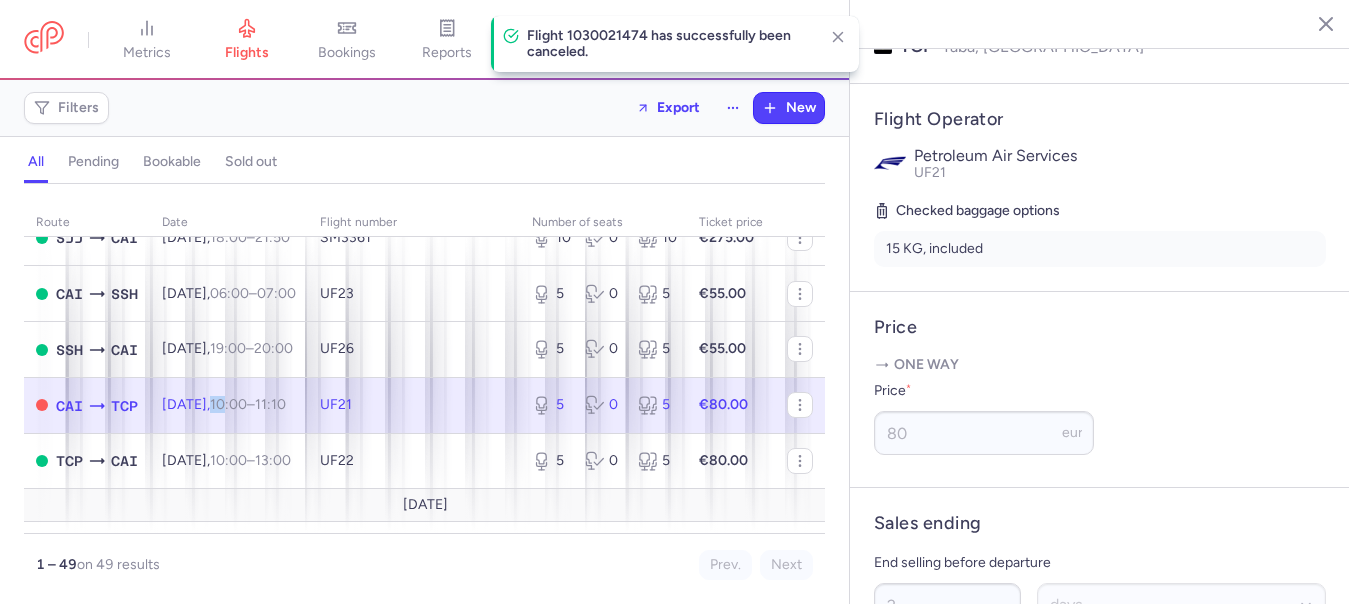 scroll, scrollTop: 2200, scrollLeft: 0, axis: vertical 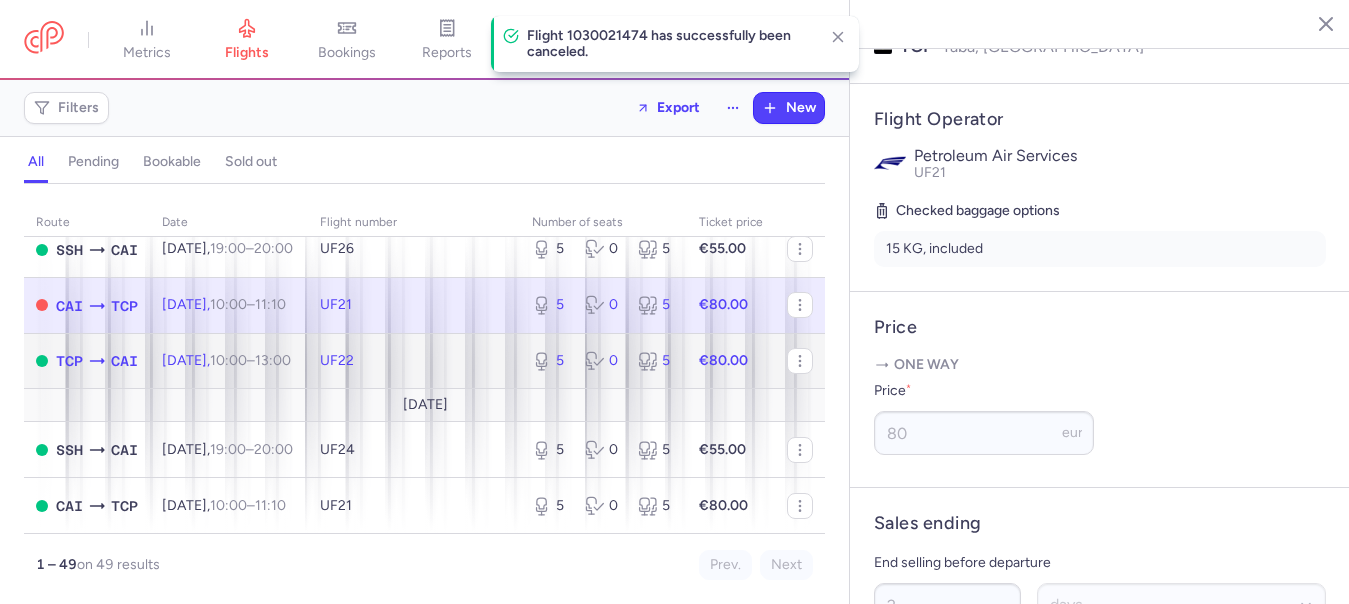 click on "Sat, 30 Aug,  10:00  –  13:00  +0" at bounding box center [226, 360] 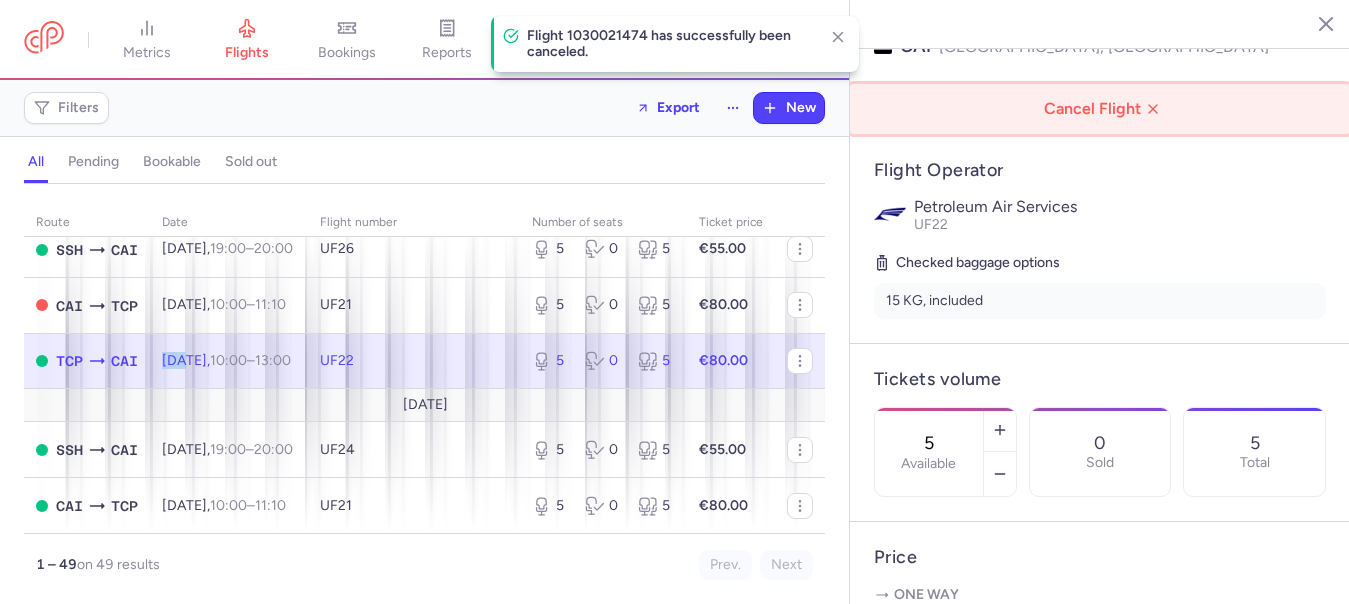 click on "Cancel Flight" at bounding box center [1104, 109] 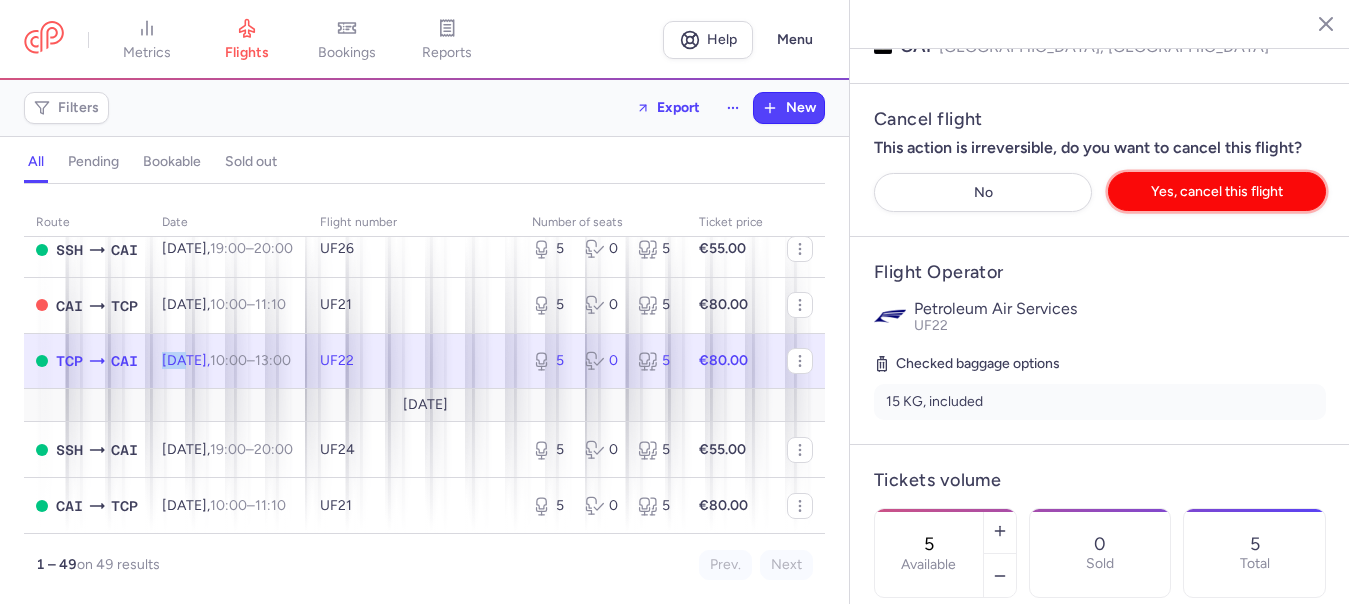 click on "Yes, cancel this flight" at bounding box center [1217, 191] 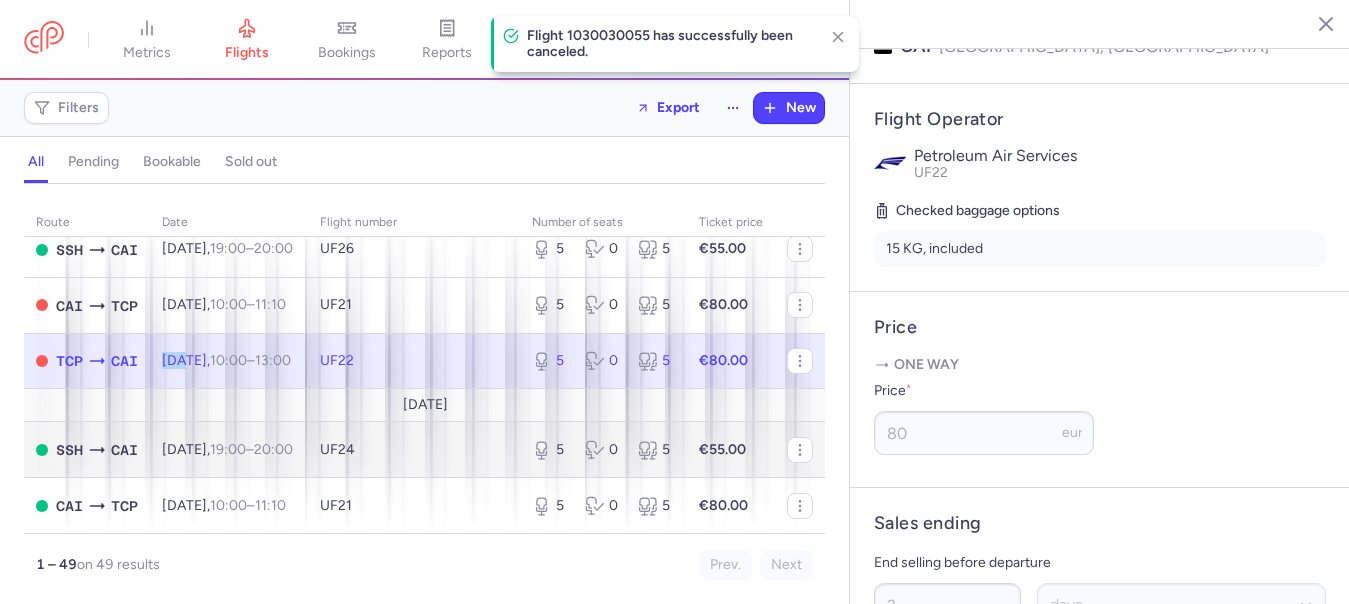 scroll, scrollTop: 2300, scrollLeft: 0, axis: vertical 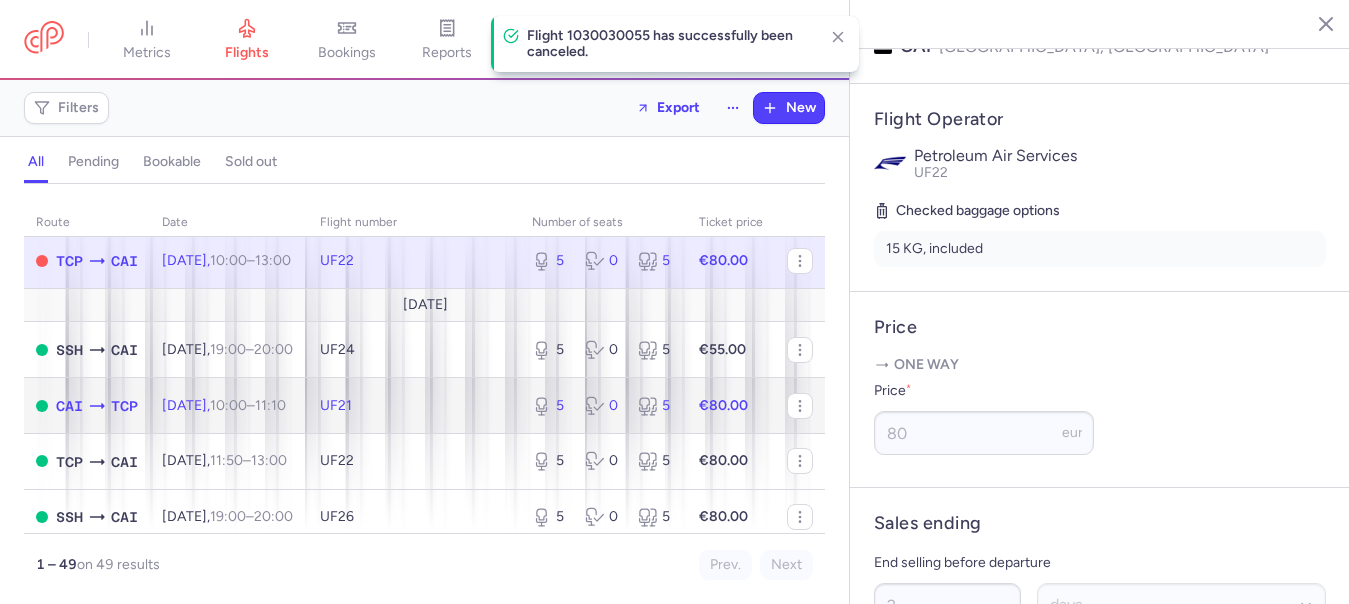 click on "Wed, 3 Sep,  10:00  –  11:10  +0" at bounding box center [224, 405] 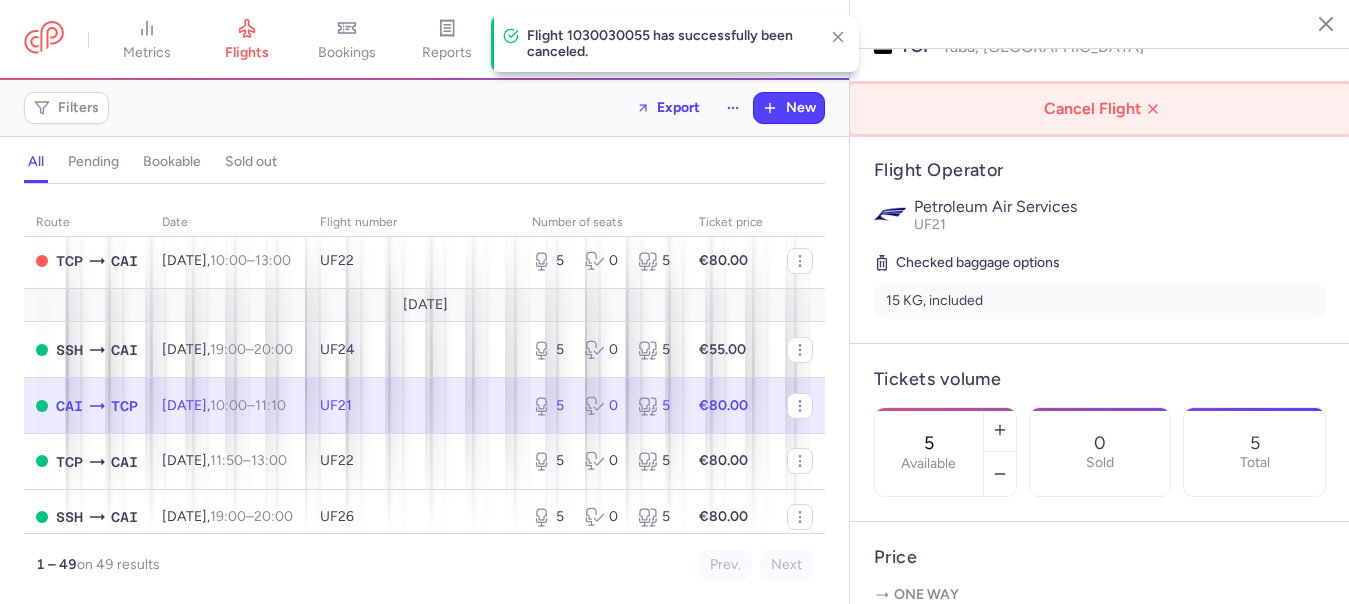 click on "Cancel Flight" 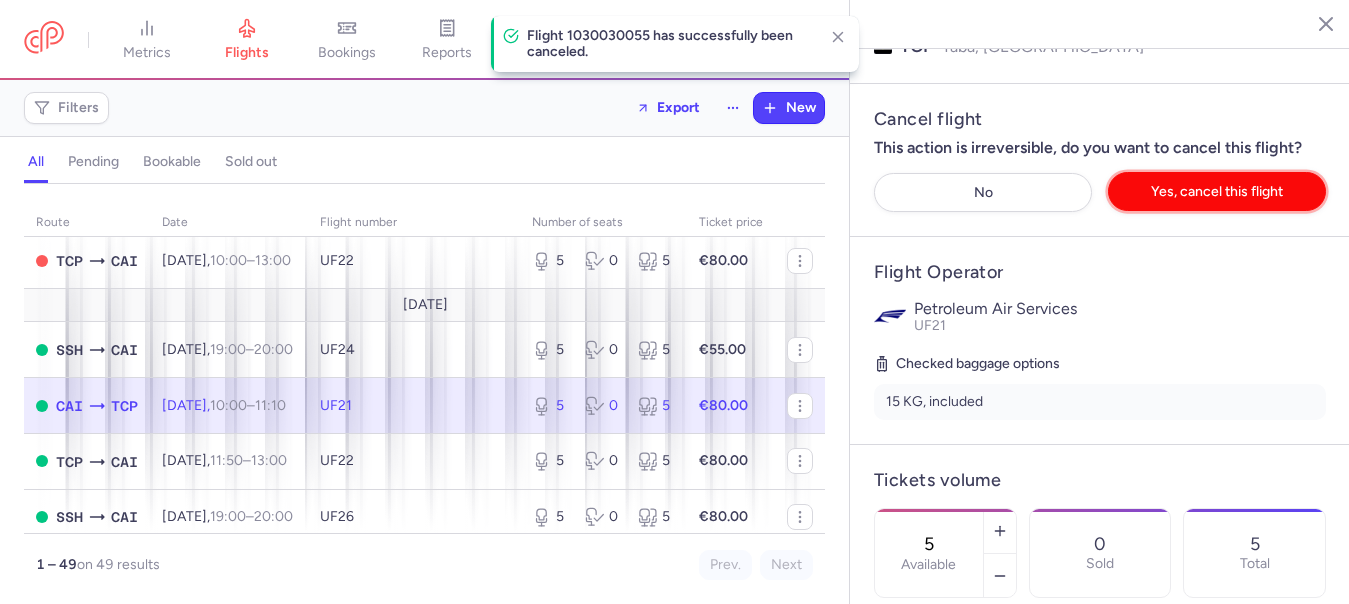 click on "Yes, cancel this flight" at bounding box center [1217, 191] 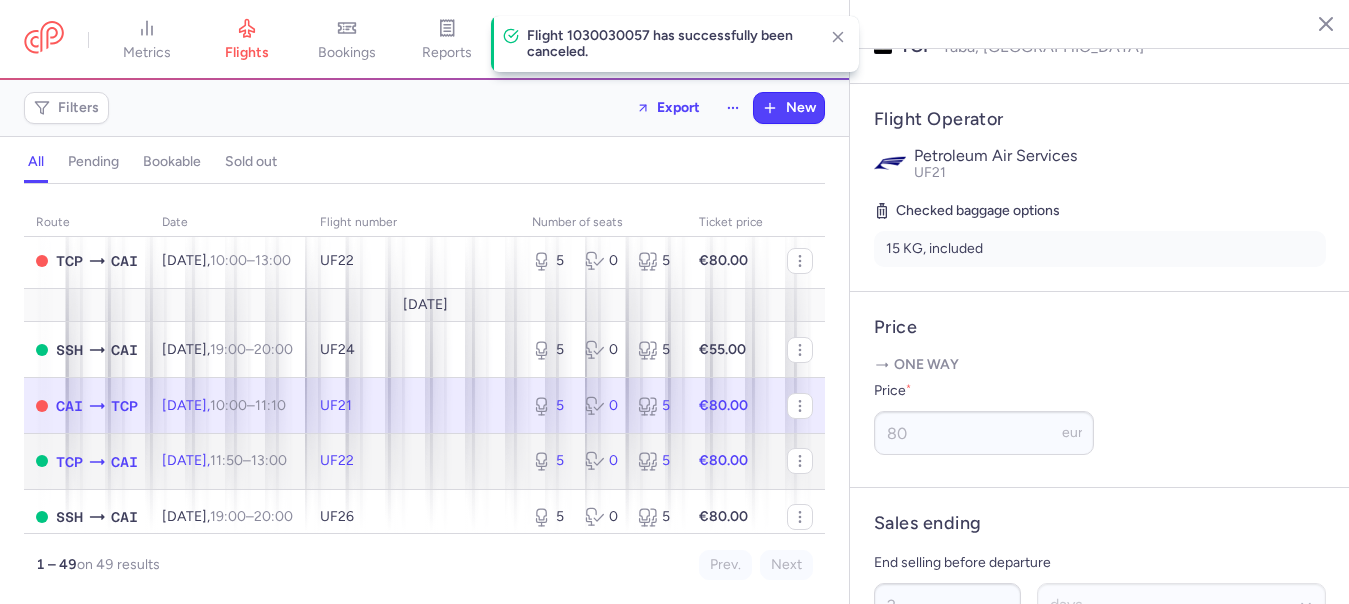 click on "Wed, 3 Sep,  11:50  –  13:00  +0" at bounding box center (224, 460) 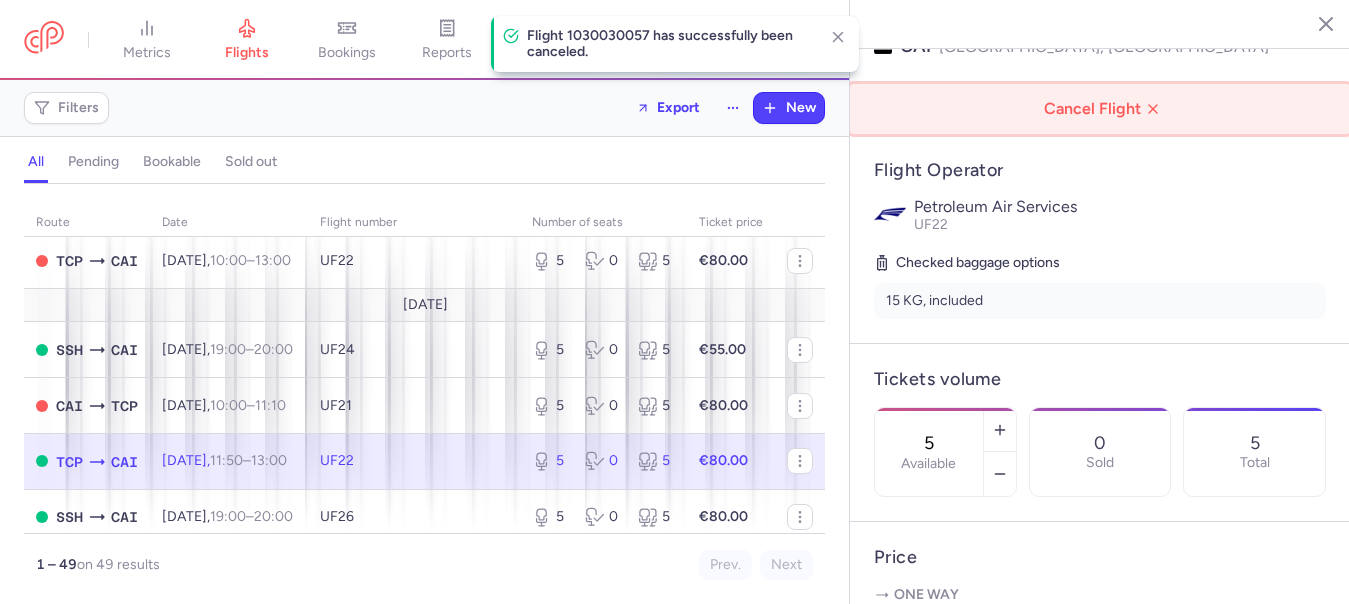 click on "Cancel Flight" at bounding box center [1104, 109] 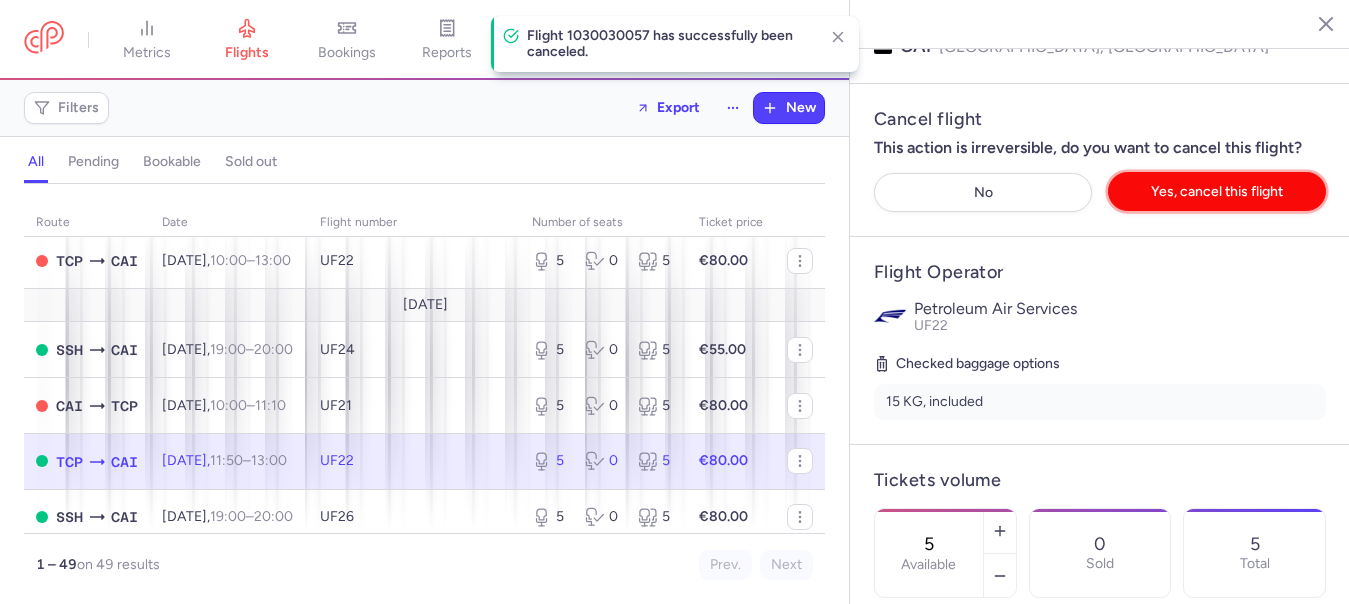 click on "Yes, cancel this flight" at bounding box center [1217, 191] 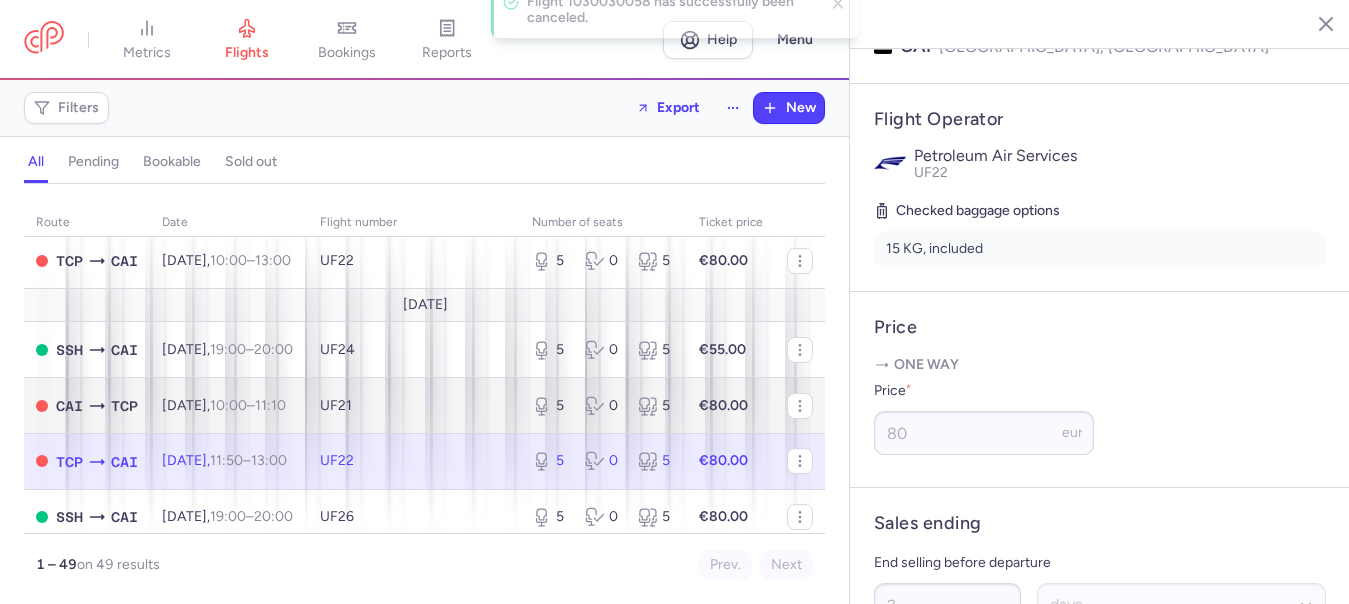 scroll, scrollTop: 2500, scrollLeft: 0, axis: vertical 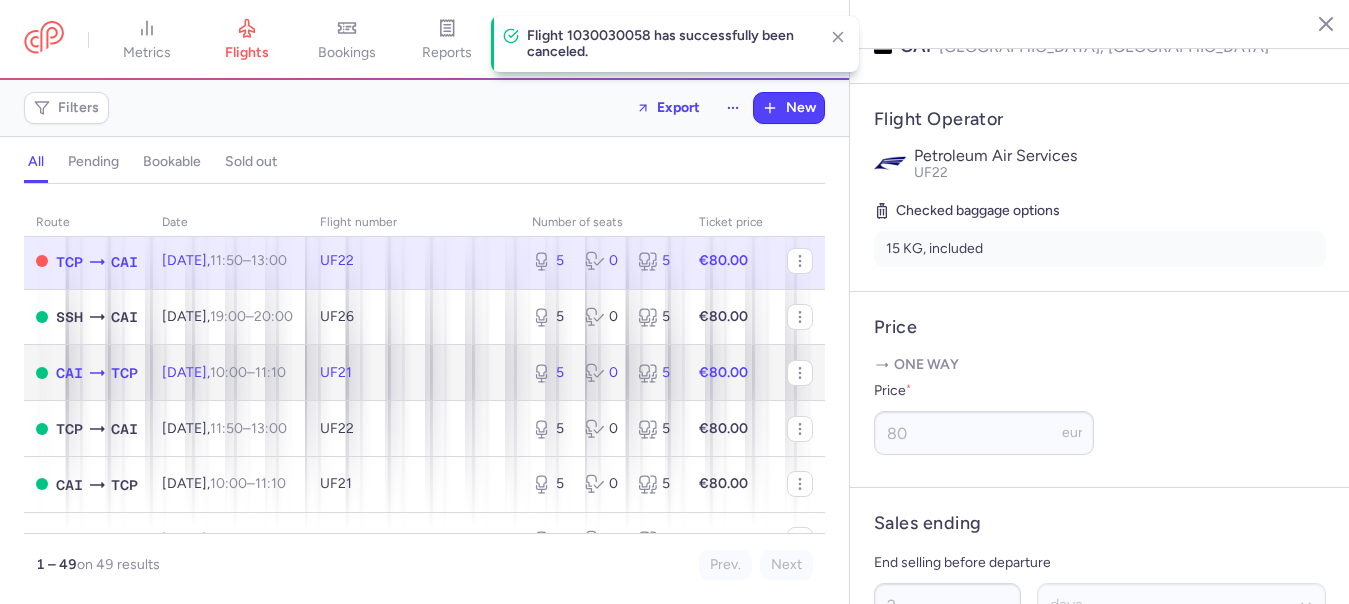 click on "10:00" at bounding box center (228, 372) 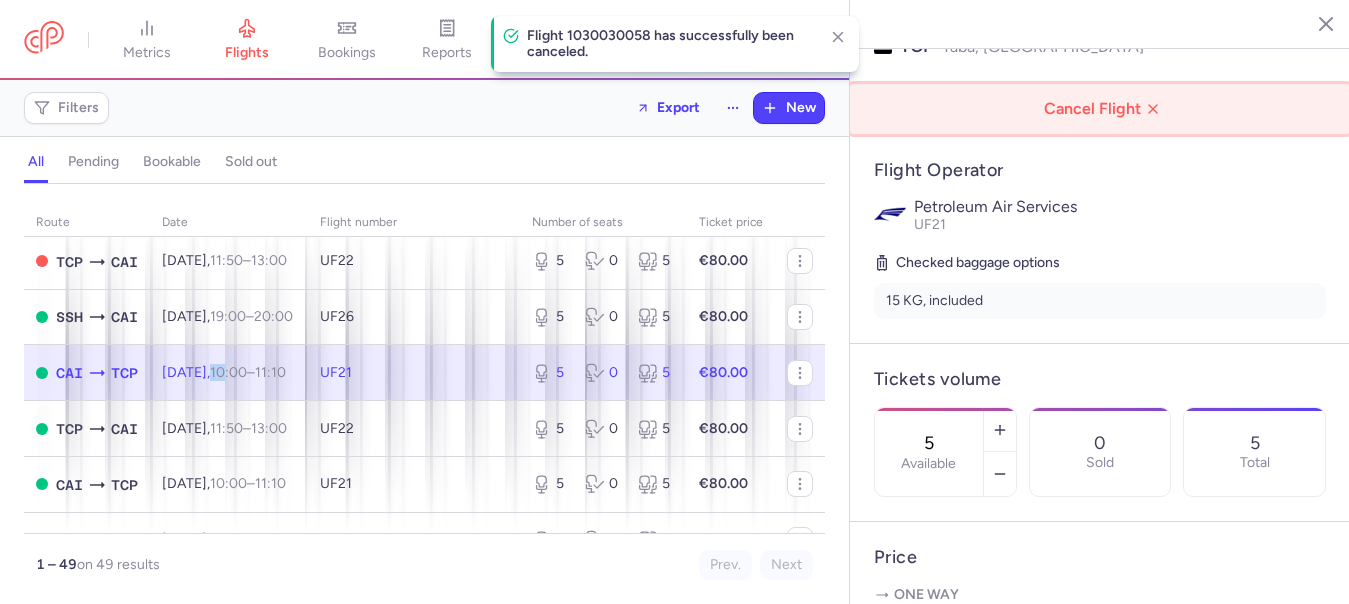 click on "Cancel Flight" at bounding box center (1104, 109) 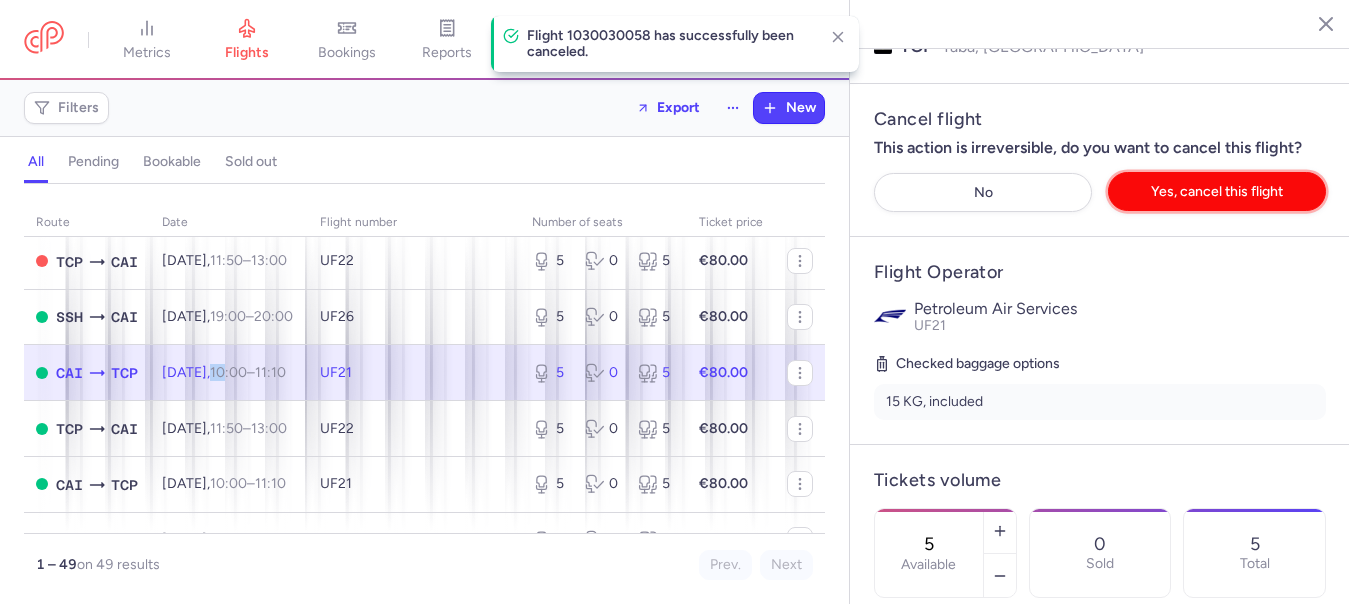 click on "Yes, cancel this flight" at bounding box center (1217, 191) 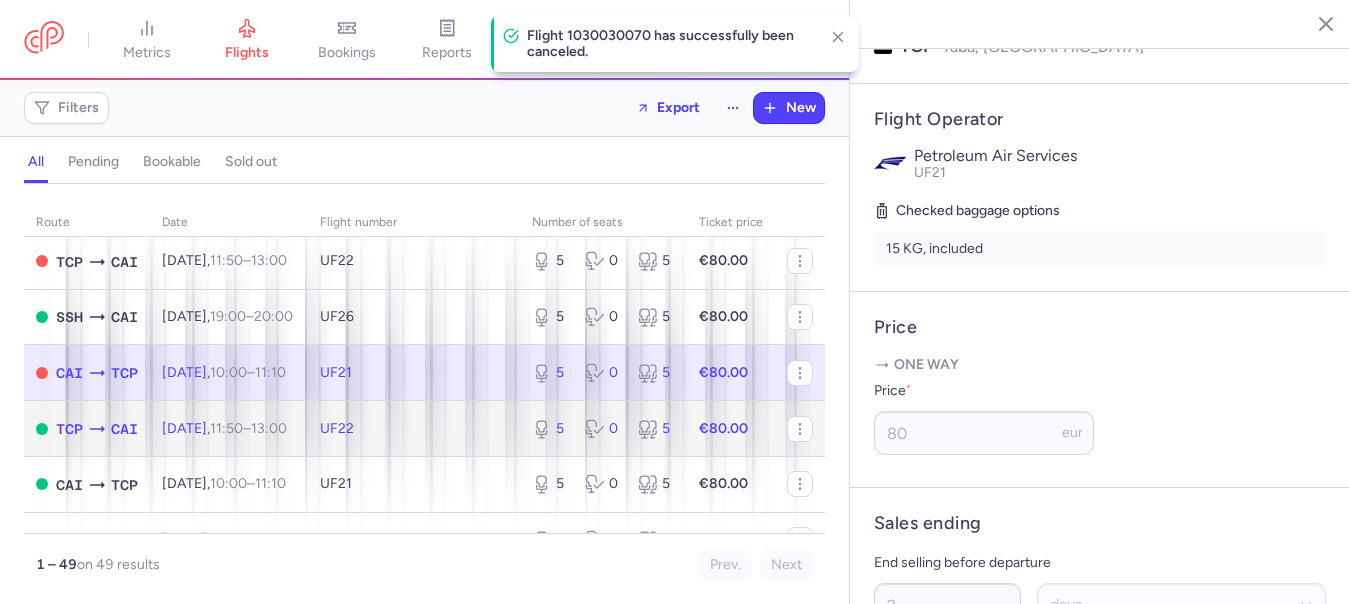 click on "Sun, 7 Sep,  11:50  –  13:00  +0" at bounding box center (229, 429) 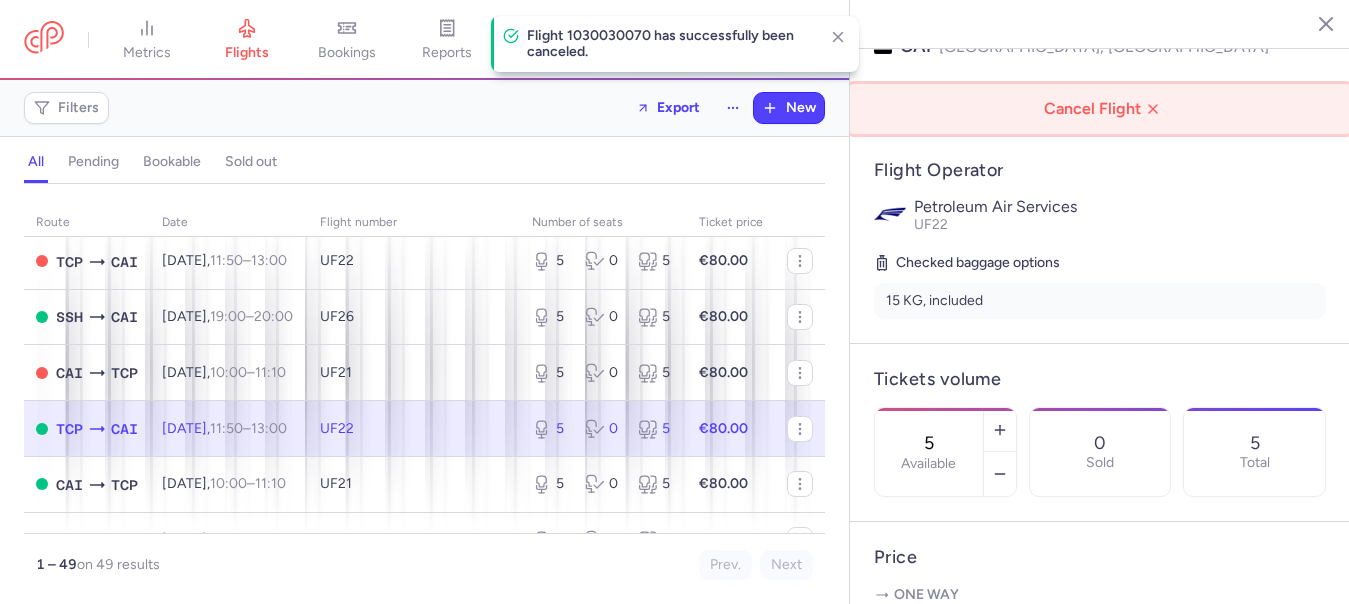 click on "Cancel Flight" at bounding box center (1104, 109) 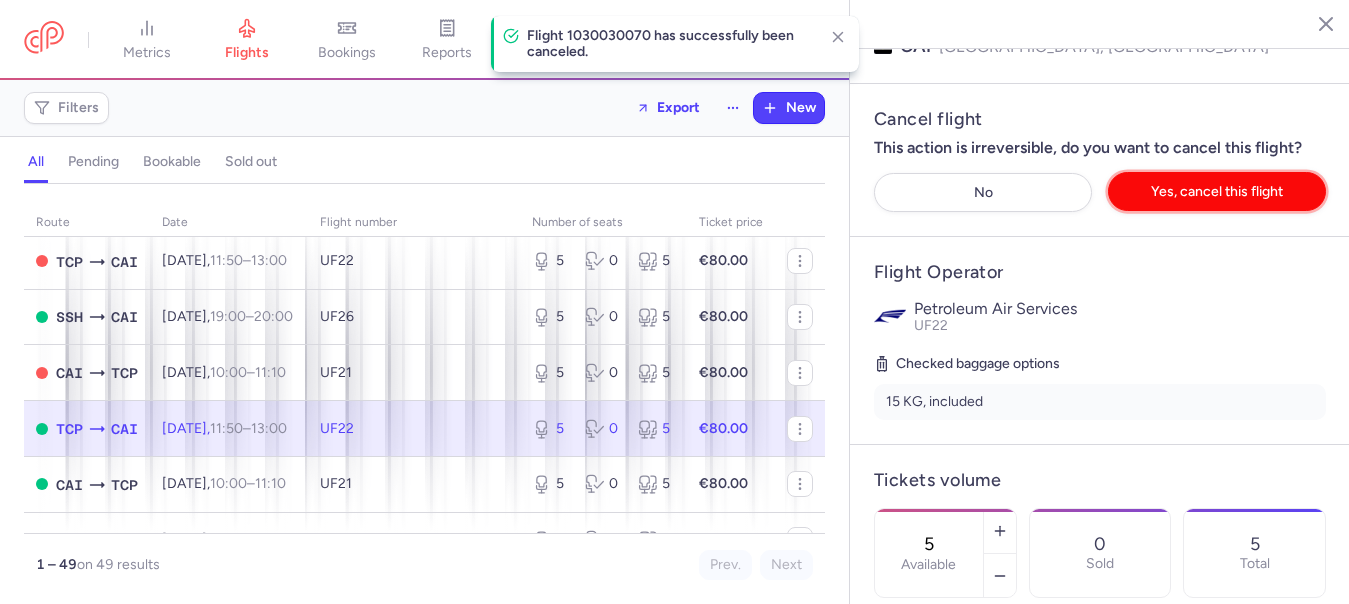 click on "Yes, cancel this flight" at bounding box center [1217, 191] 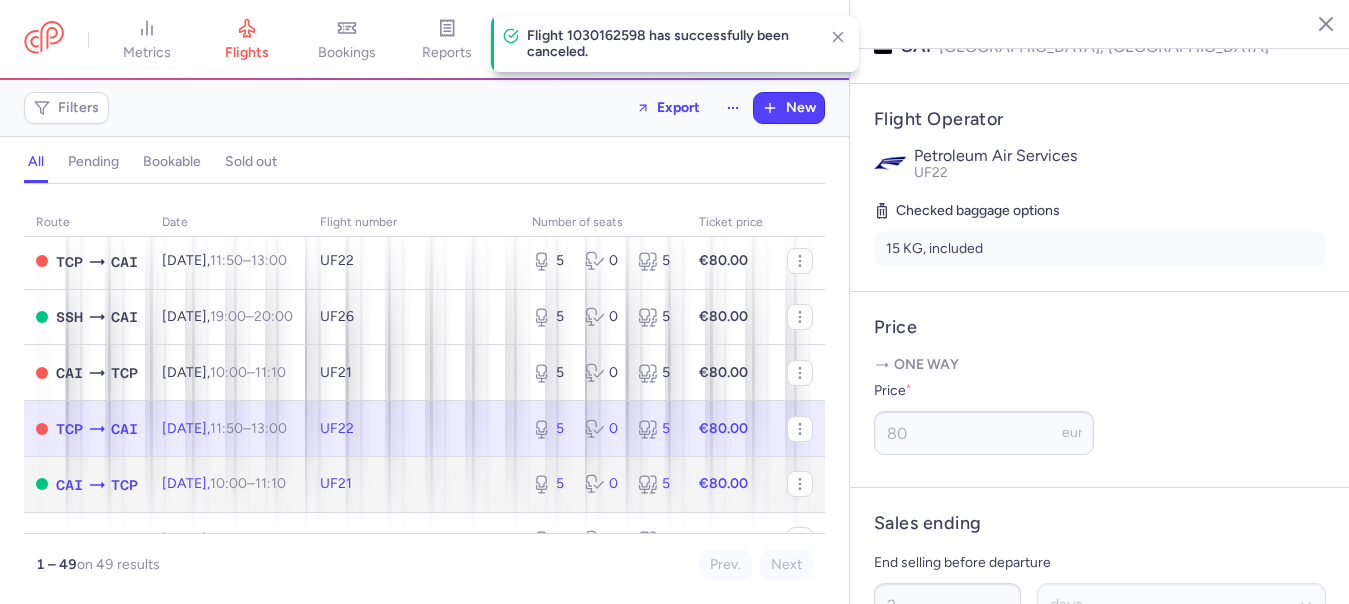 click on "Thu, 11 Sep,  10:00  –  11:10  +0" at bounding box center [229, 484] 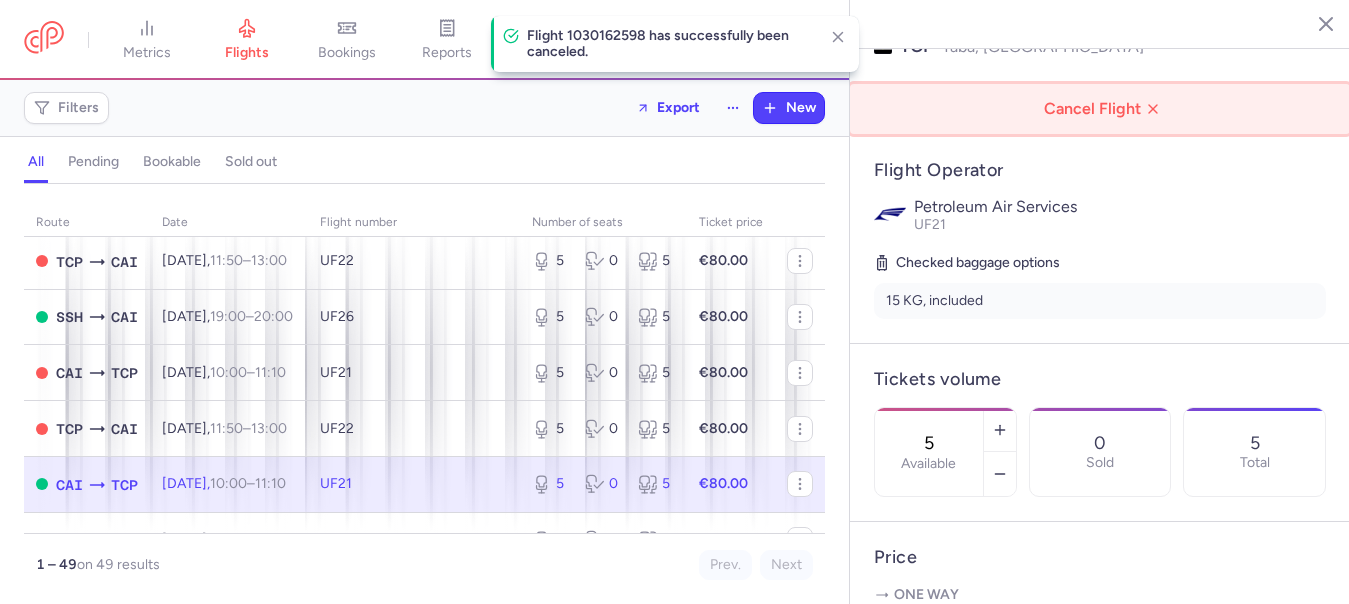 click on "Cancel Flight" at bounding box center [1104, 109] 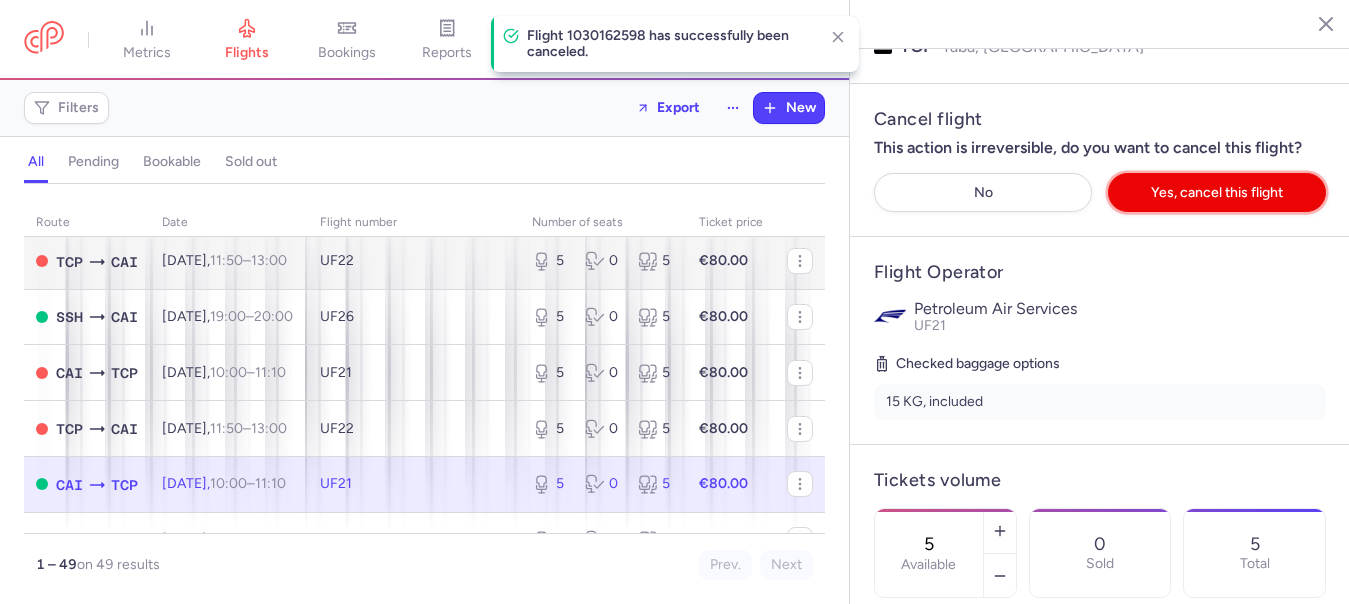 drag, startPoint x: 1165, startPoint y: 142, endPoint x: 470, endPoint y: 275, distance: 707.61145 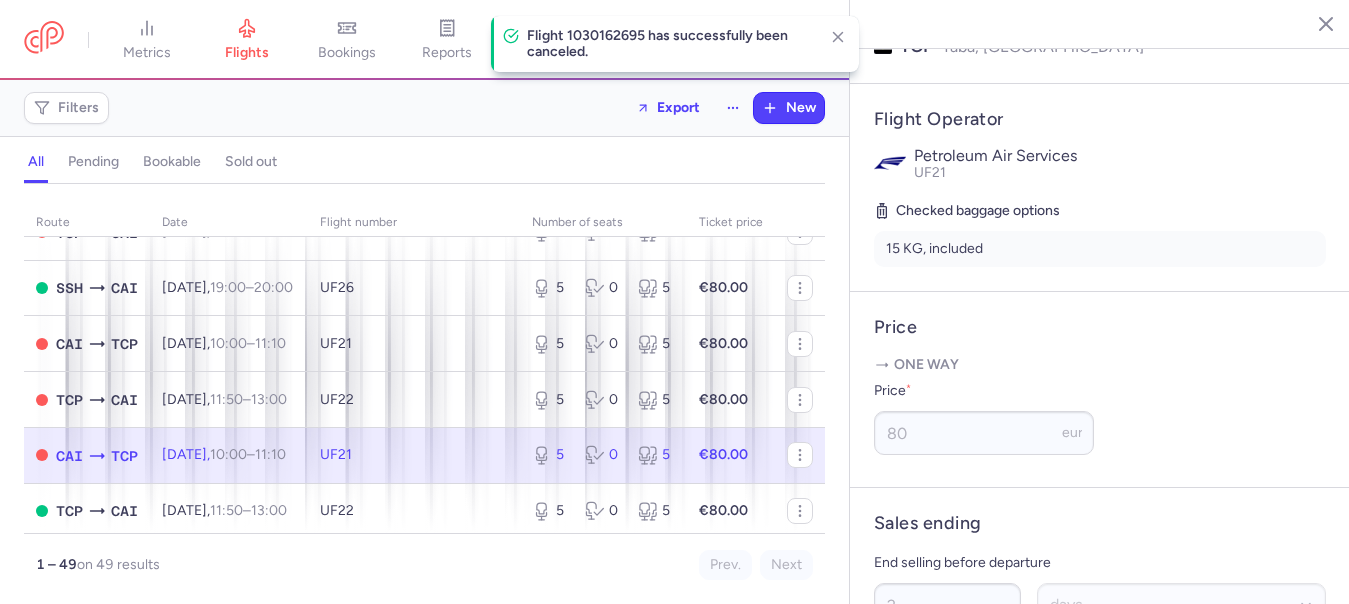 scroll, scrollTop: 2534, scrollLeft: 0, axis: vertical 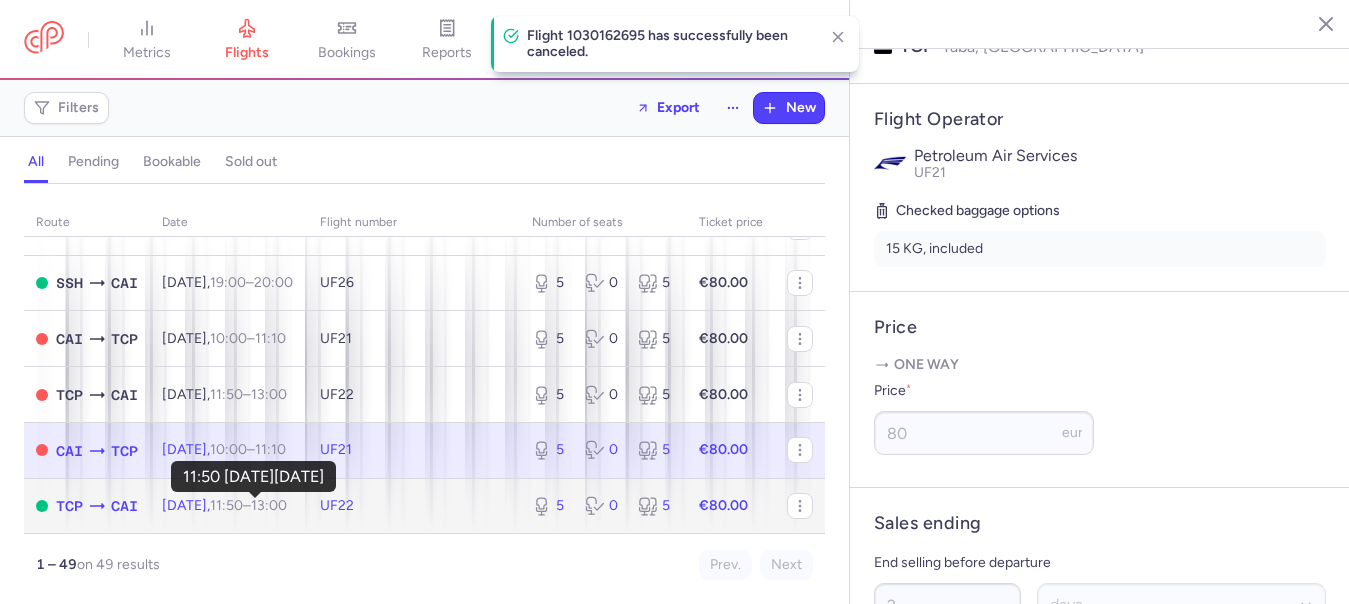 click on "11:50" at bounding box center (226, 505) 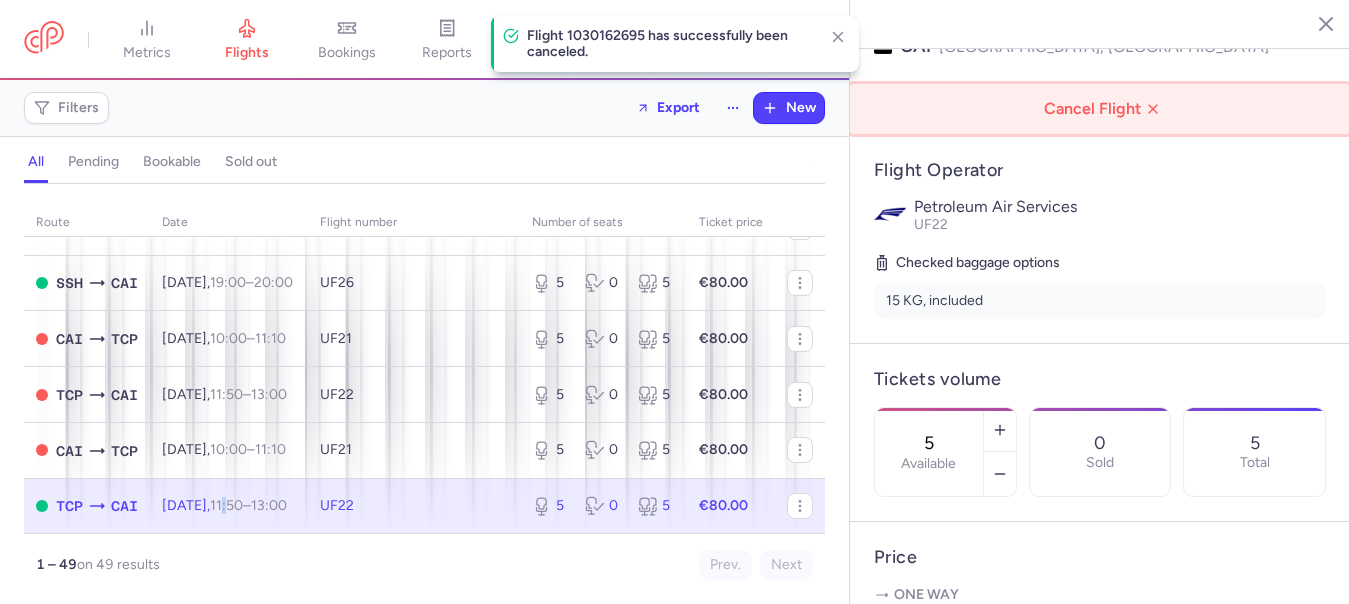 click on "Cancel Flight" at bounding box center [1104, 109] 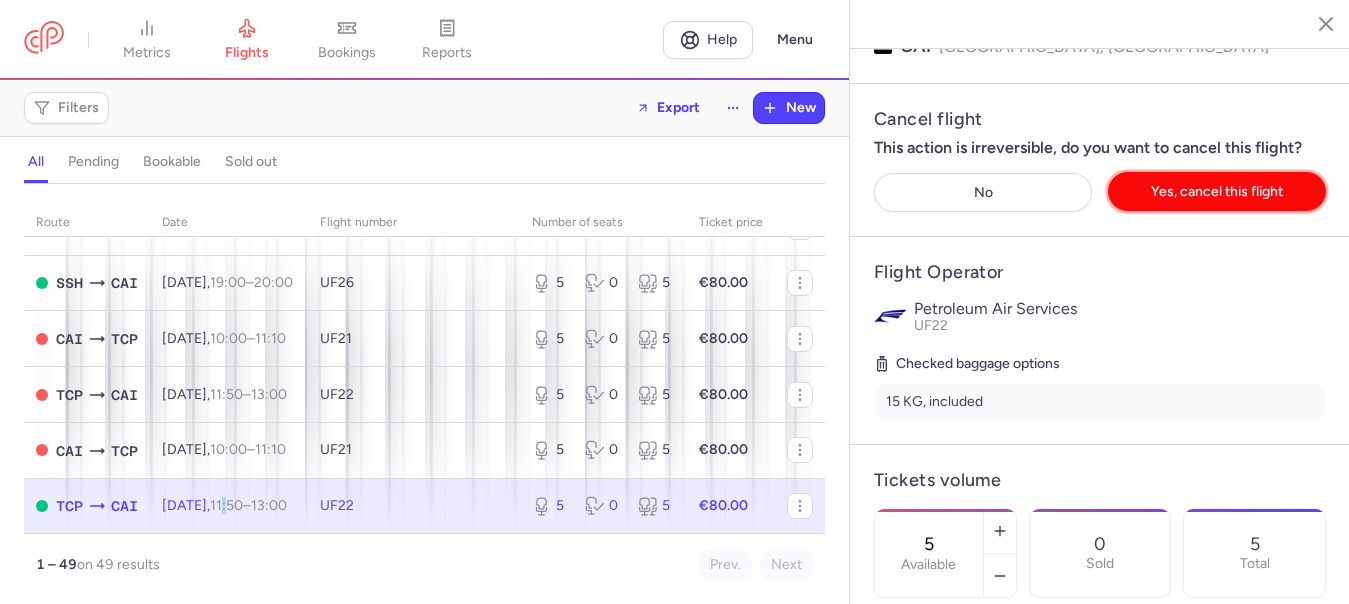 click on "Yes, cancel this flight" at bounding box center (1217, 191) 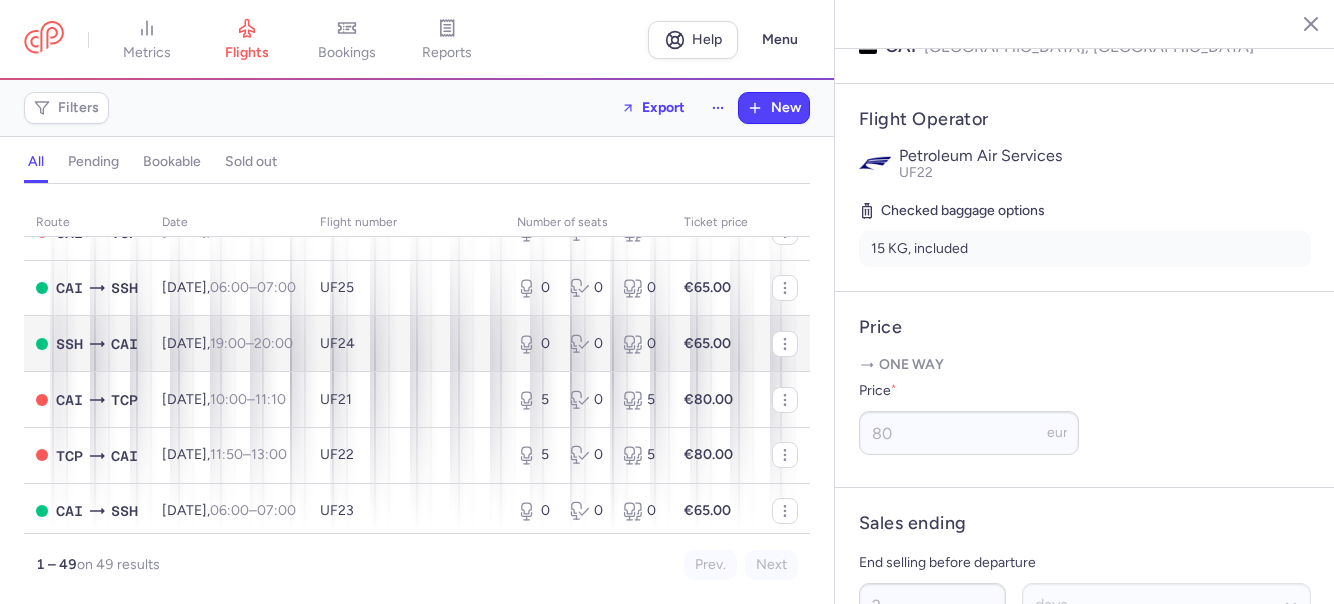scroll, scrollTop: 500, scrollLeft: 0, axis: vertical 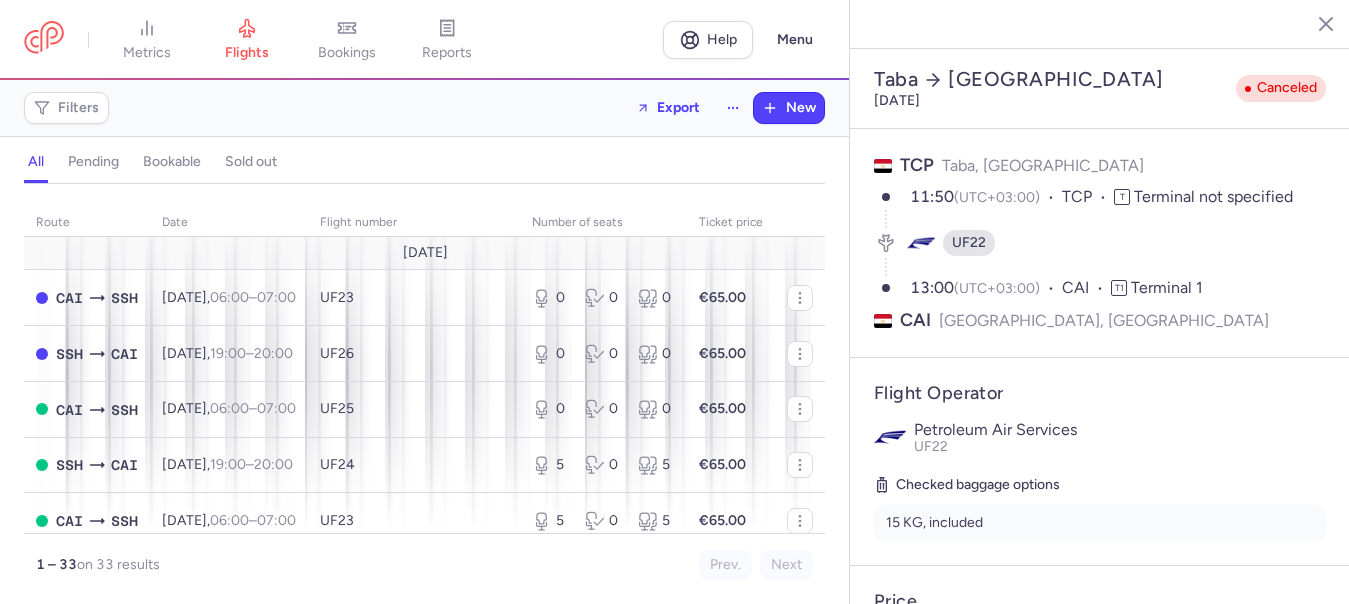 select on "days" 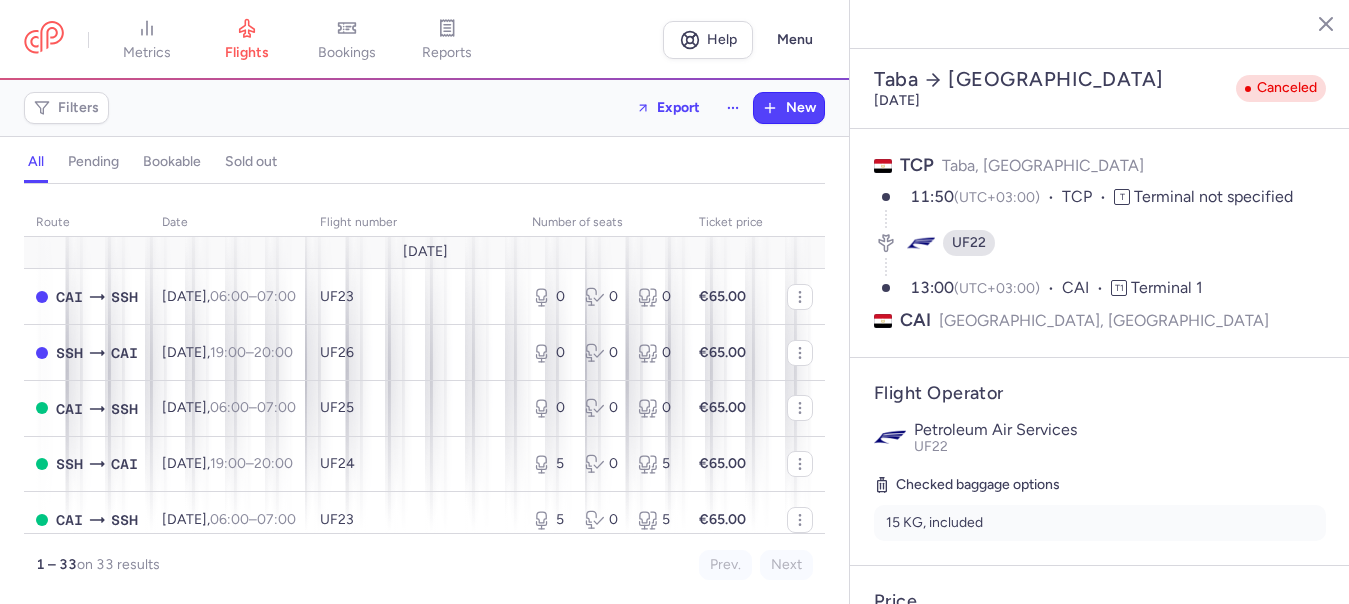 scroll, scrollTop: 0, scrollLeft: 0, axis: both 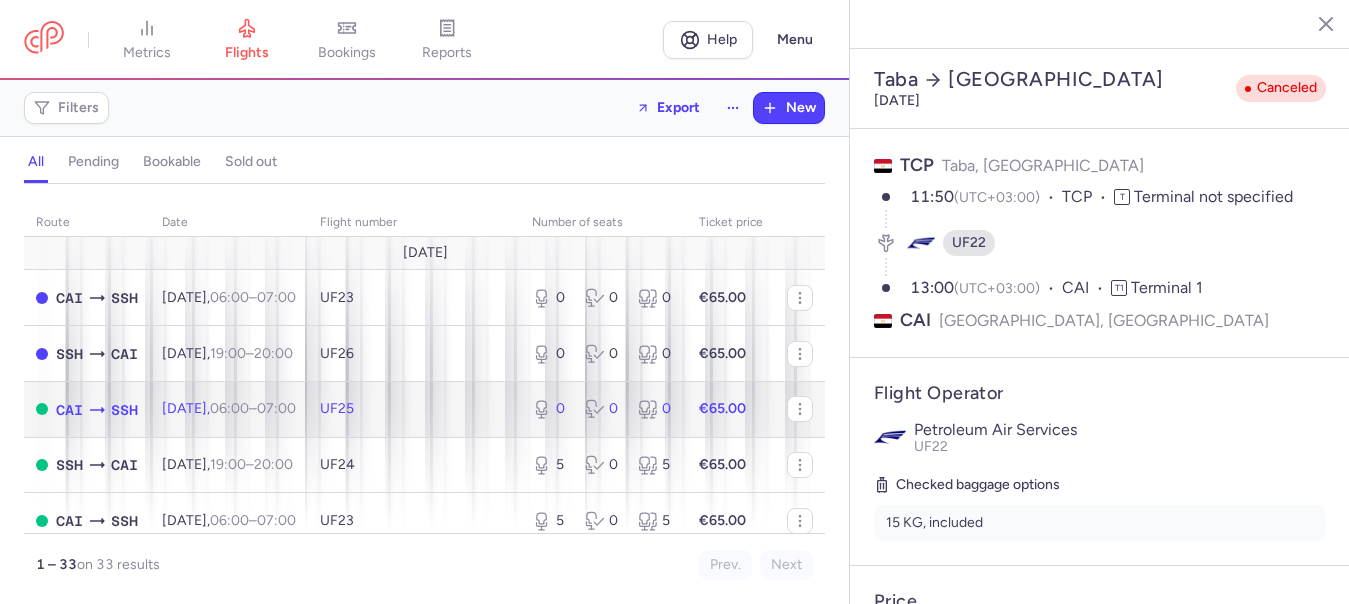 click on "06:00  –  07:00  +0" at bounding box center (253, 408) 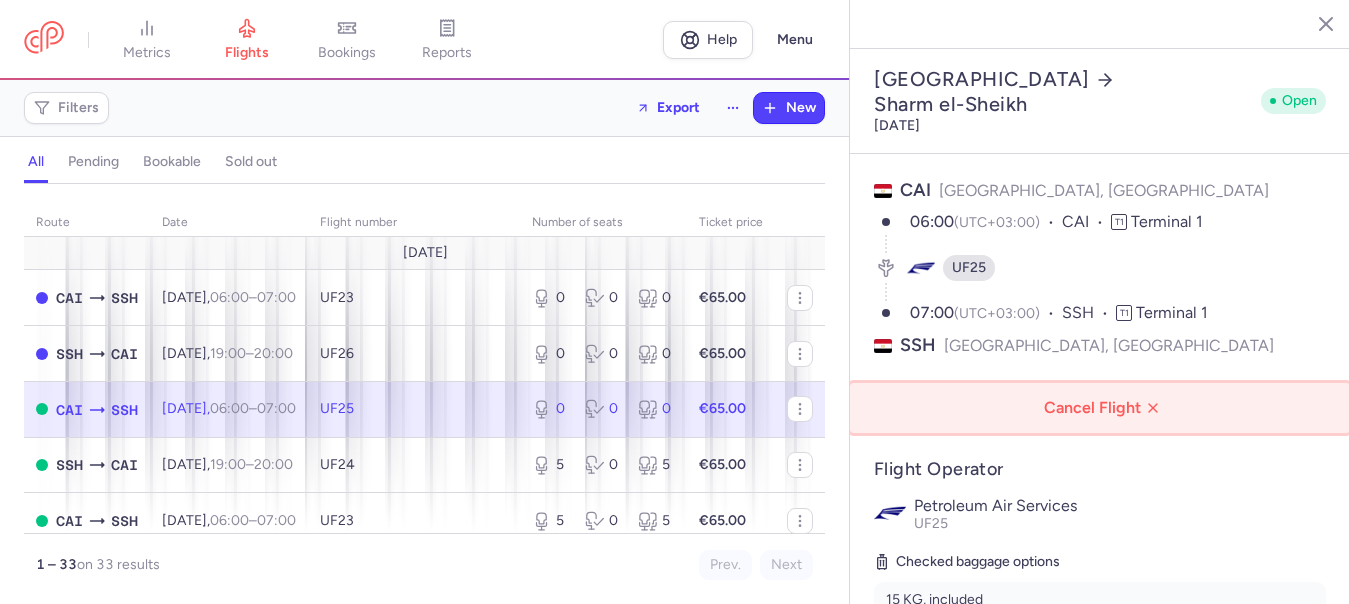 click on "Cancel Flight" at bounding box center [1104, 408] 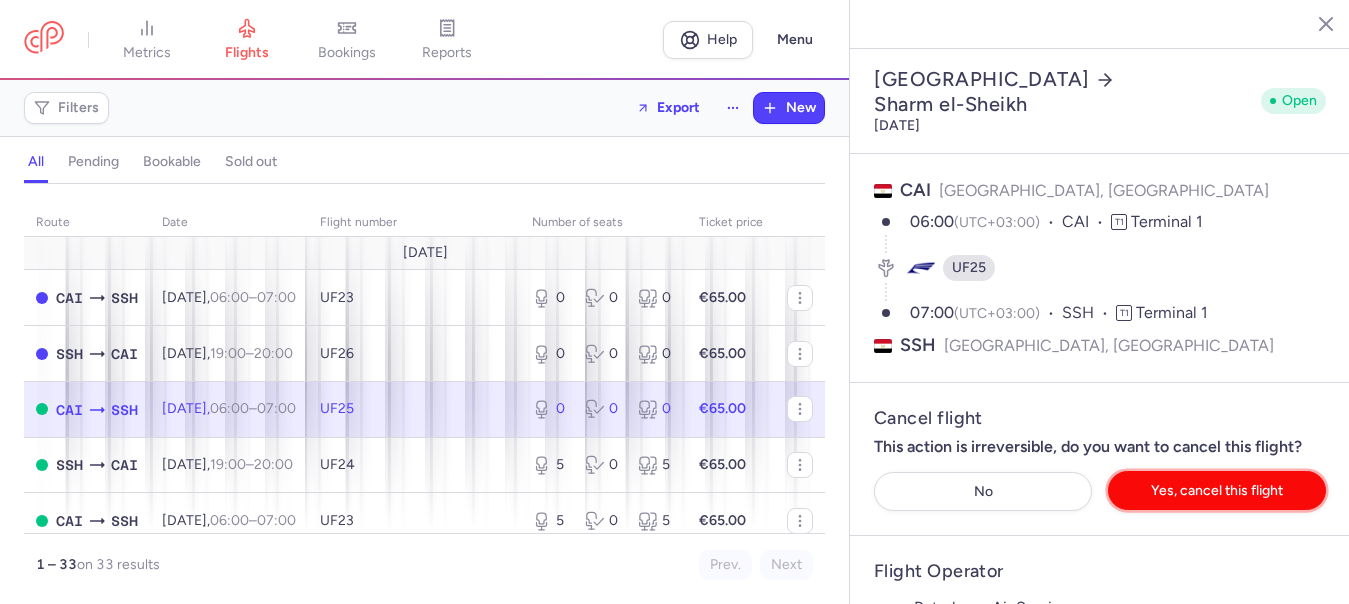 click on "Yes, cancel this flight" at bounding box center (1217, 490) 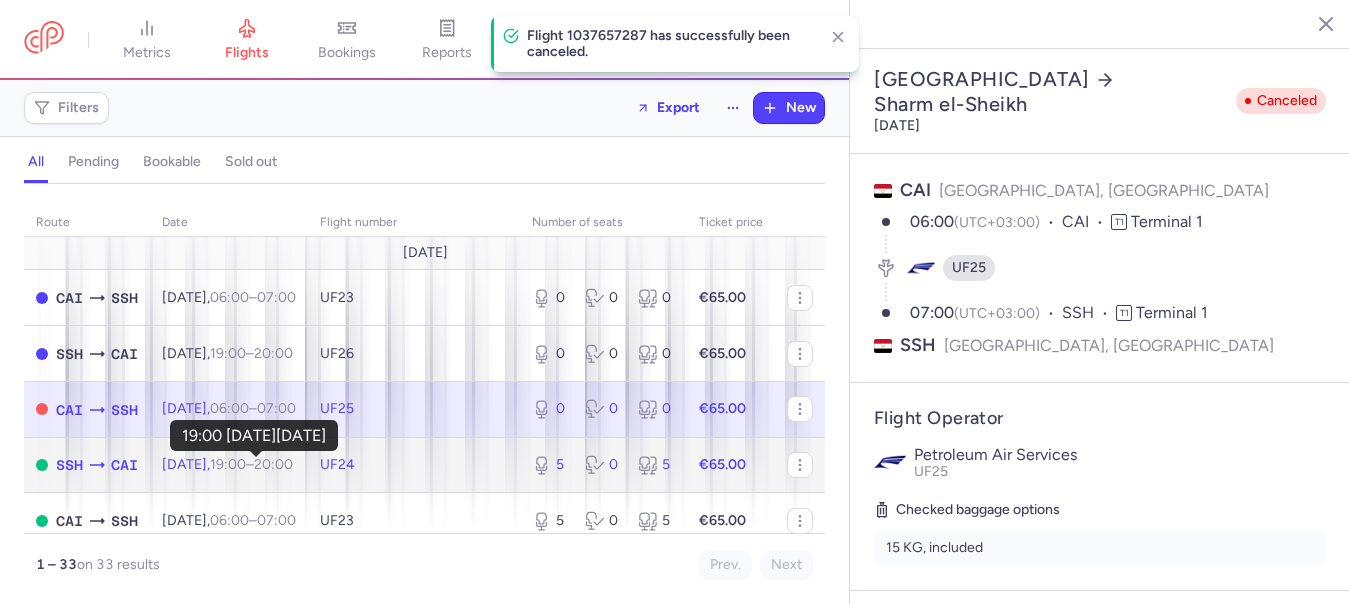click on "19:00" at bounding box center (228, 464) 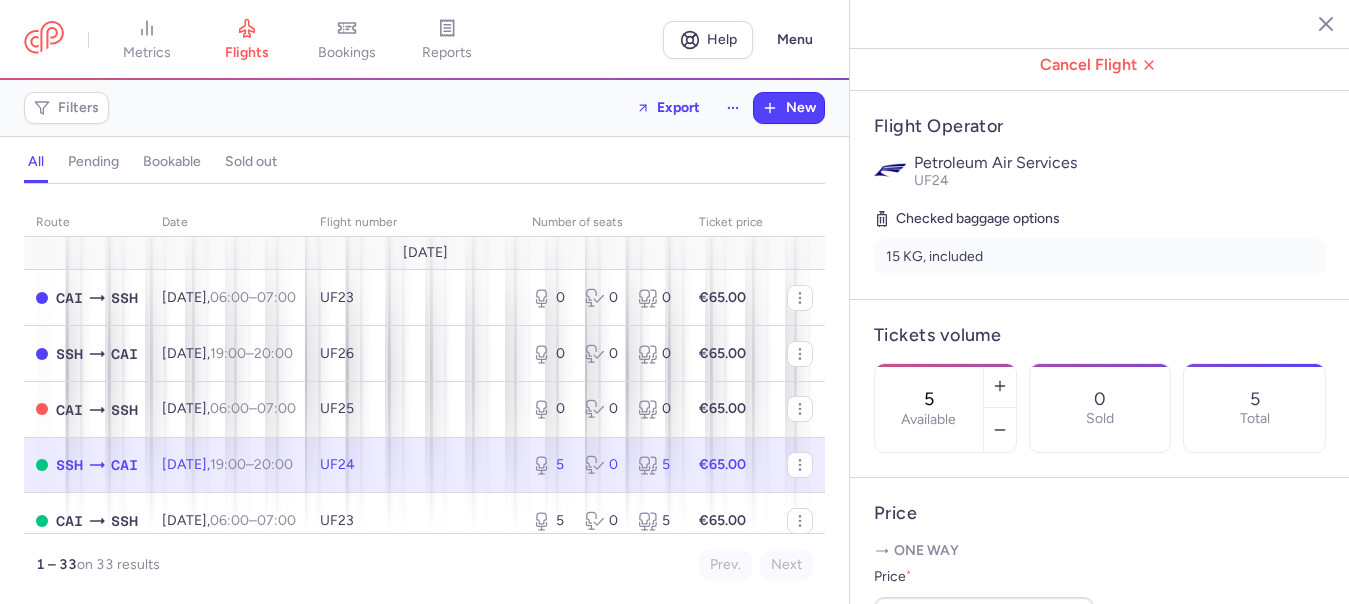 scroll, scrollTop: 400, scrollLeft: 0, axis: vertical 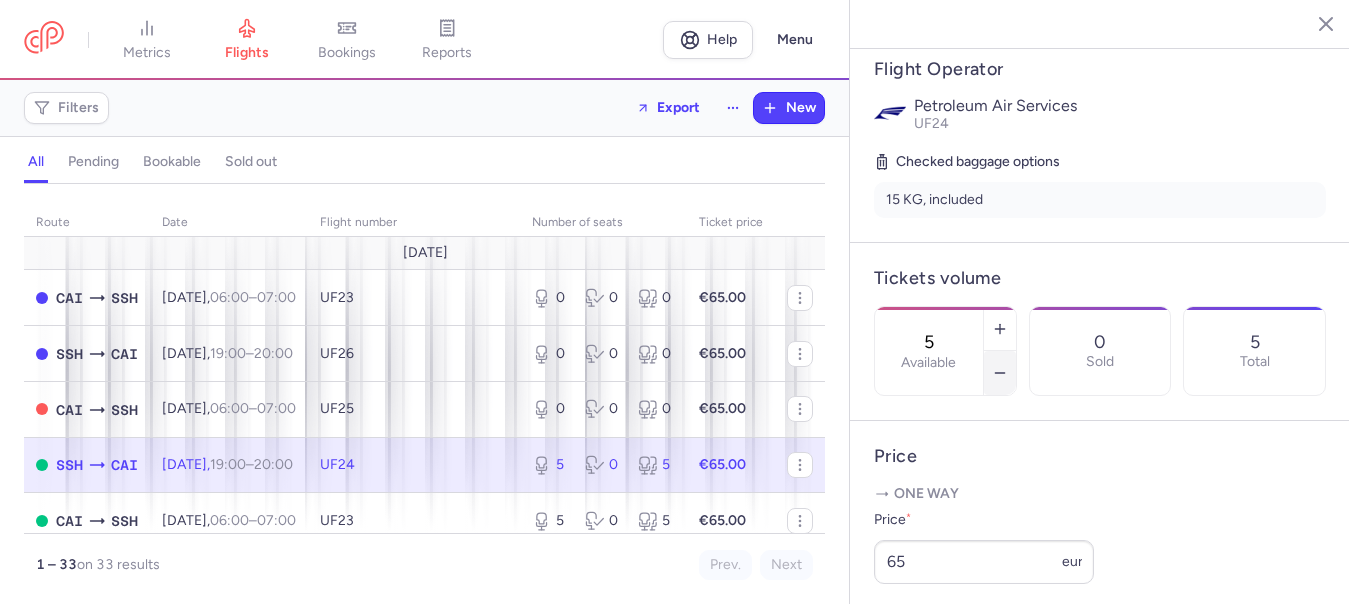 click 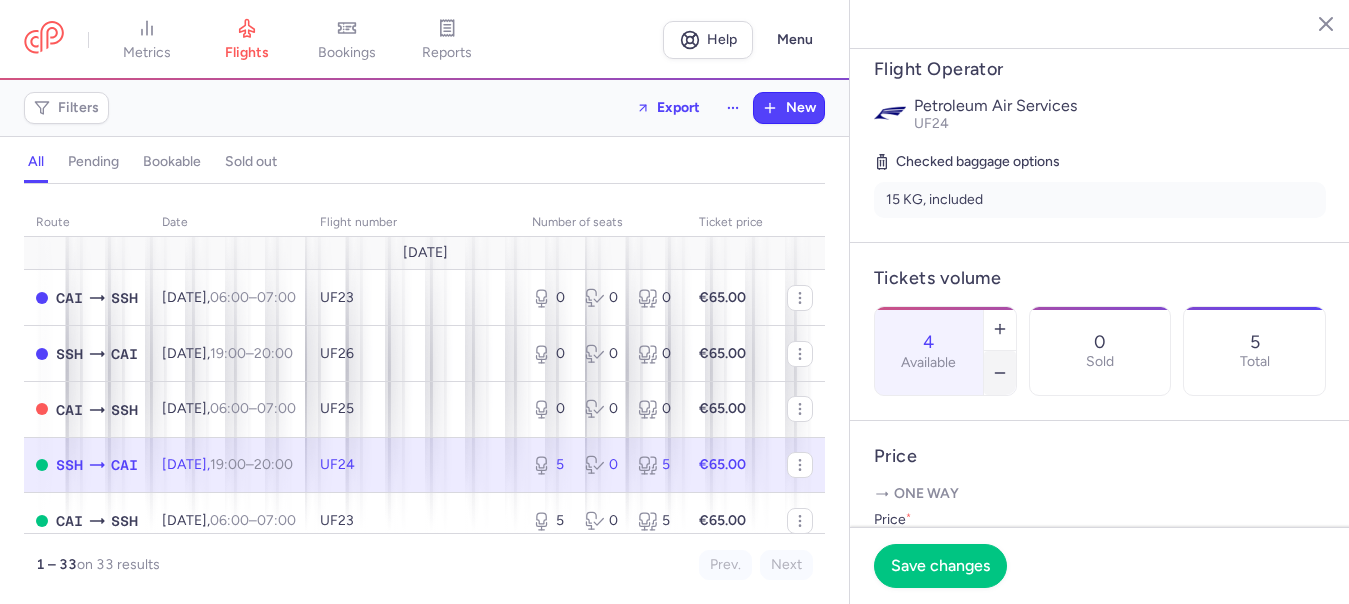click 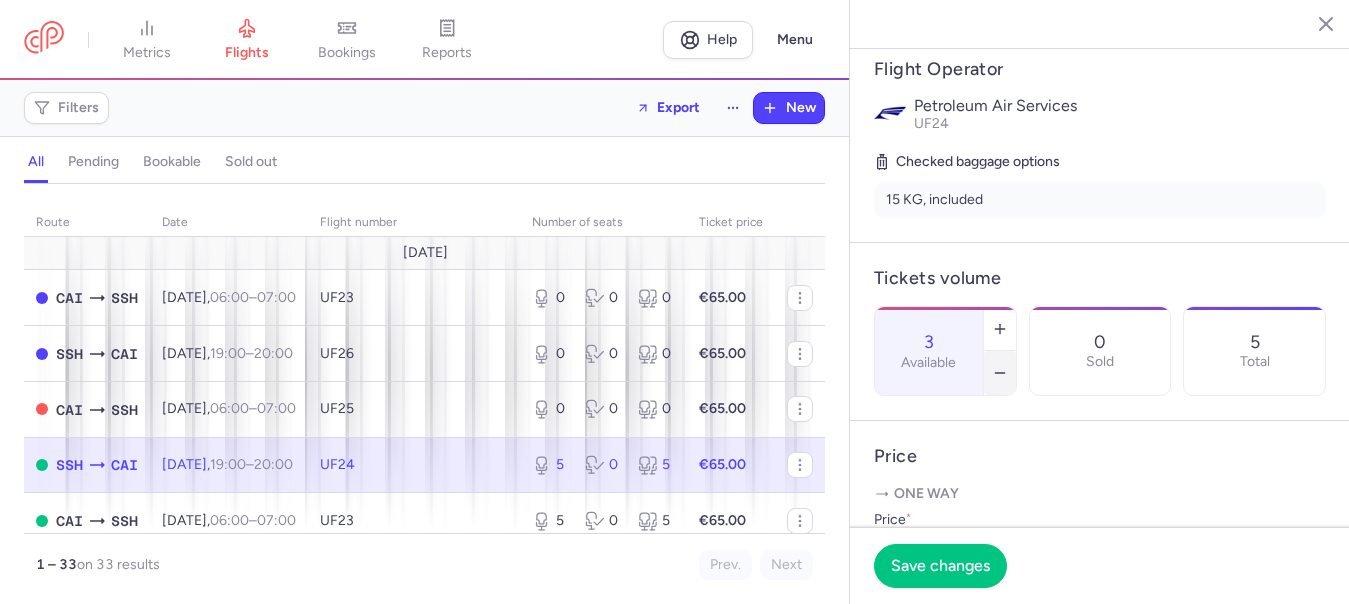 click 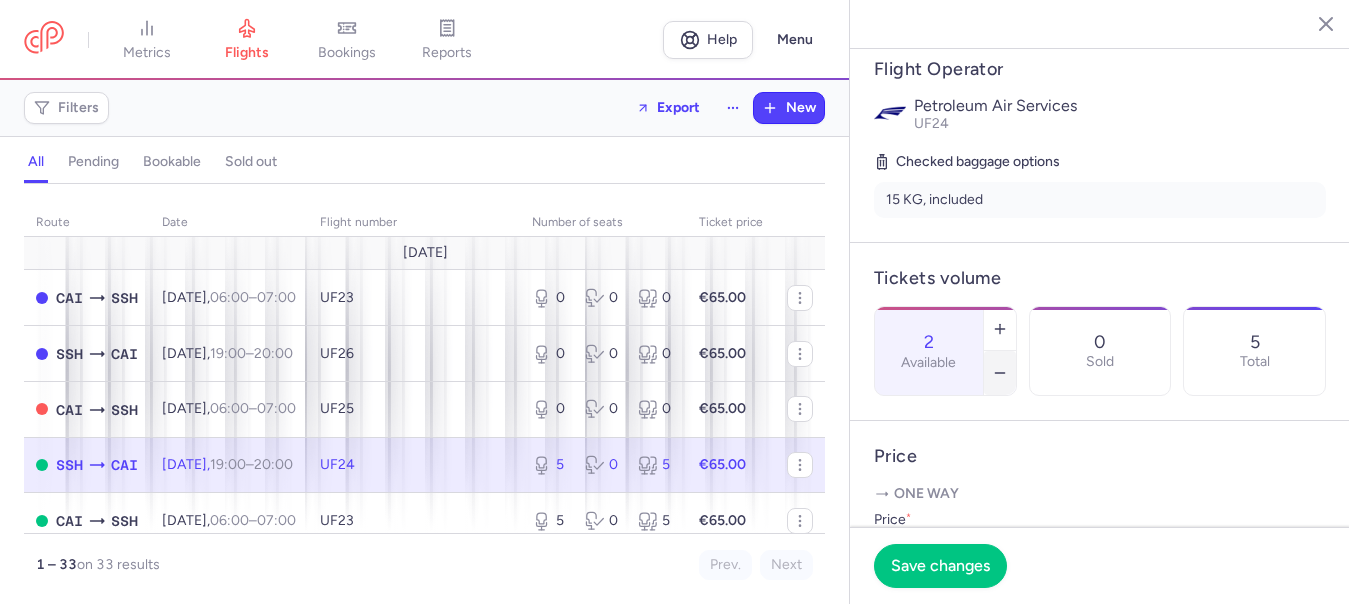 click 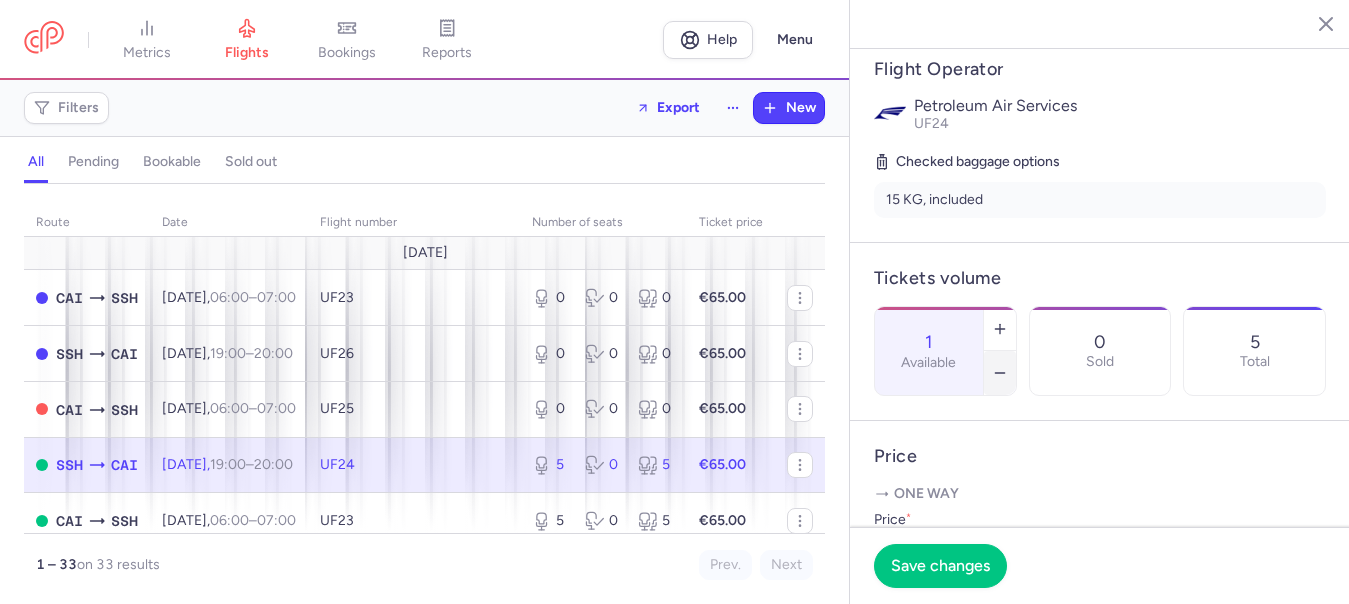 click 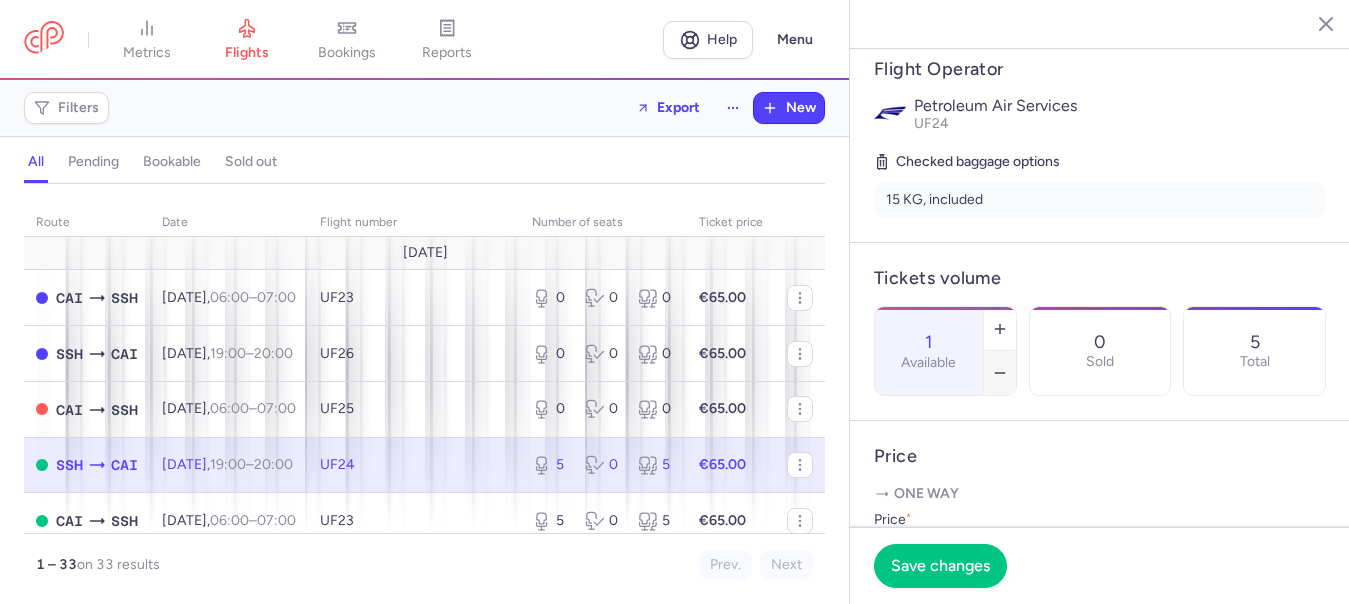 type on "0" 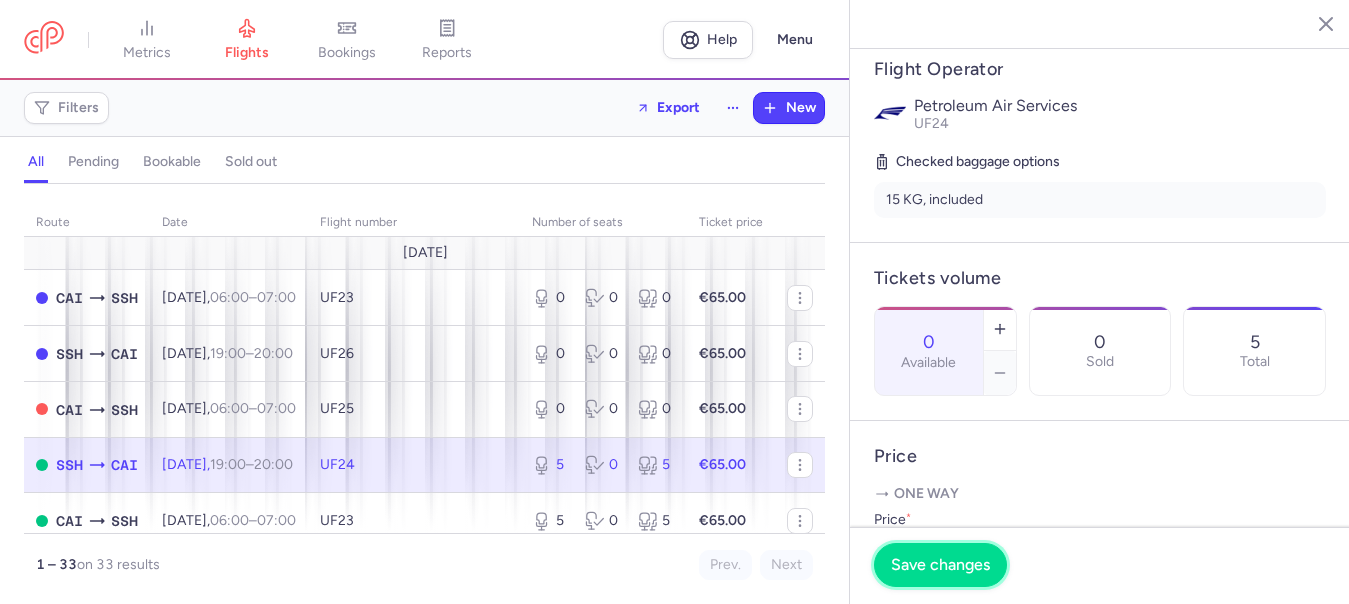 click on "Save changes" at bounding box center [940, 565] 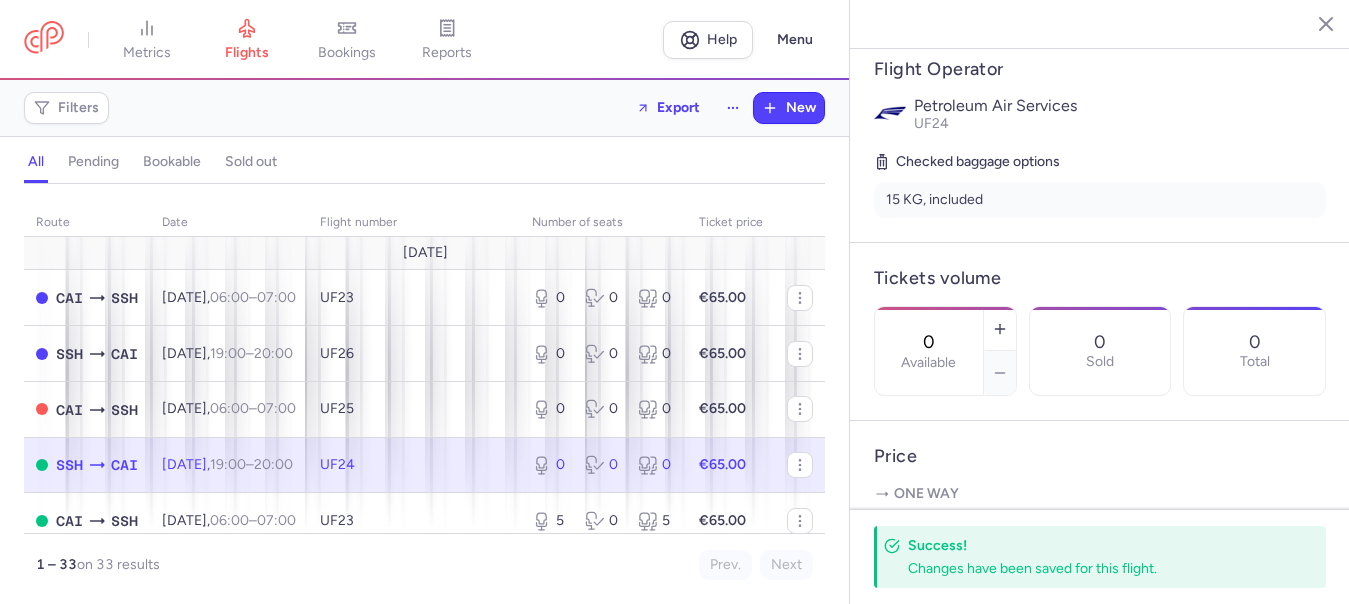 click on "UF24" at bounding box center [414, 465] 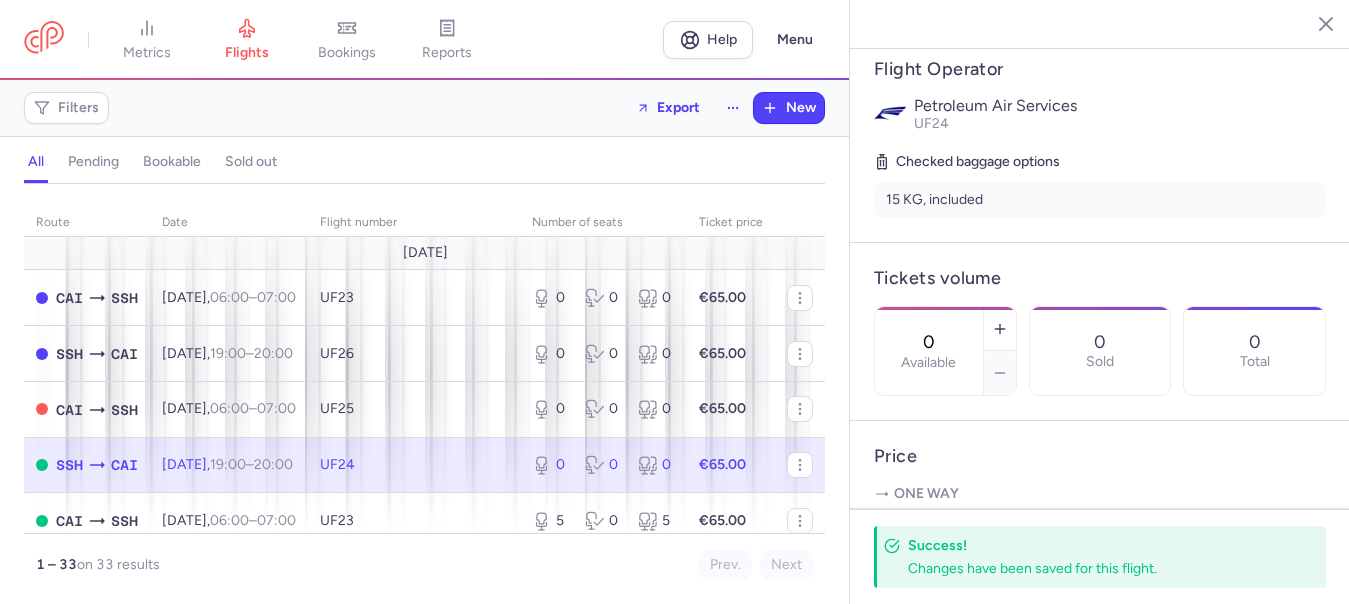 click on "Mon, 21 Jul,  19:00  –  20:00  +0" at bounding box center [227, 464] 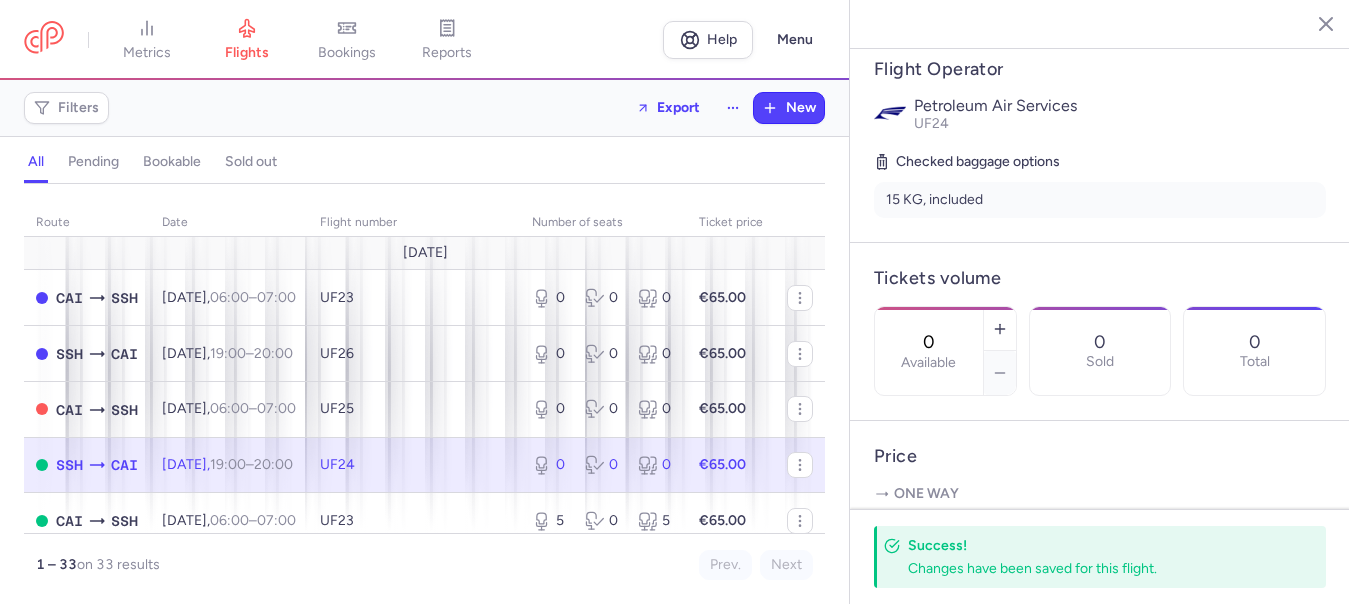 click on "UF24" at bounding box center [414, 465] 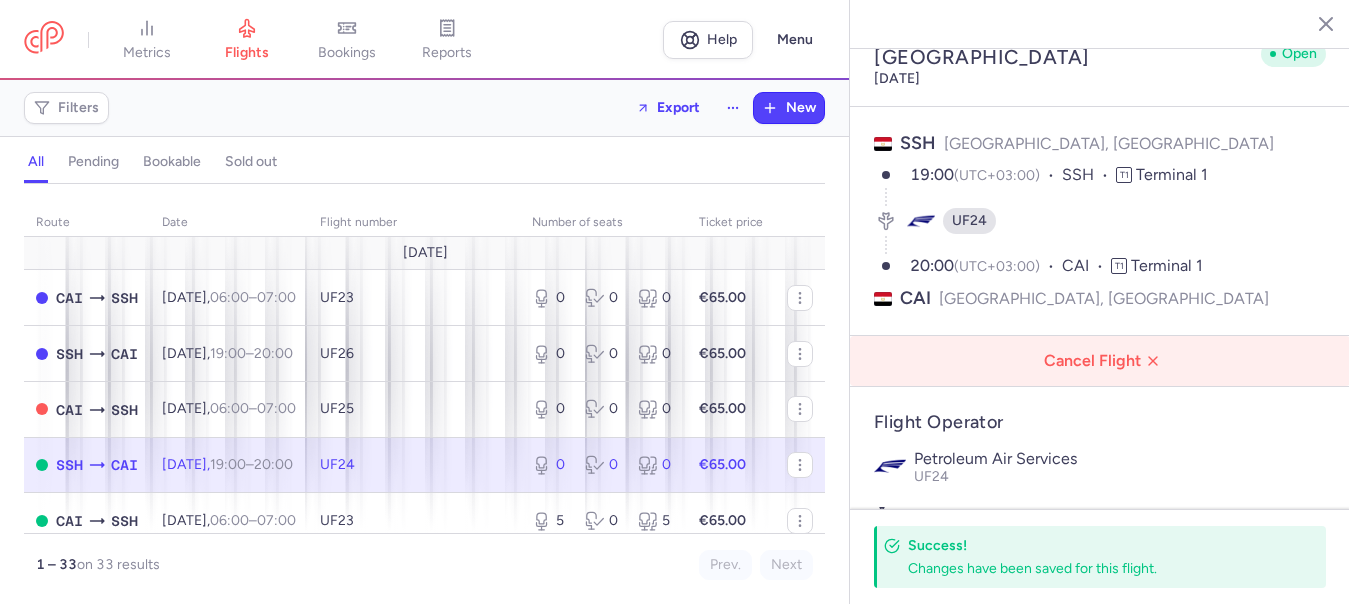 scroll, scrollTop: 0, scrollLeft: 0, axis: both 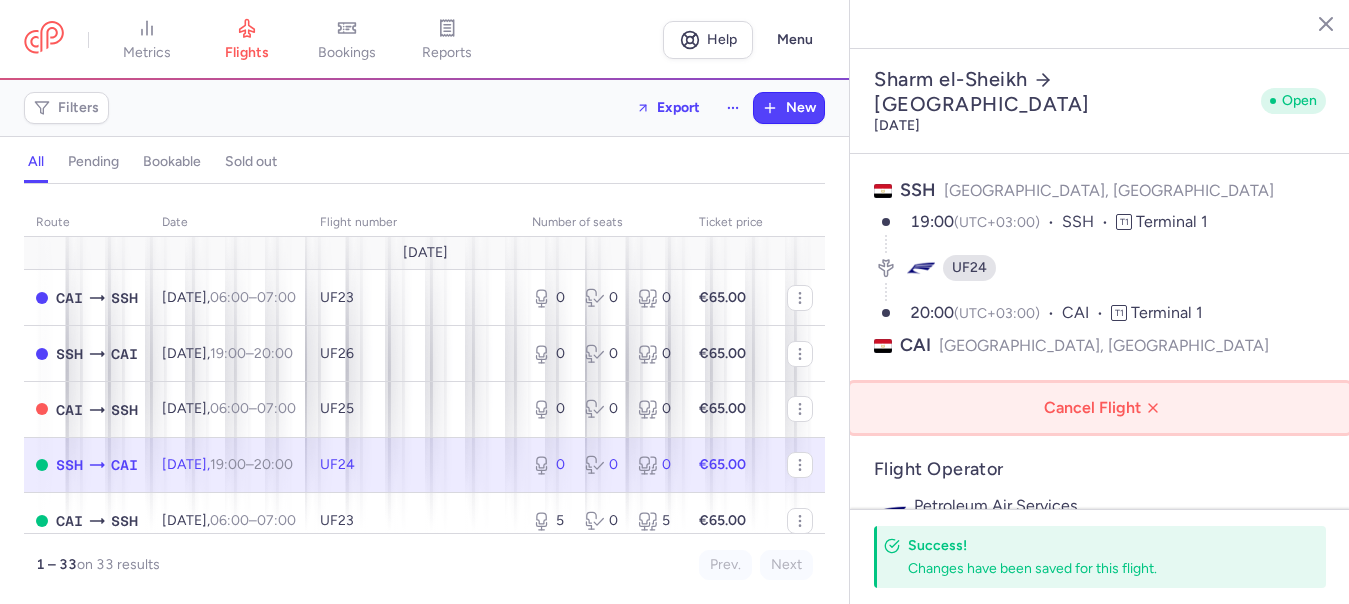click on "Cancel Flight" at bounding box center [1104, 408] 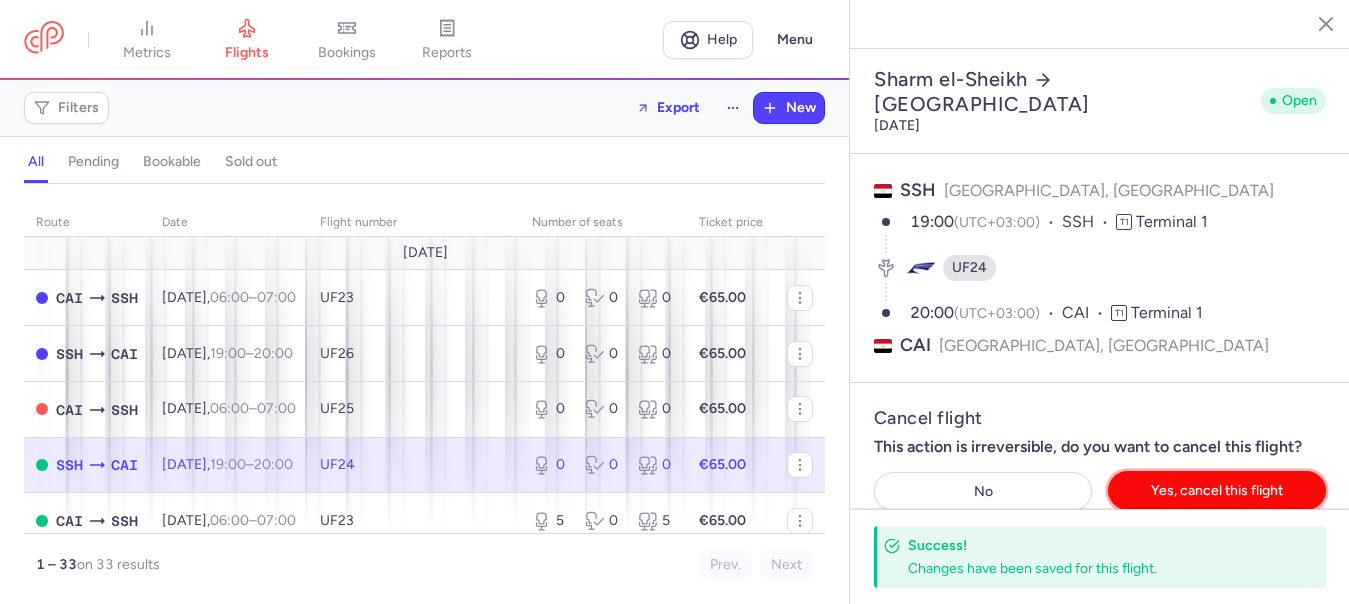 click on "Yes, cancel this flight" at bounding box center [1217, 490] 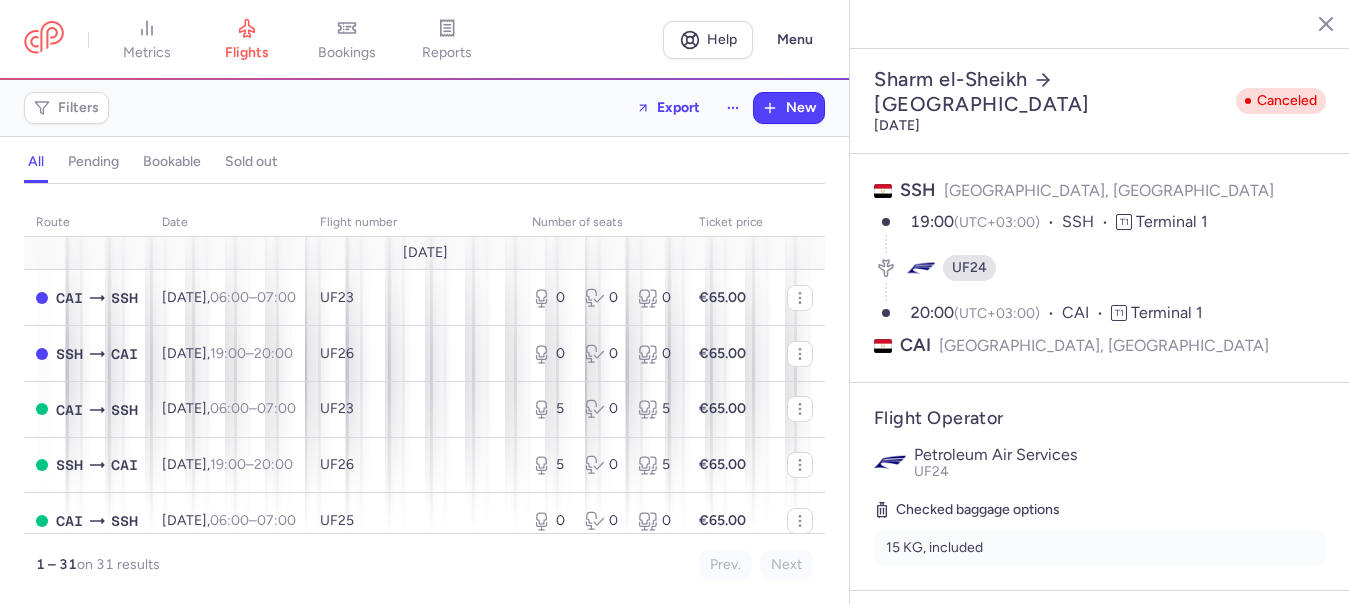 select on "days" 